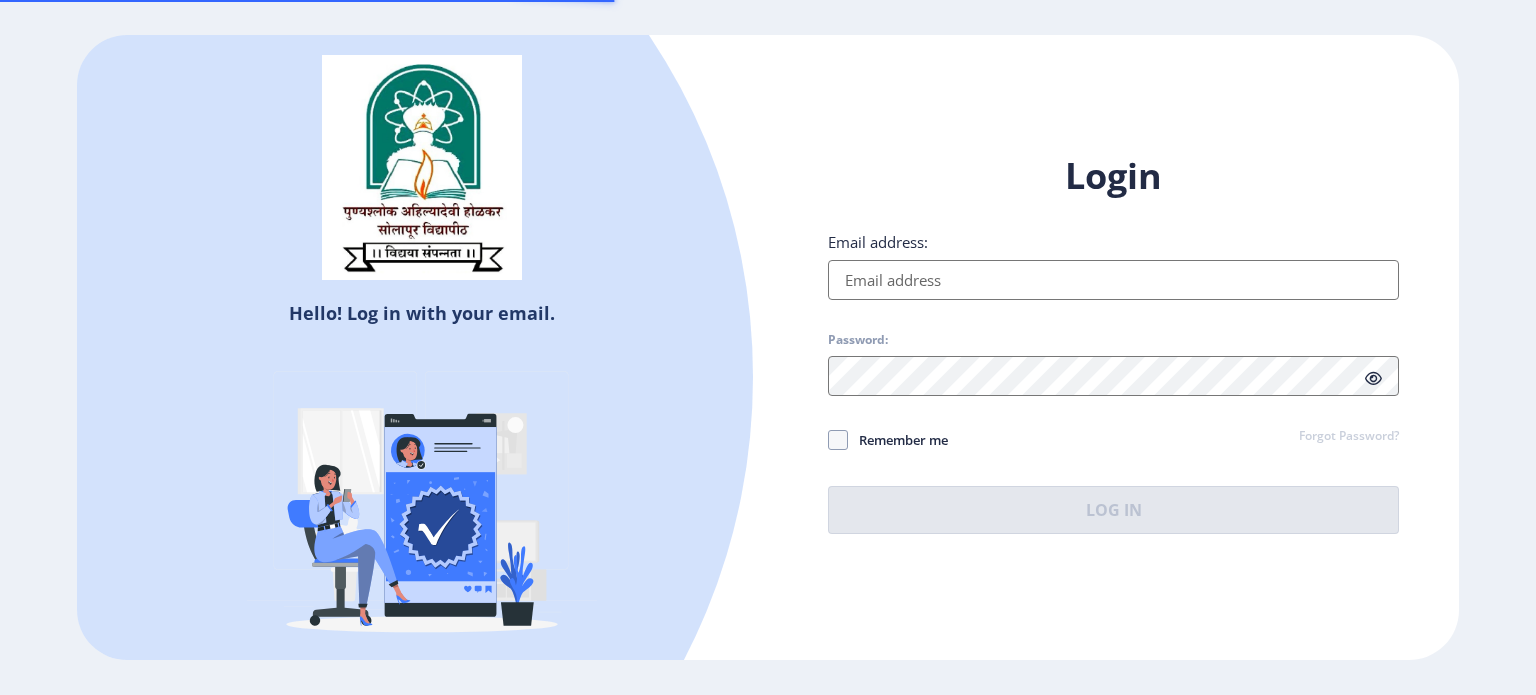 scroll, scrollTop: 0, scrollLeft: 0, axis: both 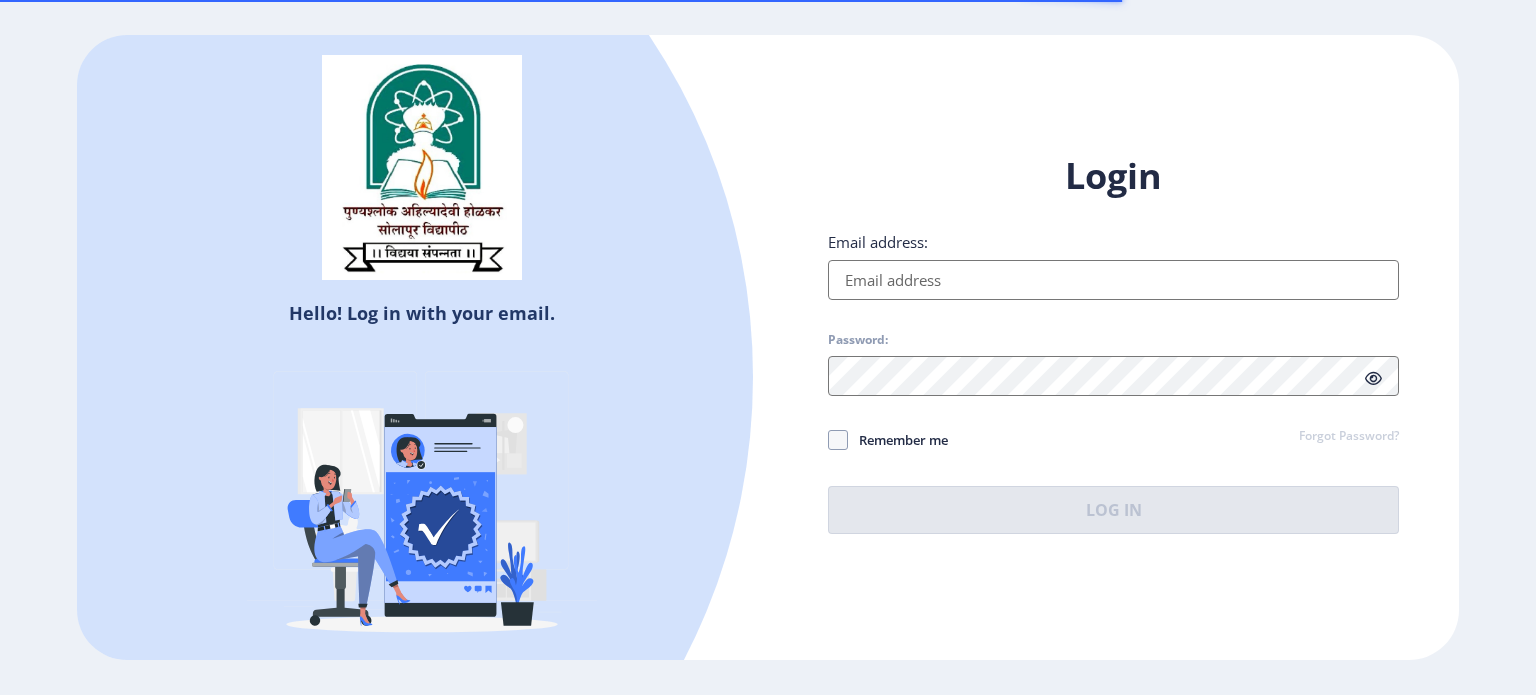click on "Email address:" at bounding box center (1113, 280) 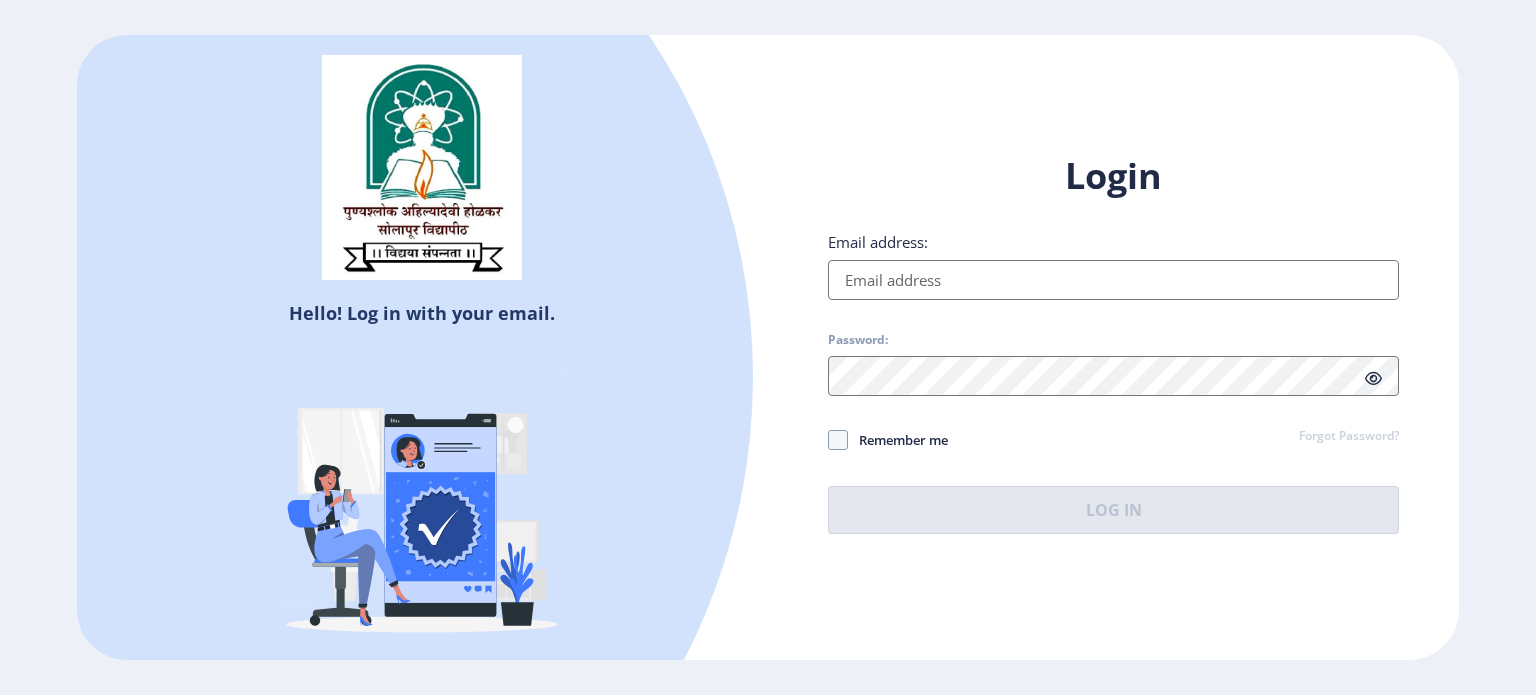 type on "[EMAIL]" 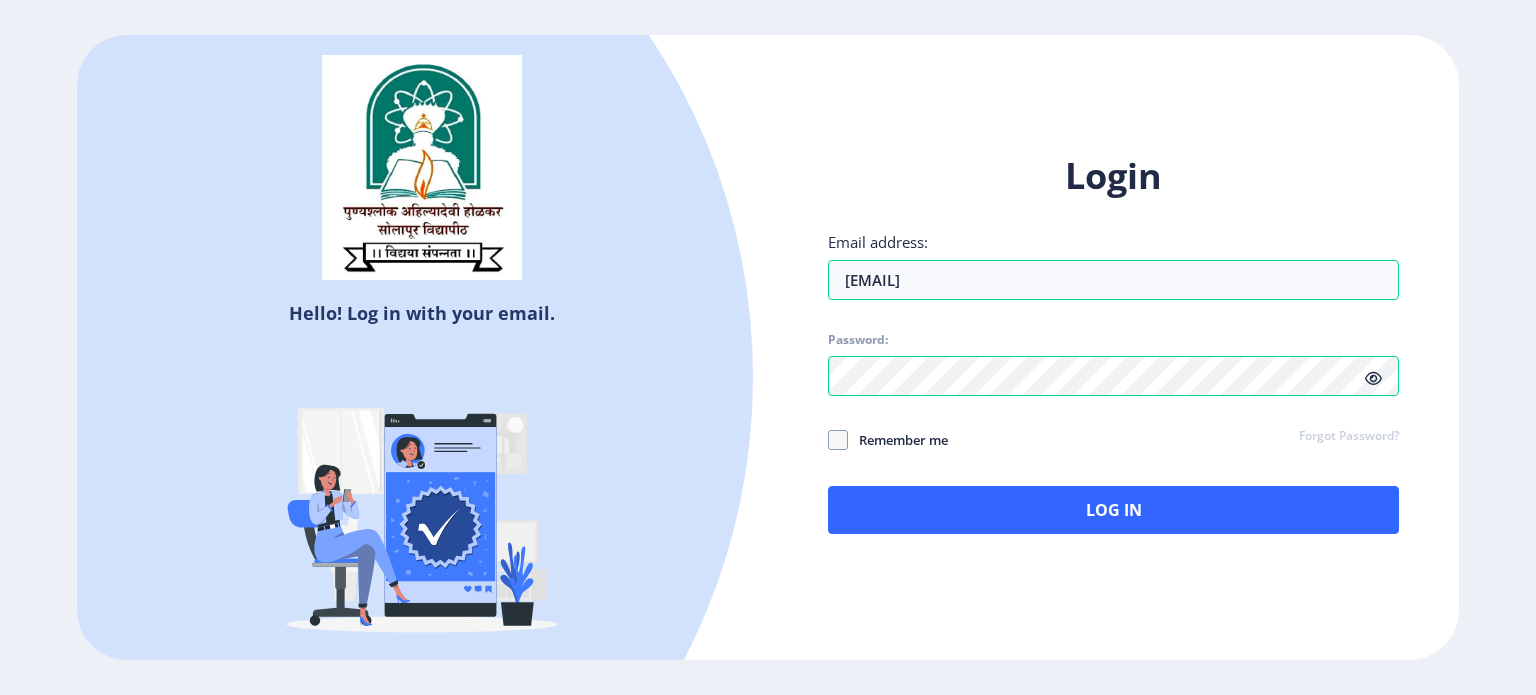 click on "Remember me" 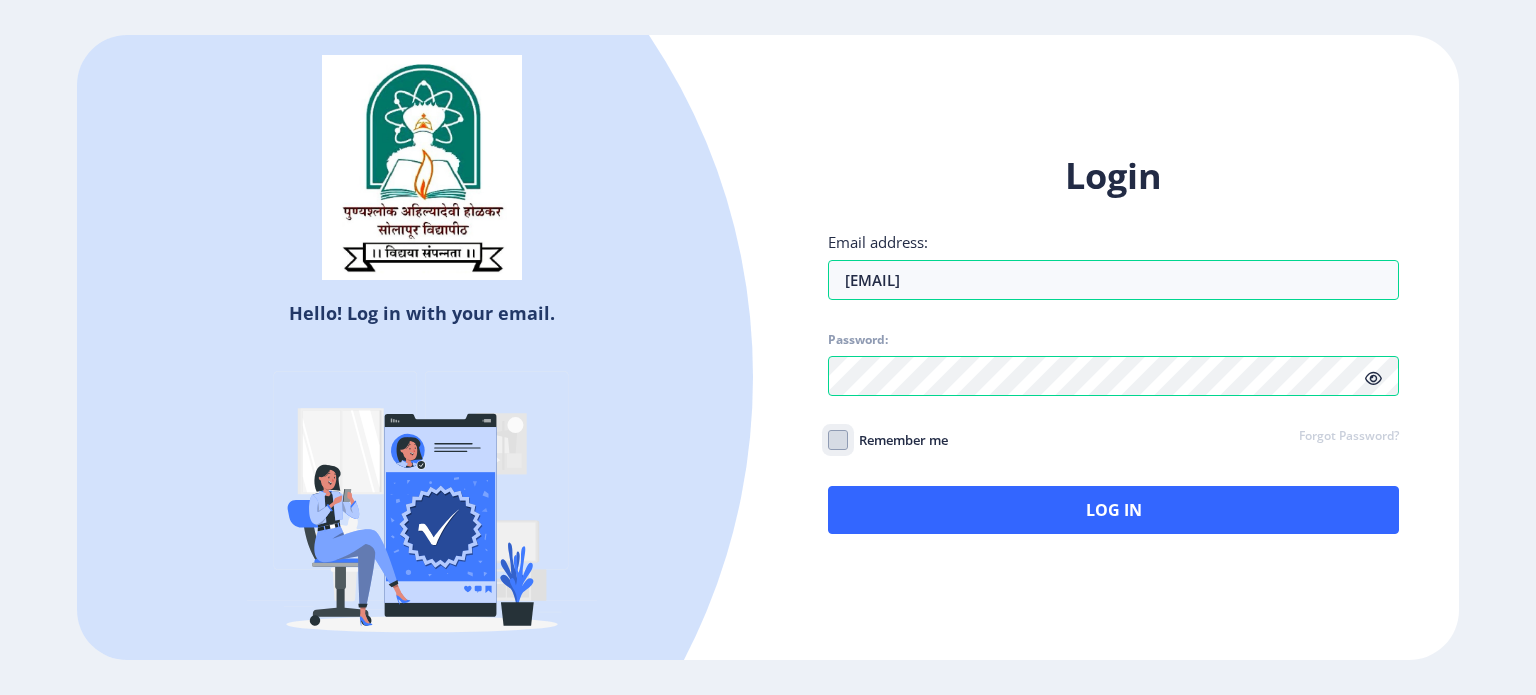 click on "Remember me" 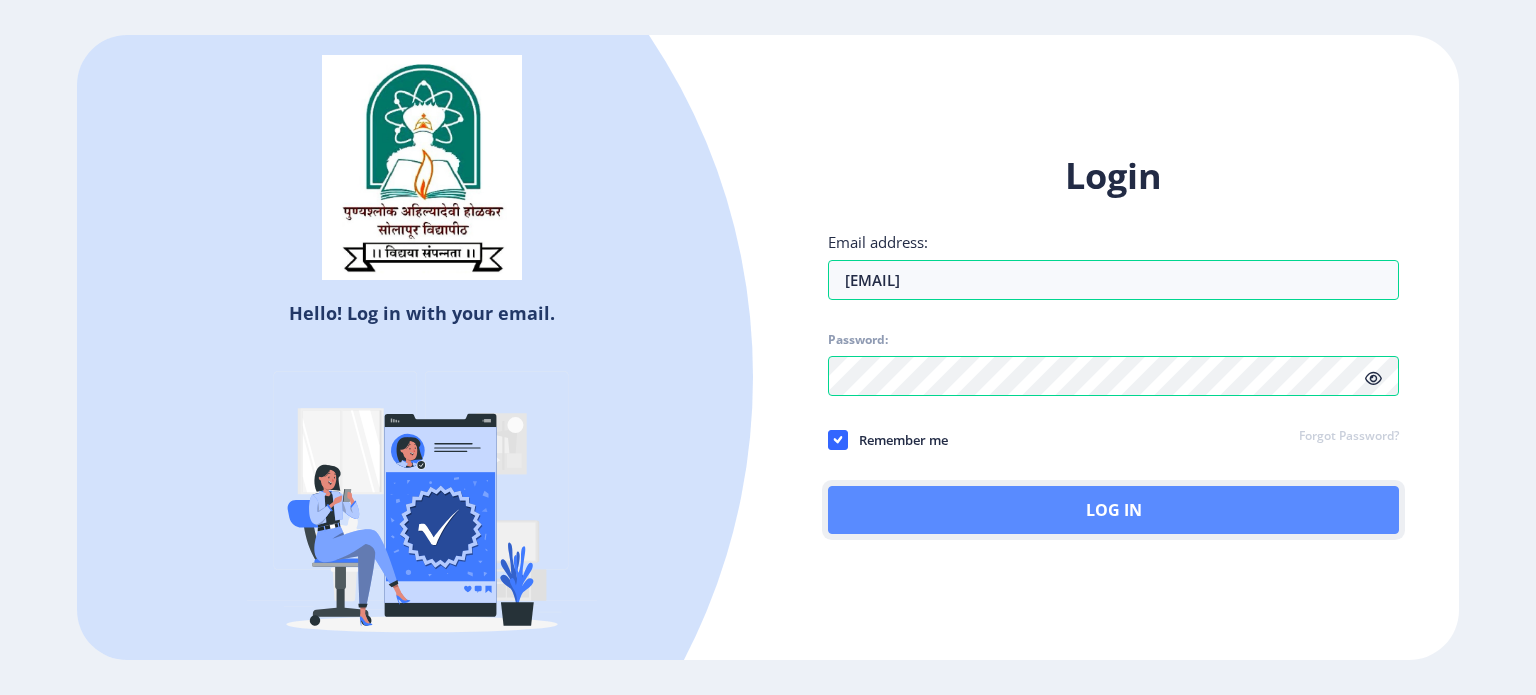 click on "Log In" 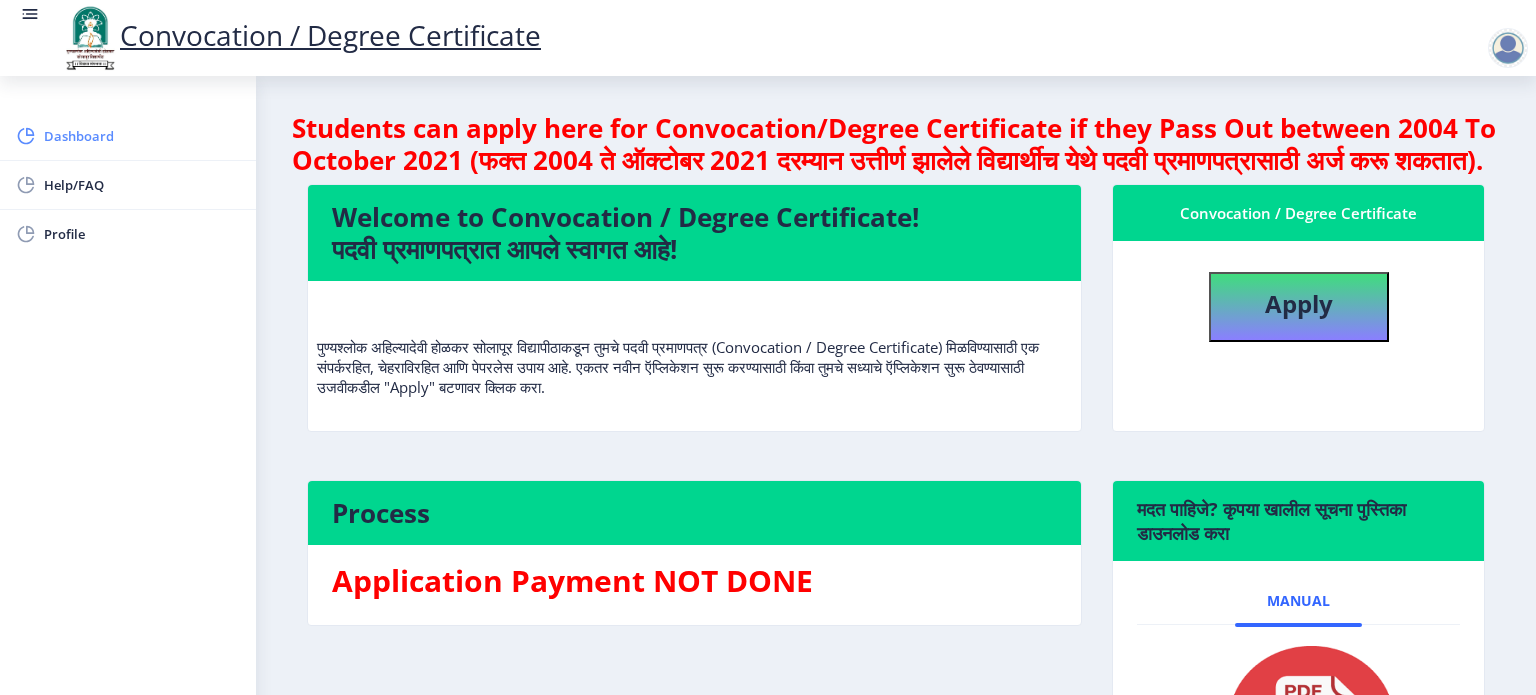 click on "Dashboard" 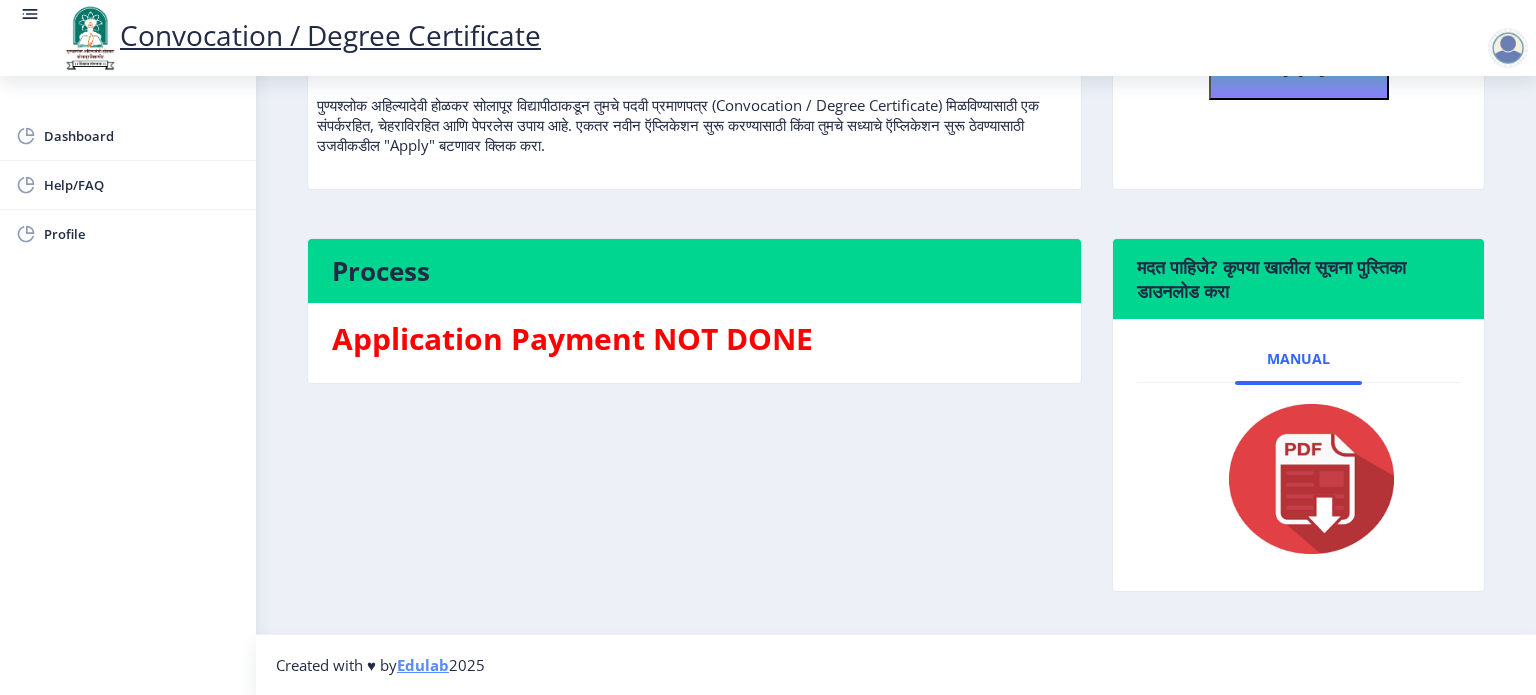 scroll, scrollTop: 0, scrollLeft: 0, axis: both 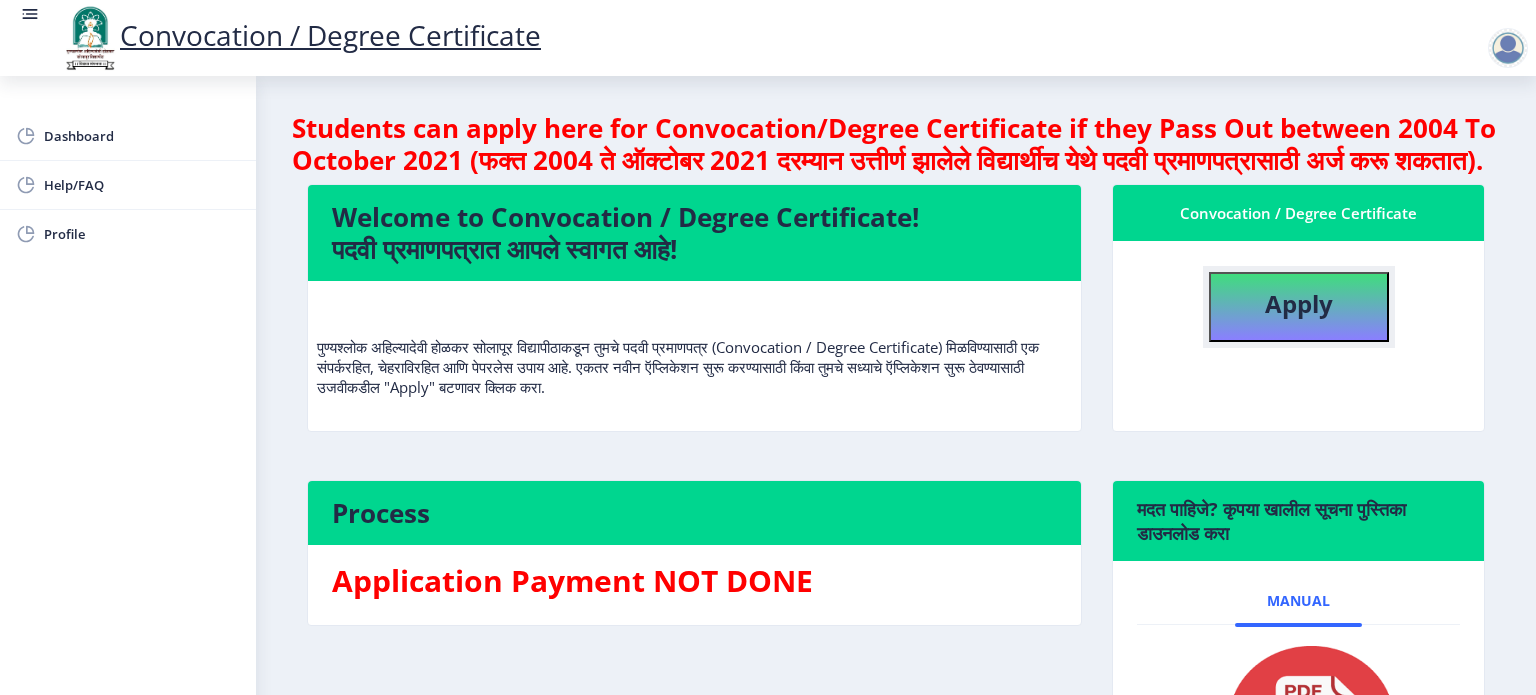 click on "Apply" 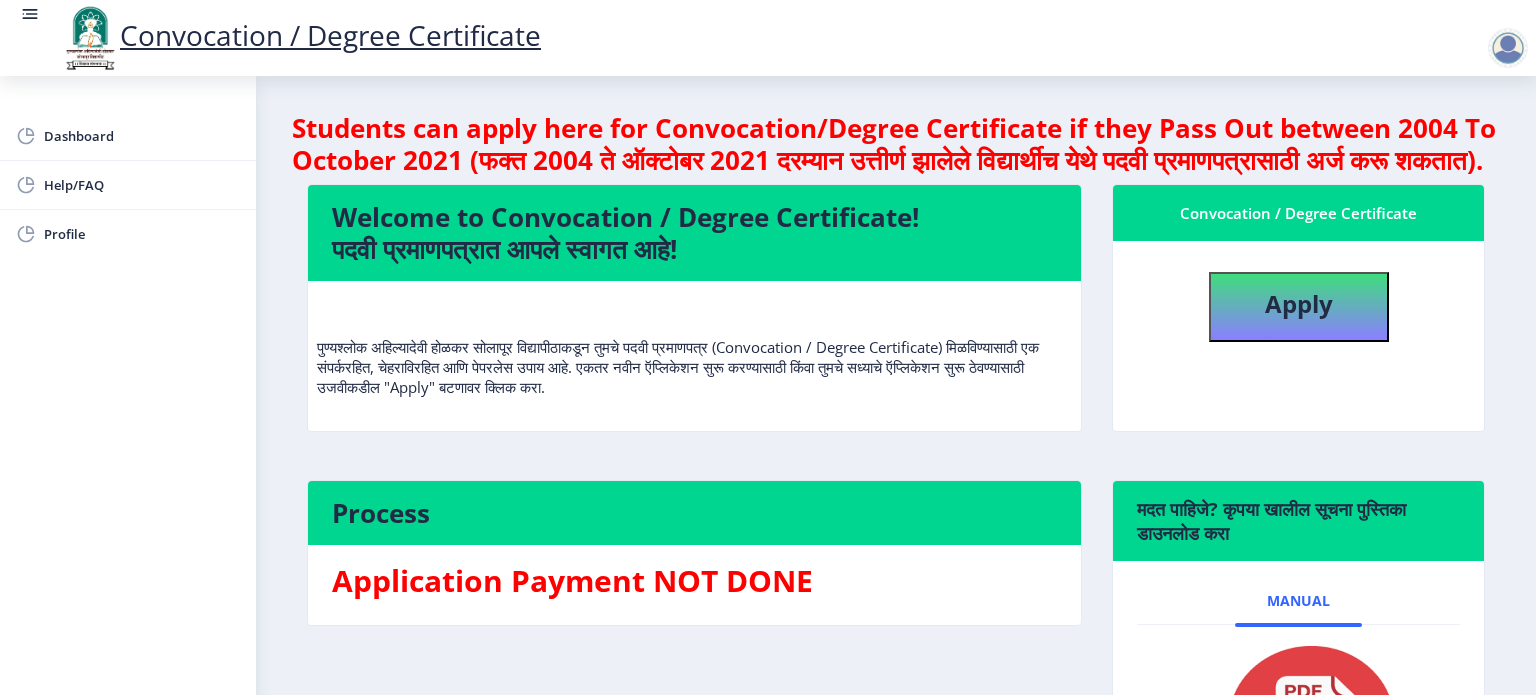 select 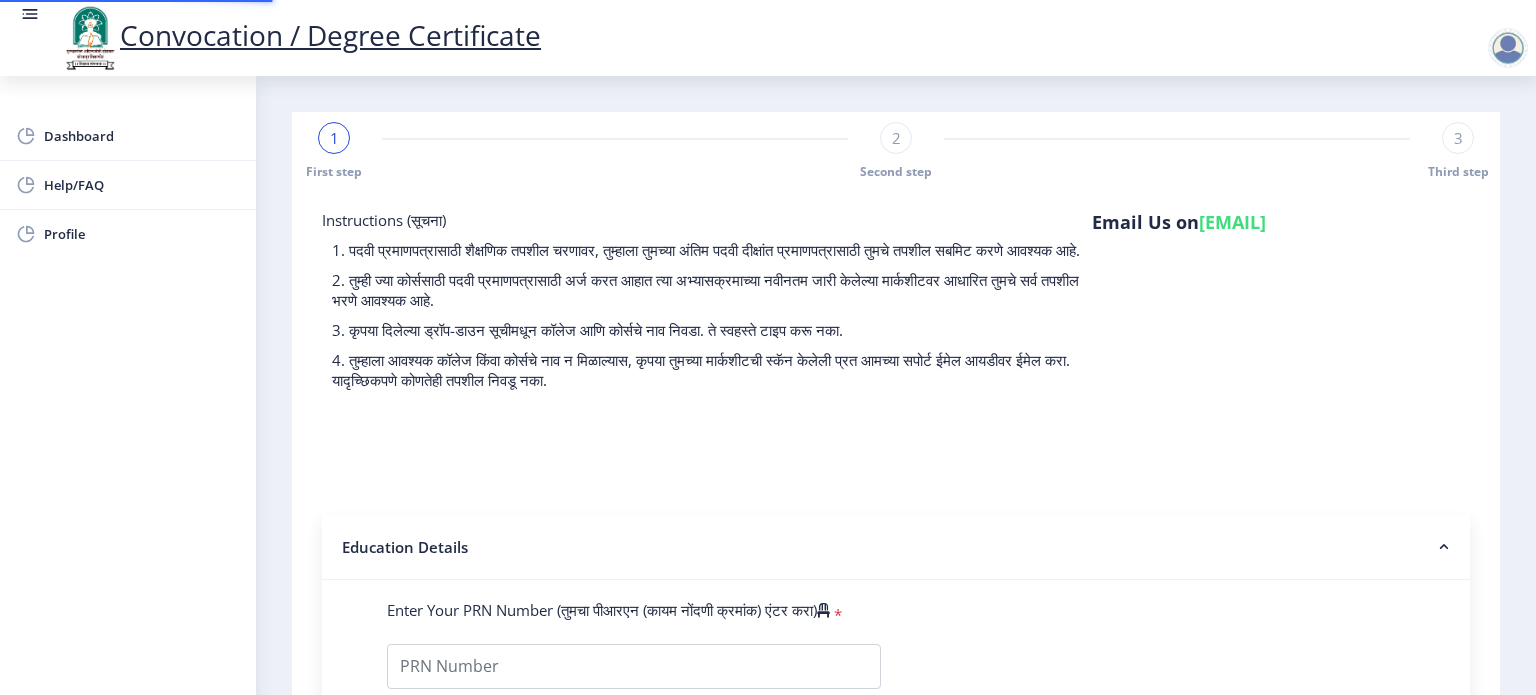 type on "1000000787" 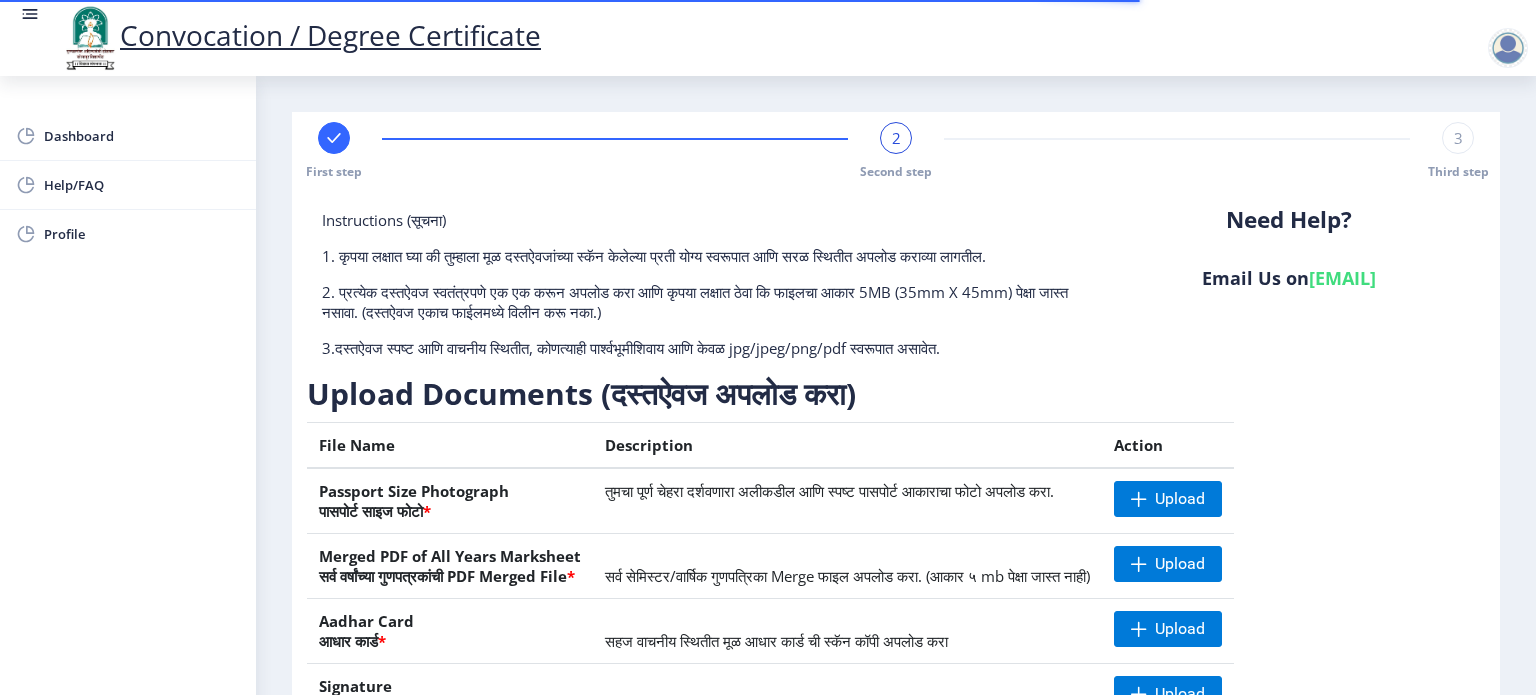 scroll, scrollTop: 252, scrollLeft: 0, axis: vertical 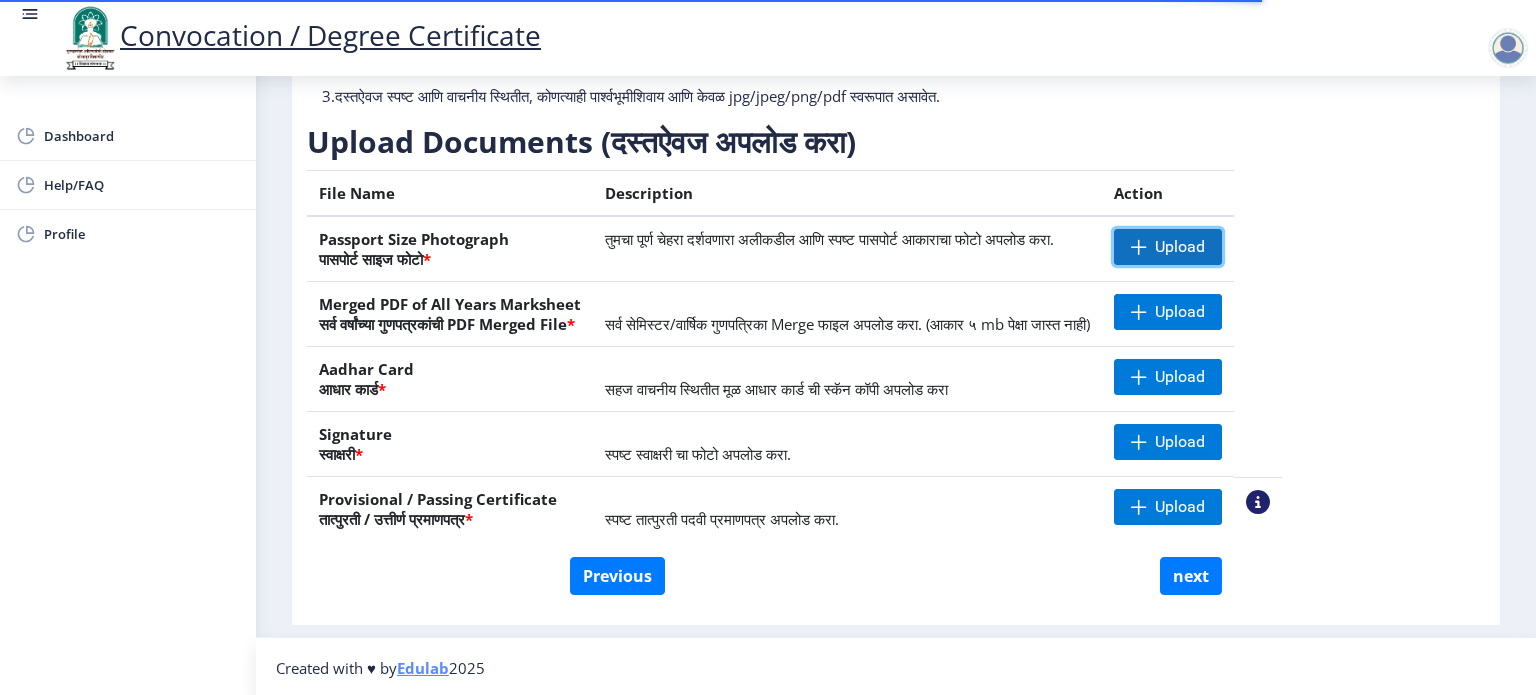 click on "Upload" 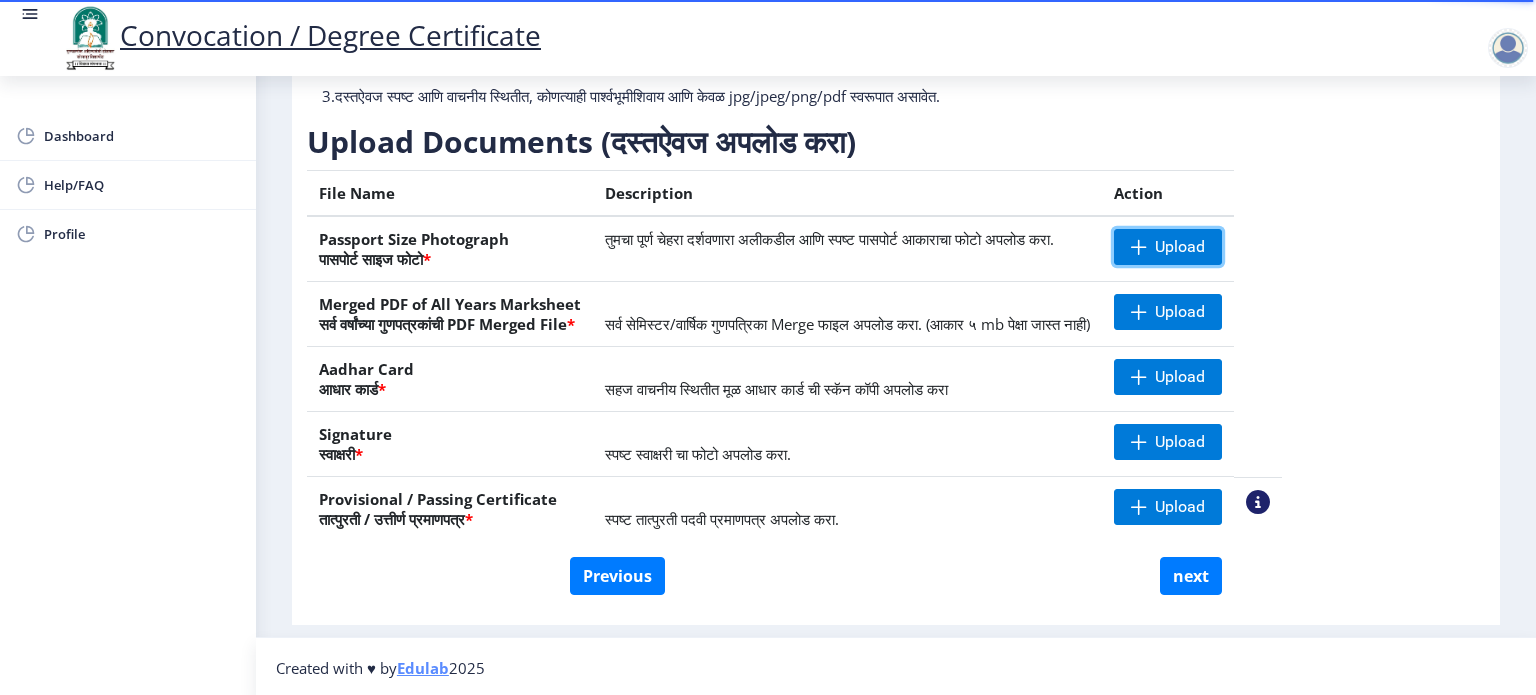 drag, startPoint x: 1227, startPoint y: 239, endPoint x: 1141, endPoint y: 261, distance: 88.76936 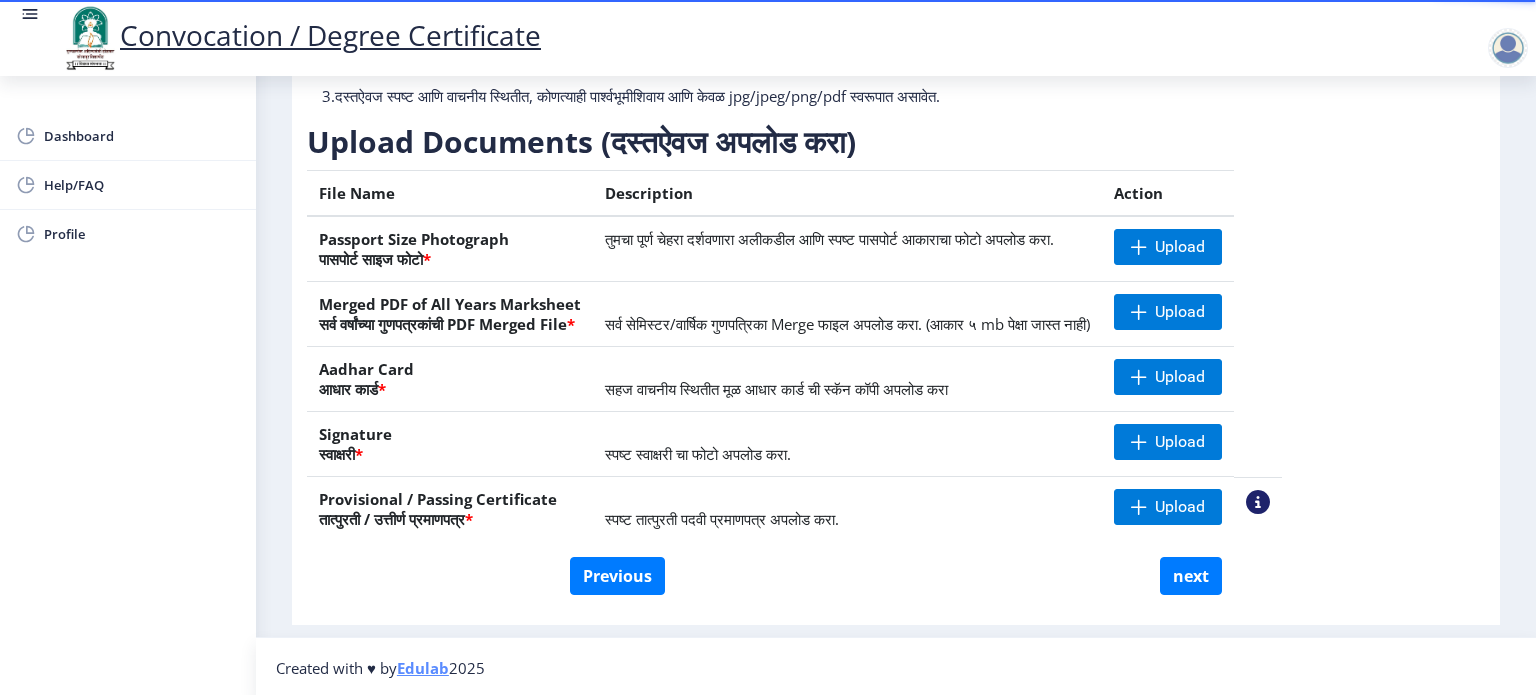 click on "Upload Documents (दस्तऐवज अपलोड करा)" 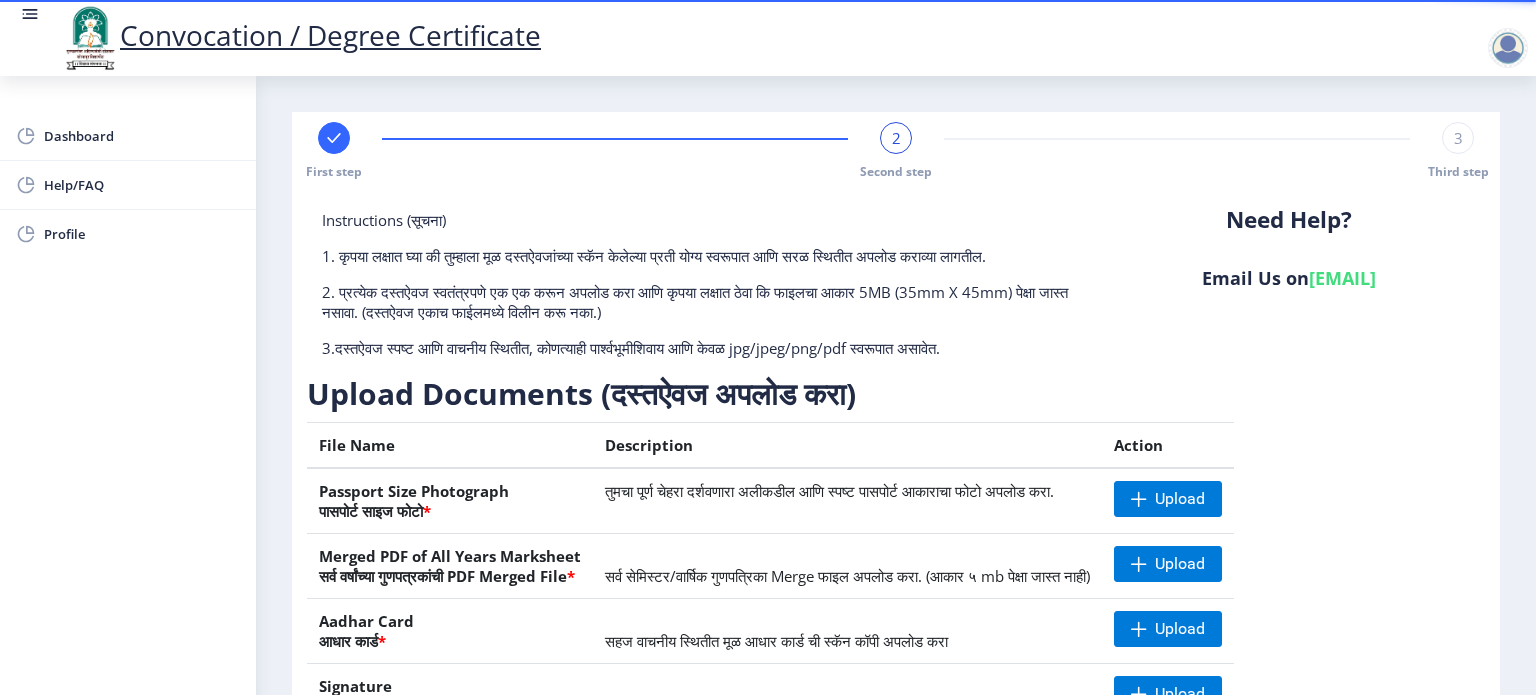 scroll, scrollTop: 252, scrollLeft: 0, axis: vertical 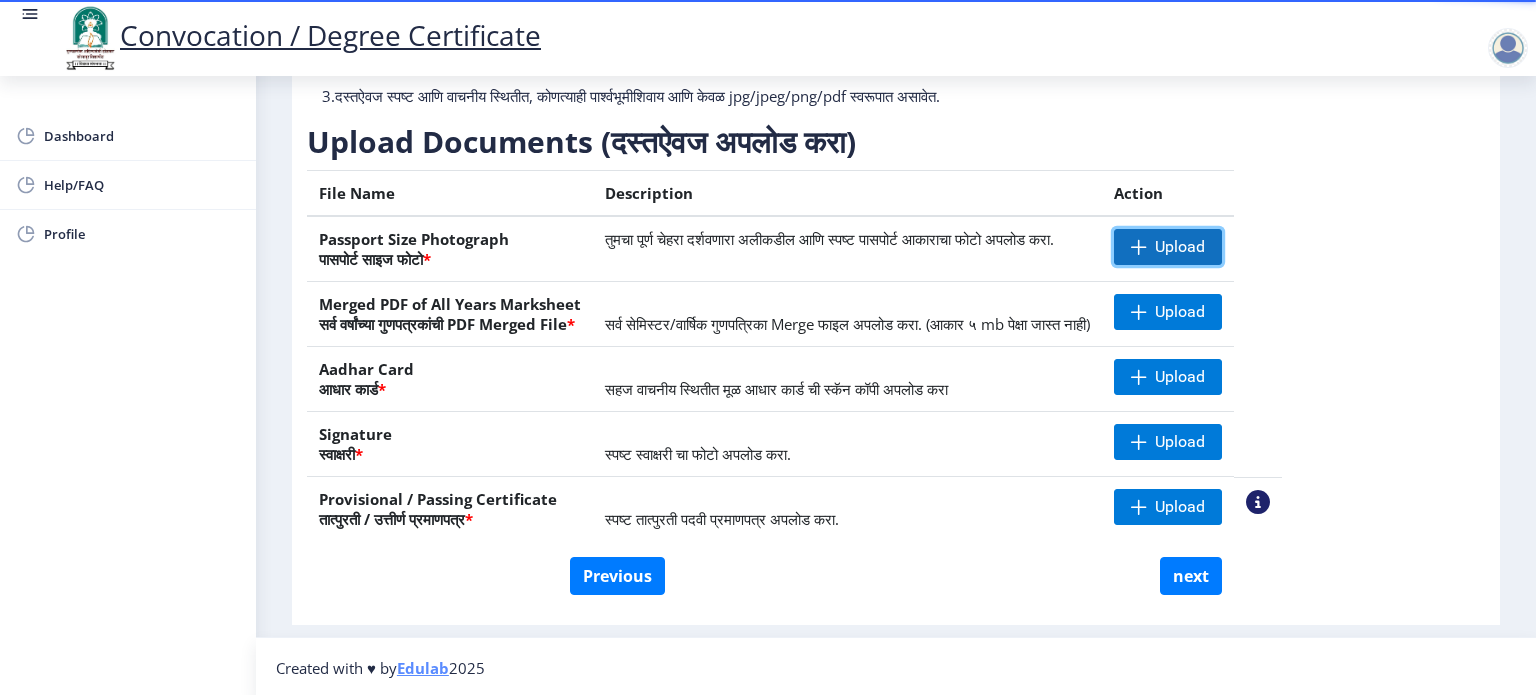 click on "Upload" 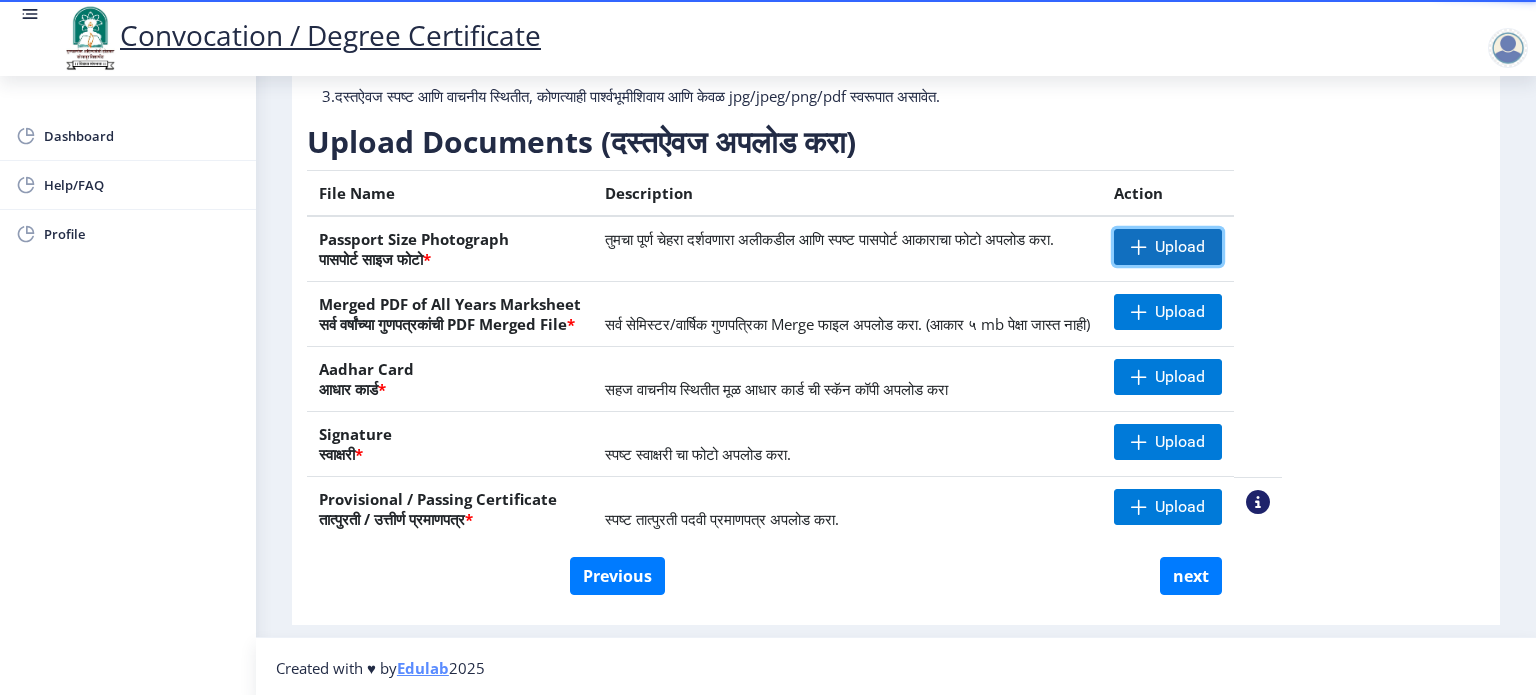 click on "Upload" 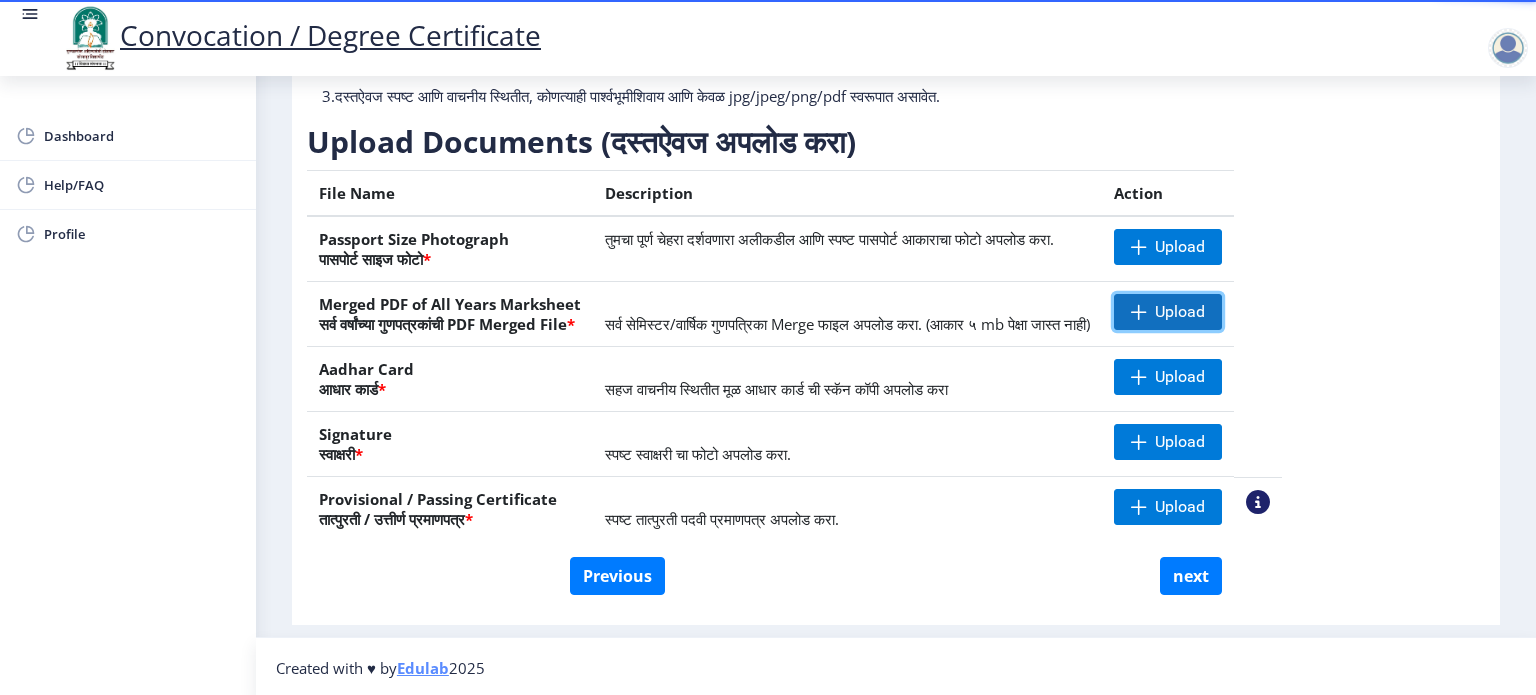 click on "Upload" 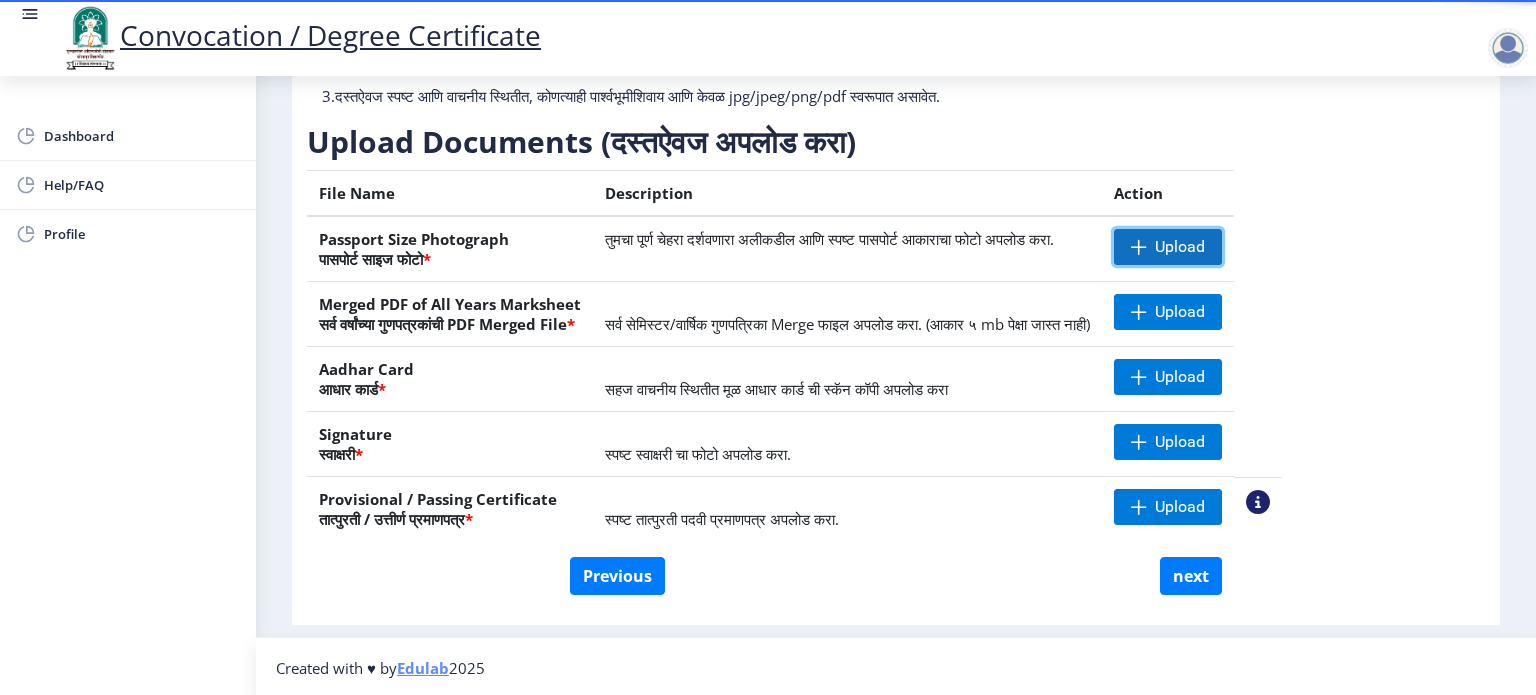 click on "Upload" 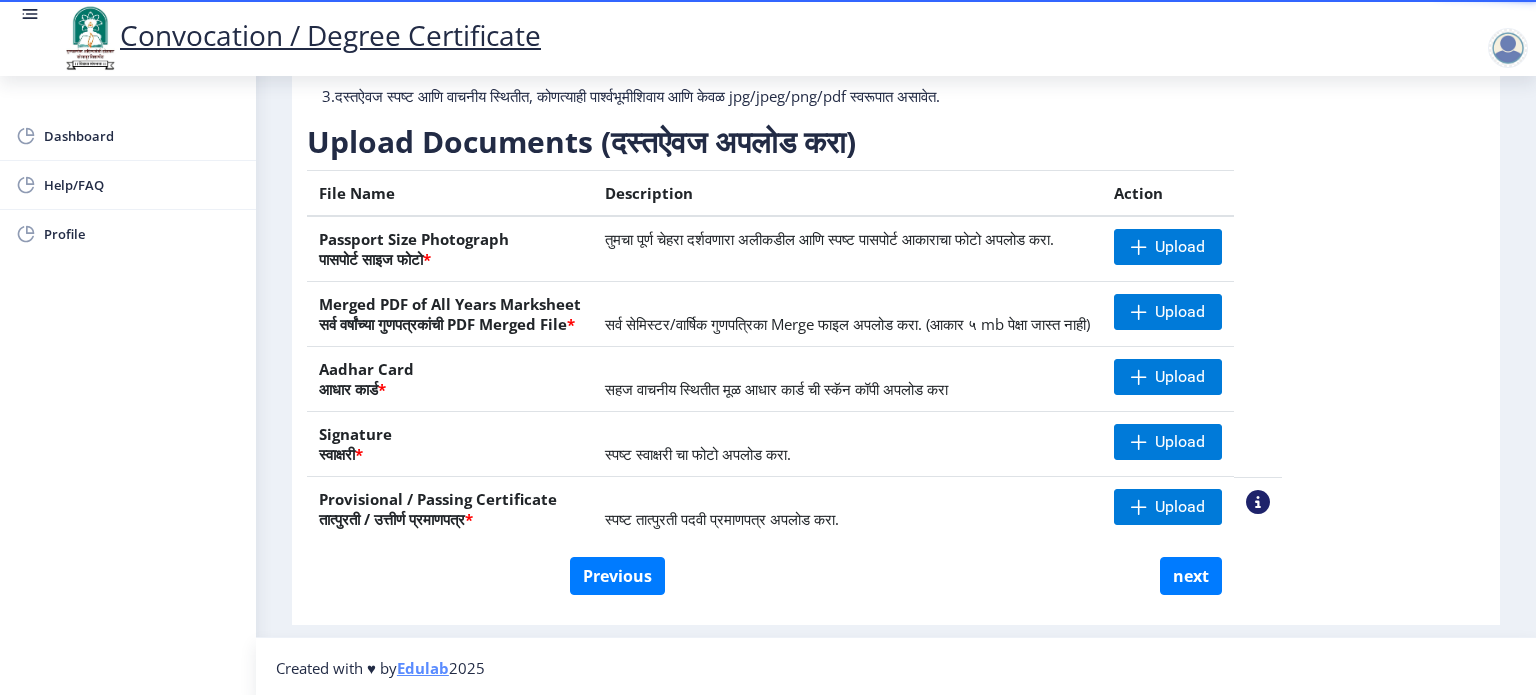 click on "Upload Documents (दस्तऐवज अपलोड करा)  File Name Description Action Passport Size Photograph  पासपोर्ट साइज फोटो  * तुमचा पूर्ण चेहरा दर्शवणारा अलीकडील आणि स्पष्ट पासपोर्ट आकाराचा फोटो अपलोड करा.  Upload Merged PDF of All Years Marksheet   सर्व वर्षांच्या गुणपत्रकांची PDF Merged File * सर्व सेमिस्टर/वार्षिक गुणपत्रिका Merge फाइल अपलोड करा. (आकार ५ mb पेक्षा जास्त नाही)  Upload Aadhar Card  आधार कार्ड  * सहज वाचनीय स्थितीत मूळ आधार कार्ड ची स्कॅन कॉपी अपलोड करा  Upload Signature  स्वाक्षरी  * Upload * Upload" 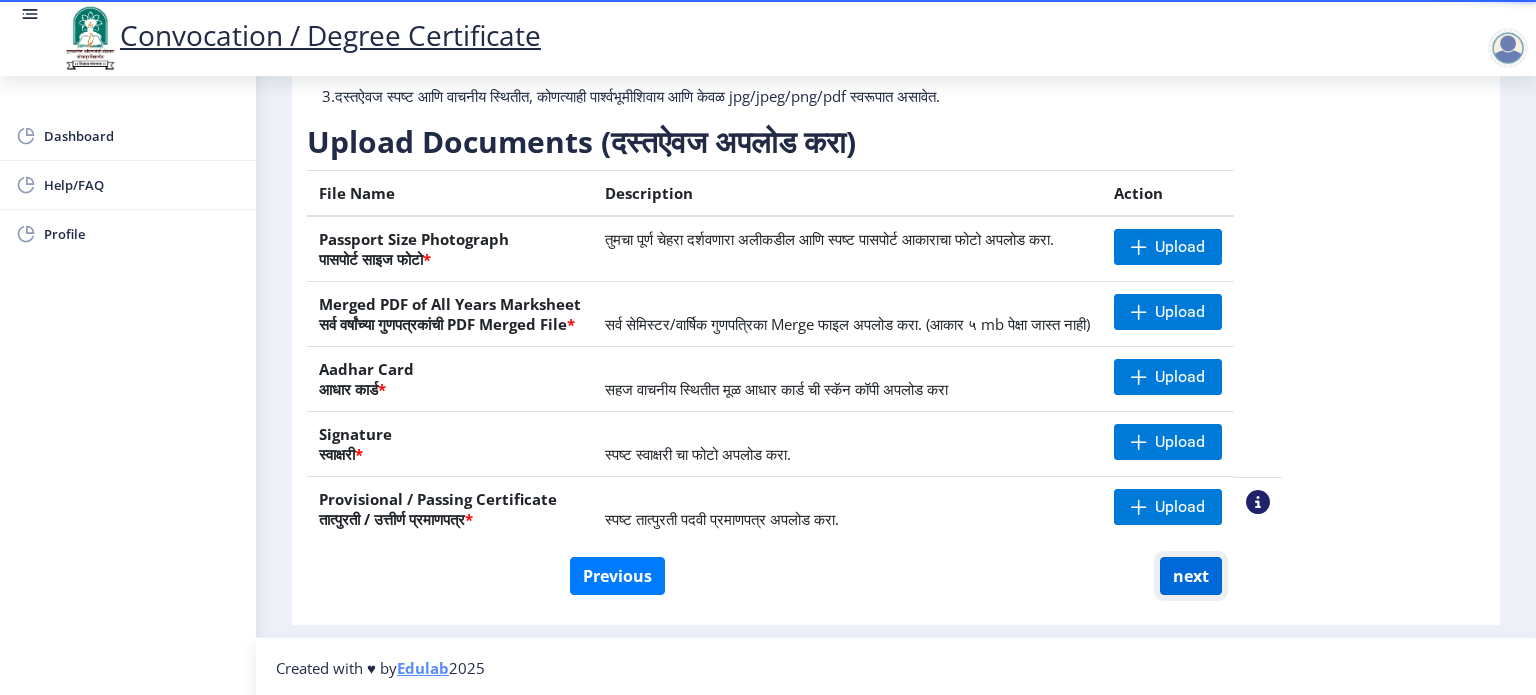 click on "next" 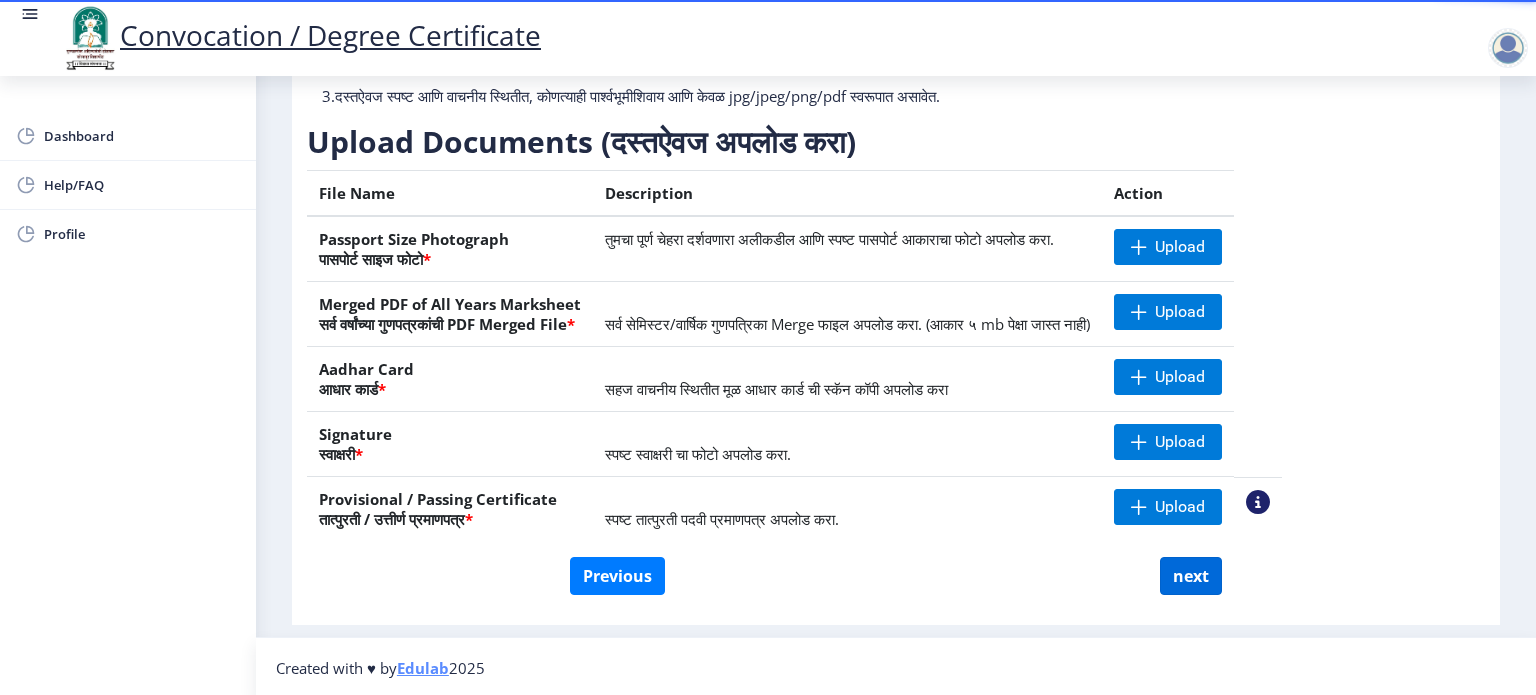 scroll, scrollTop: 0, scrollLeft: 0, axis: both 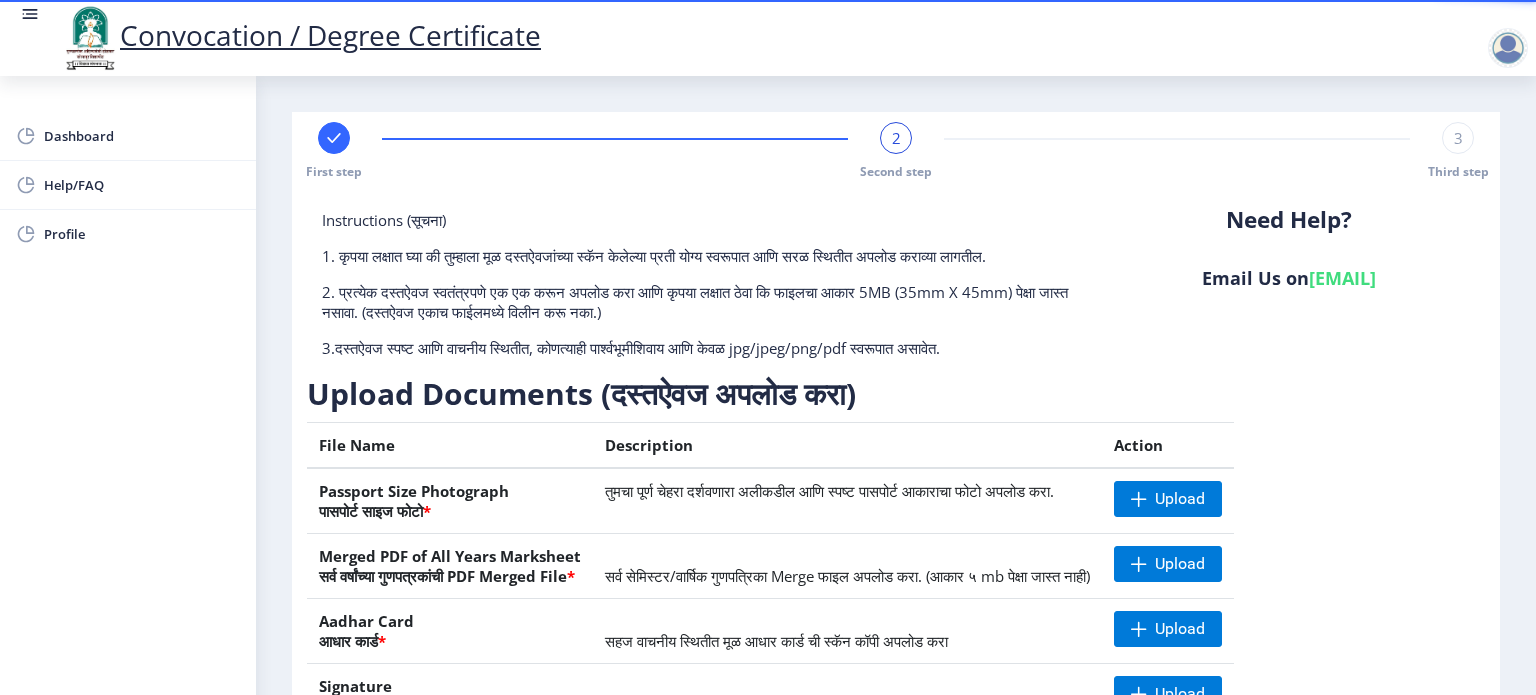 select 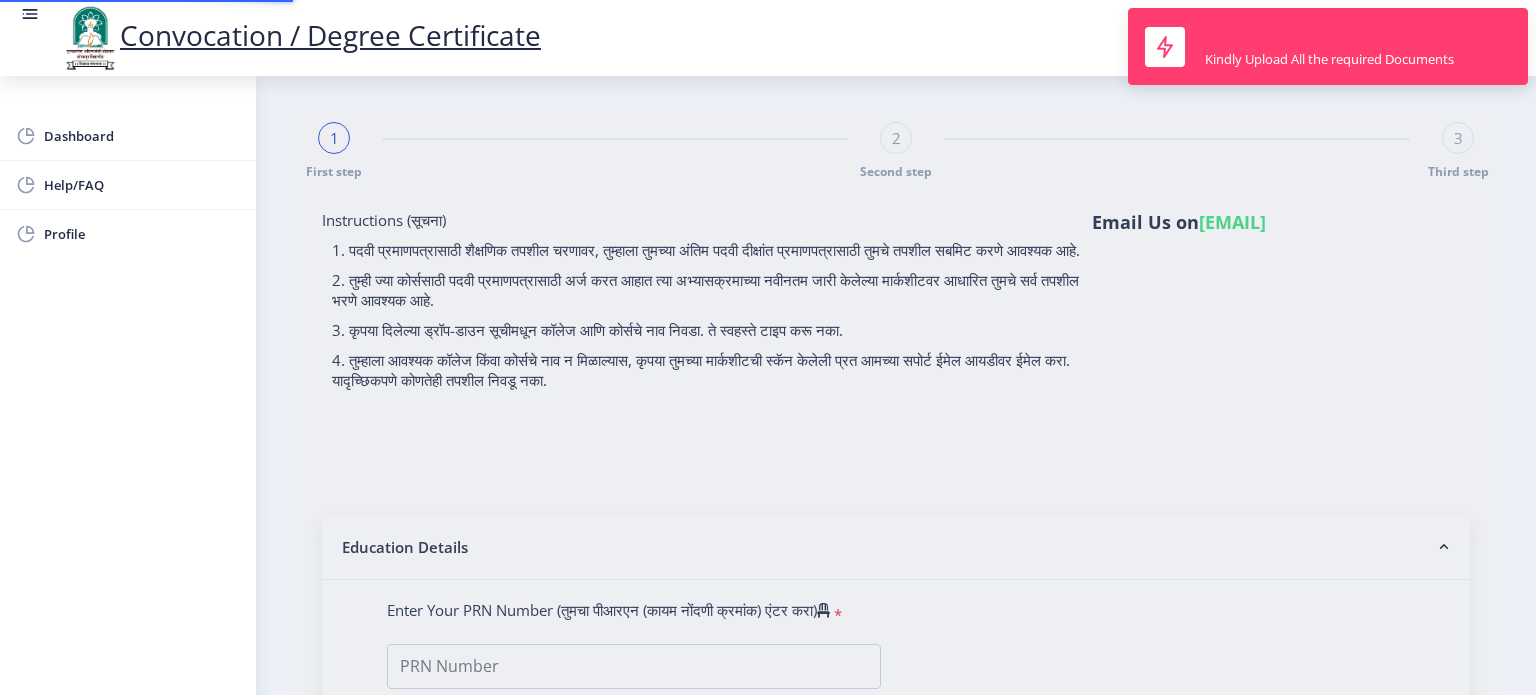 type on "1000000787" 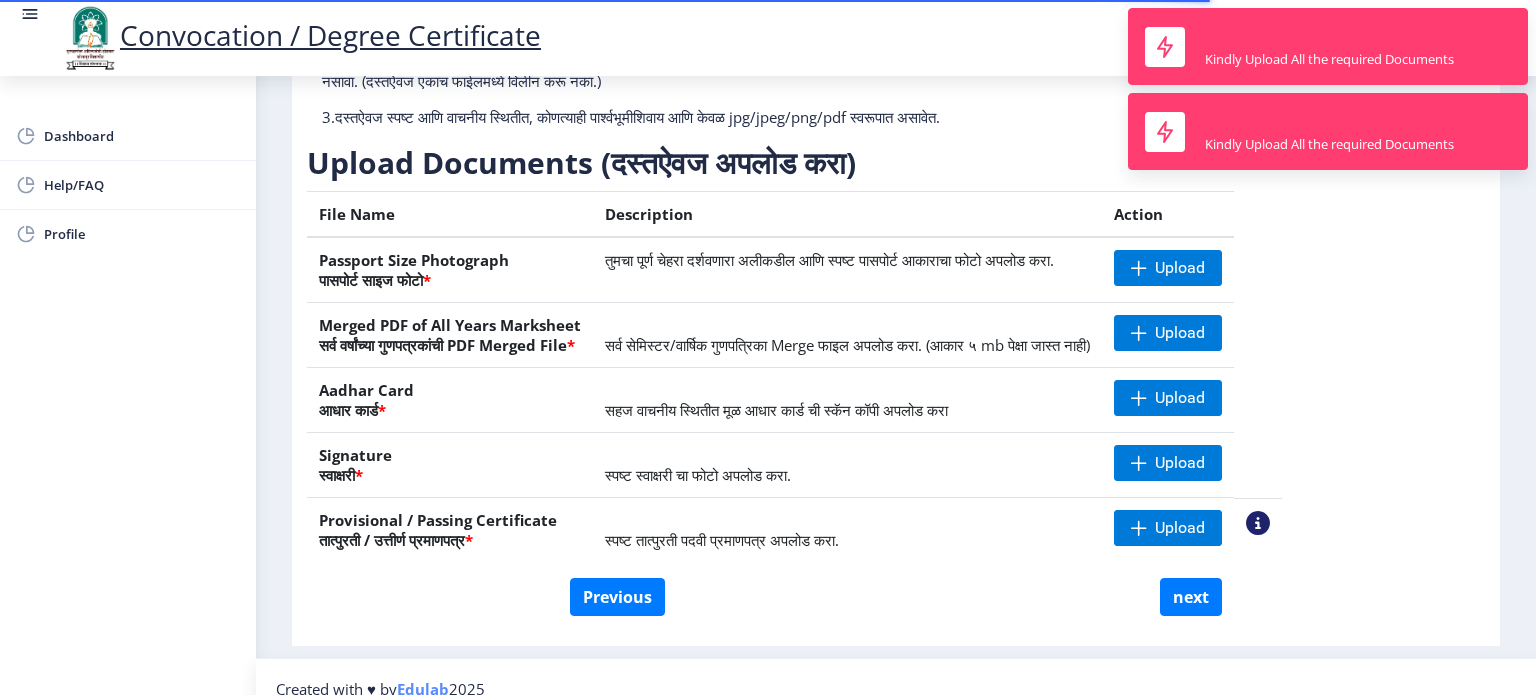 scroll, scrollTop: 252, scrollLeft: 0, axis: vertical 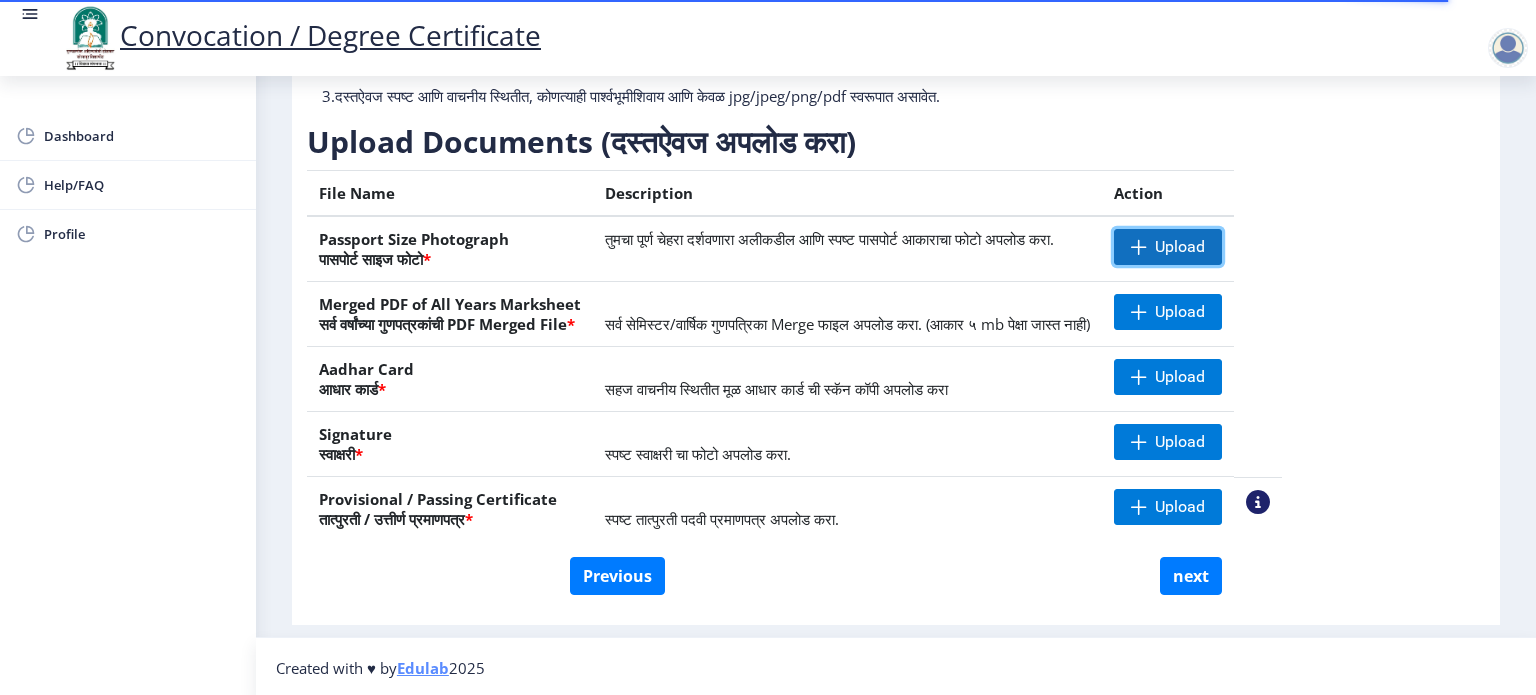 click on "Upload" 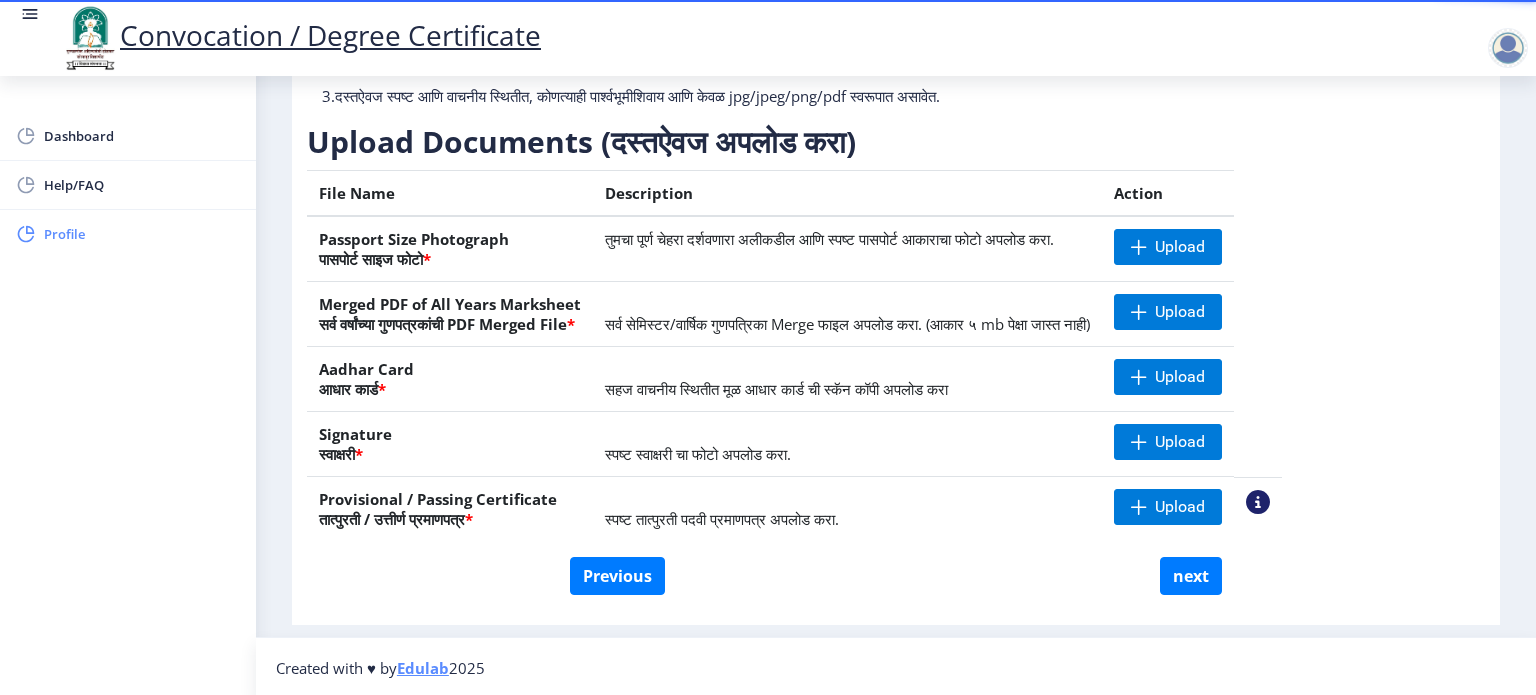 click on "Profile" 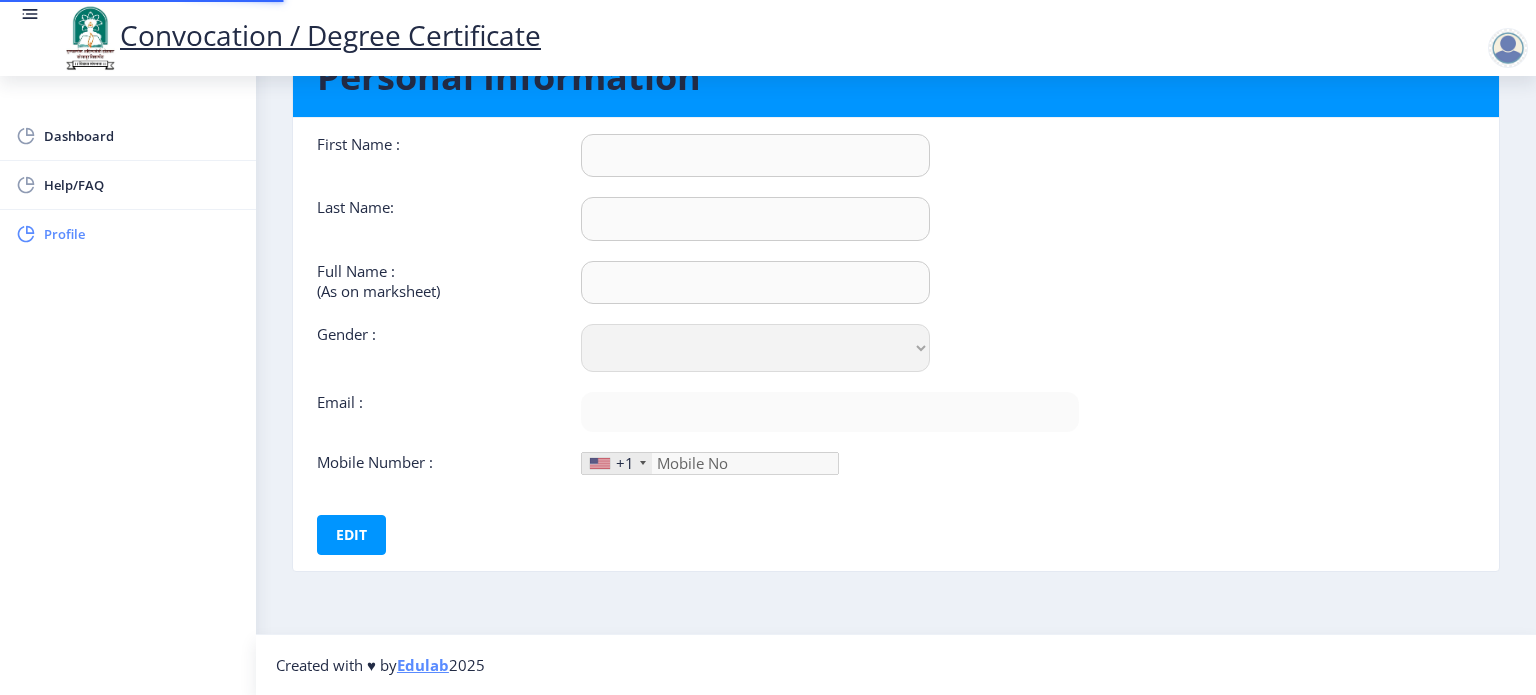type on "[FIRST]" 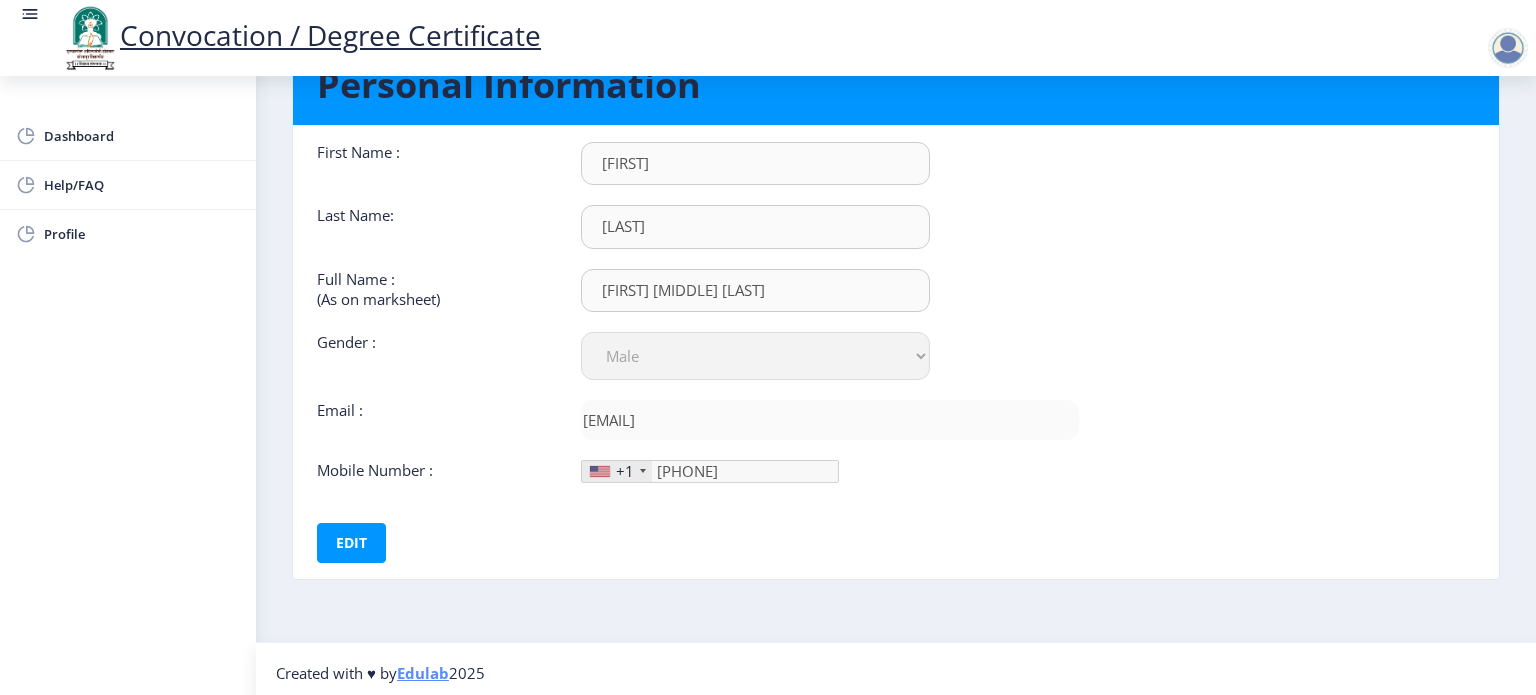 scroll, scrollTop: 92, scrollLeft: 0, axis: vertical 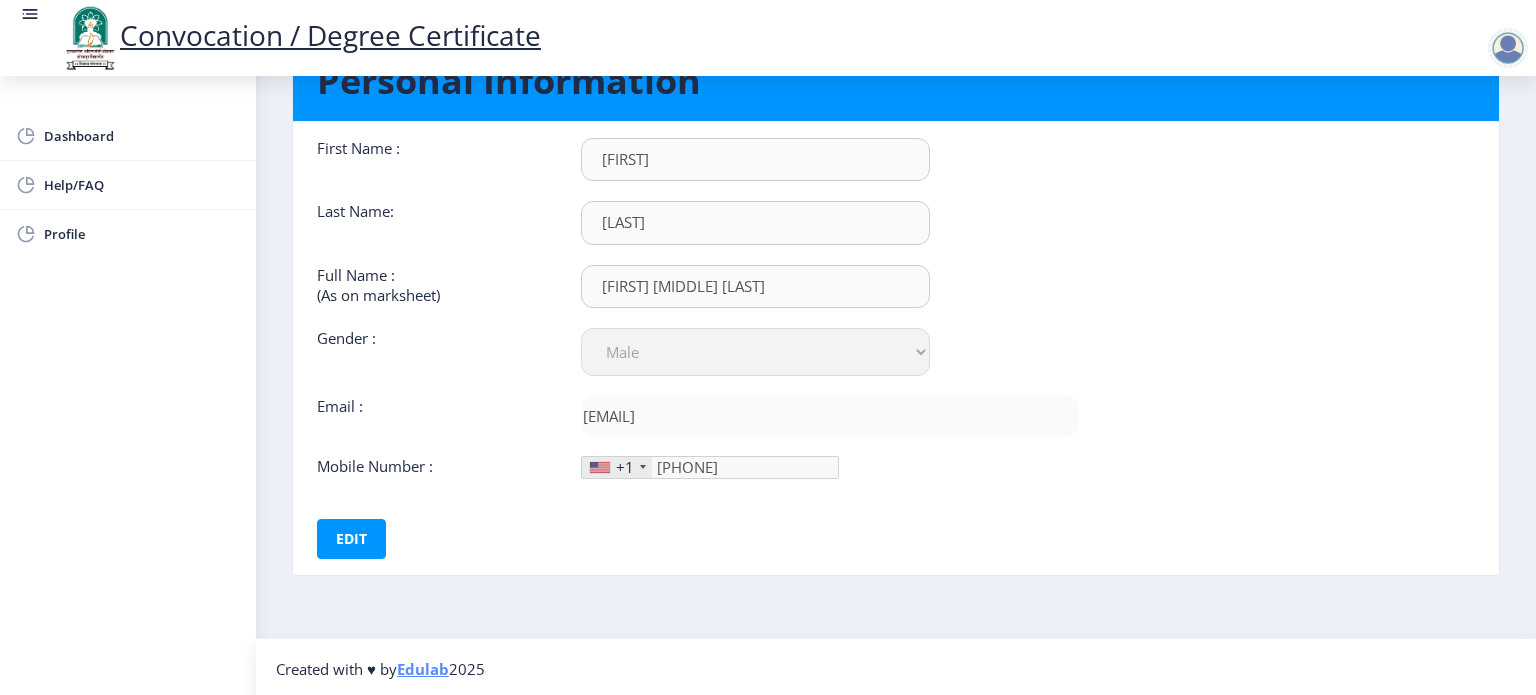 click on "+1" 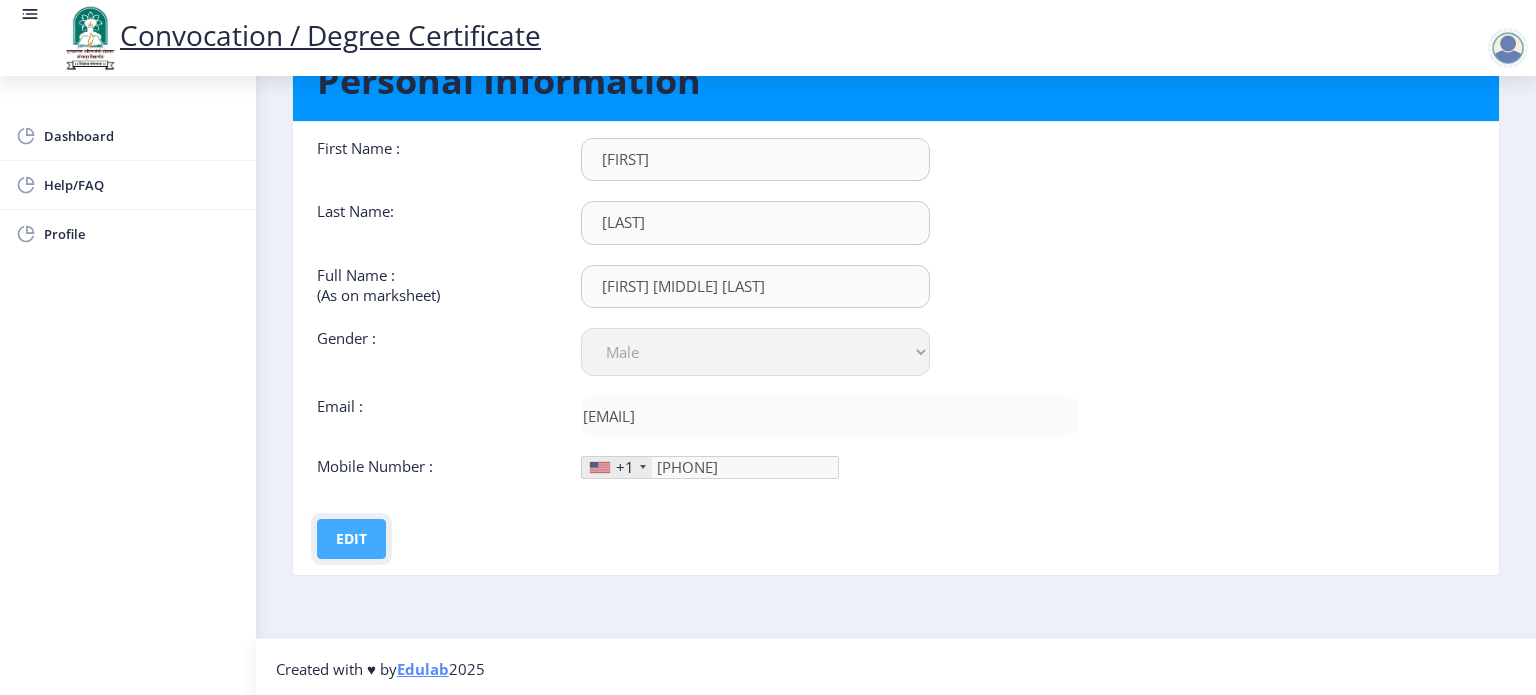 click on "Edit" 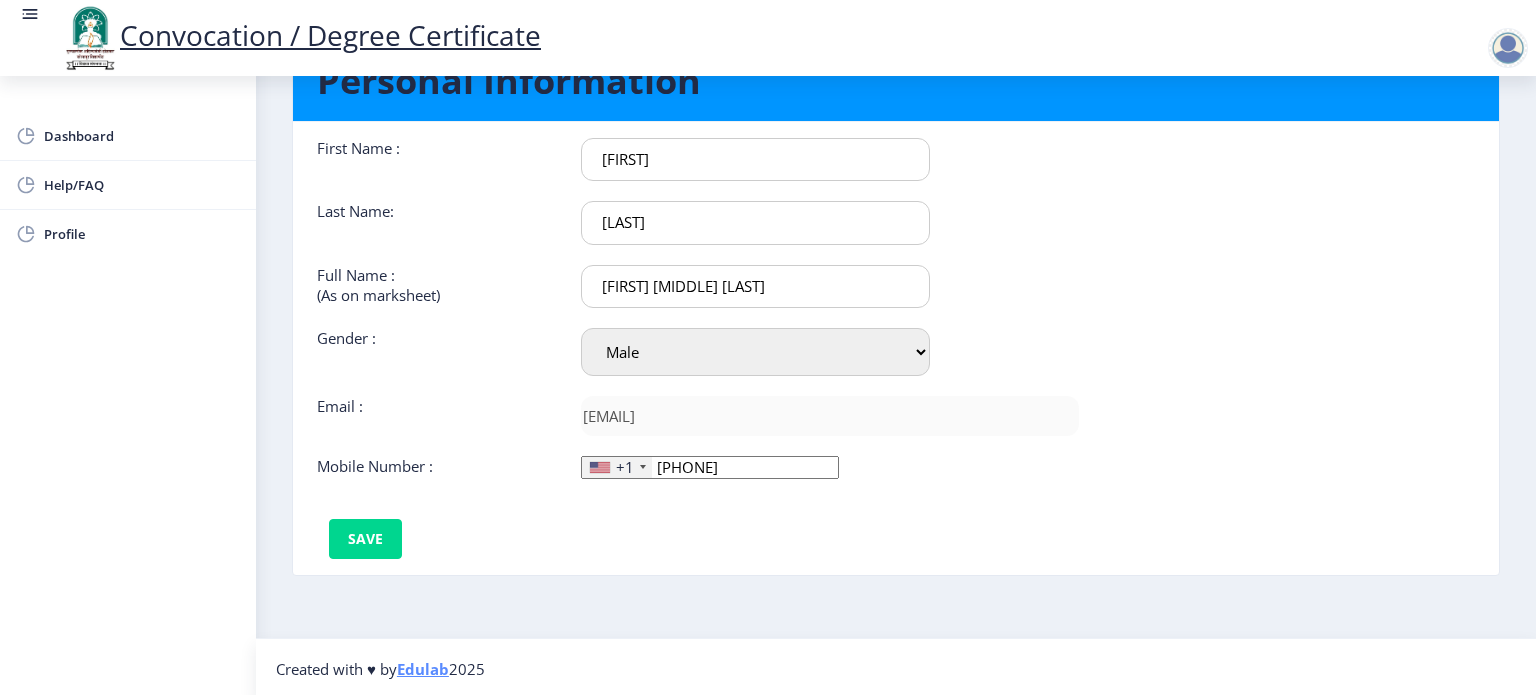 click on "+1" 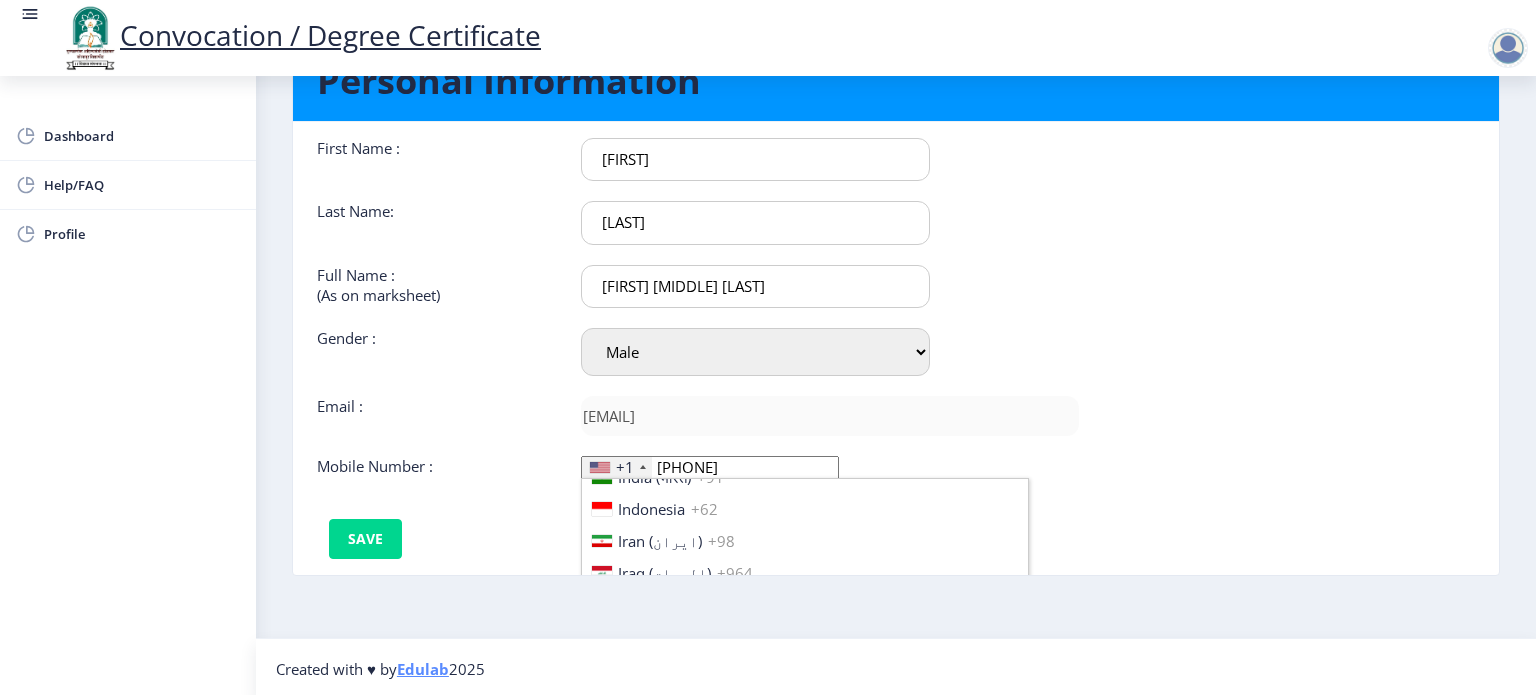 scroll, scrollTop: 3162, scrollLeft: 0, axis: vertical 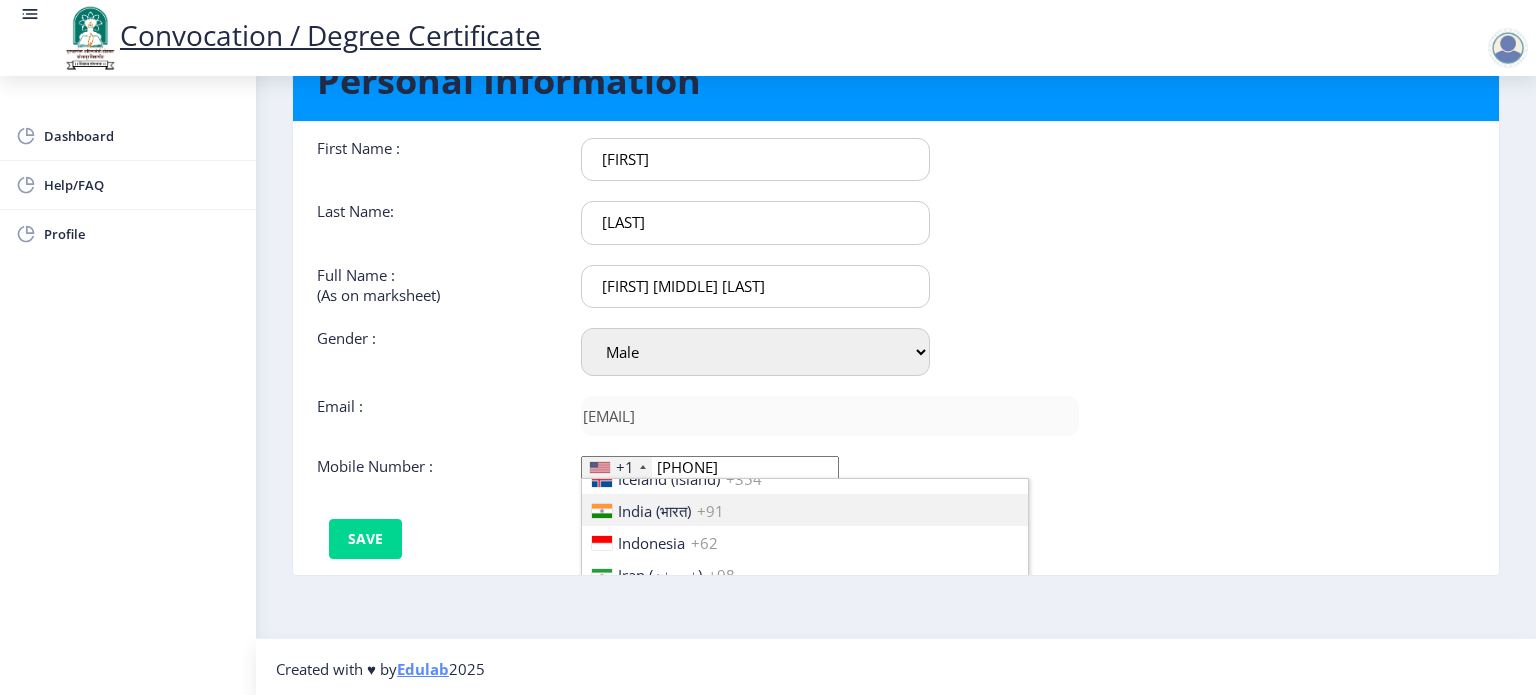 click on "India (भारत)" at bounding box center (654, 511) 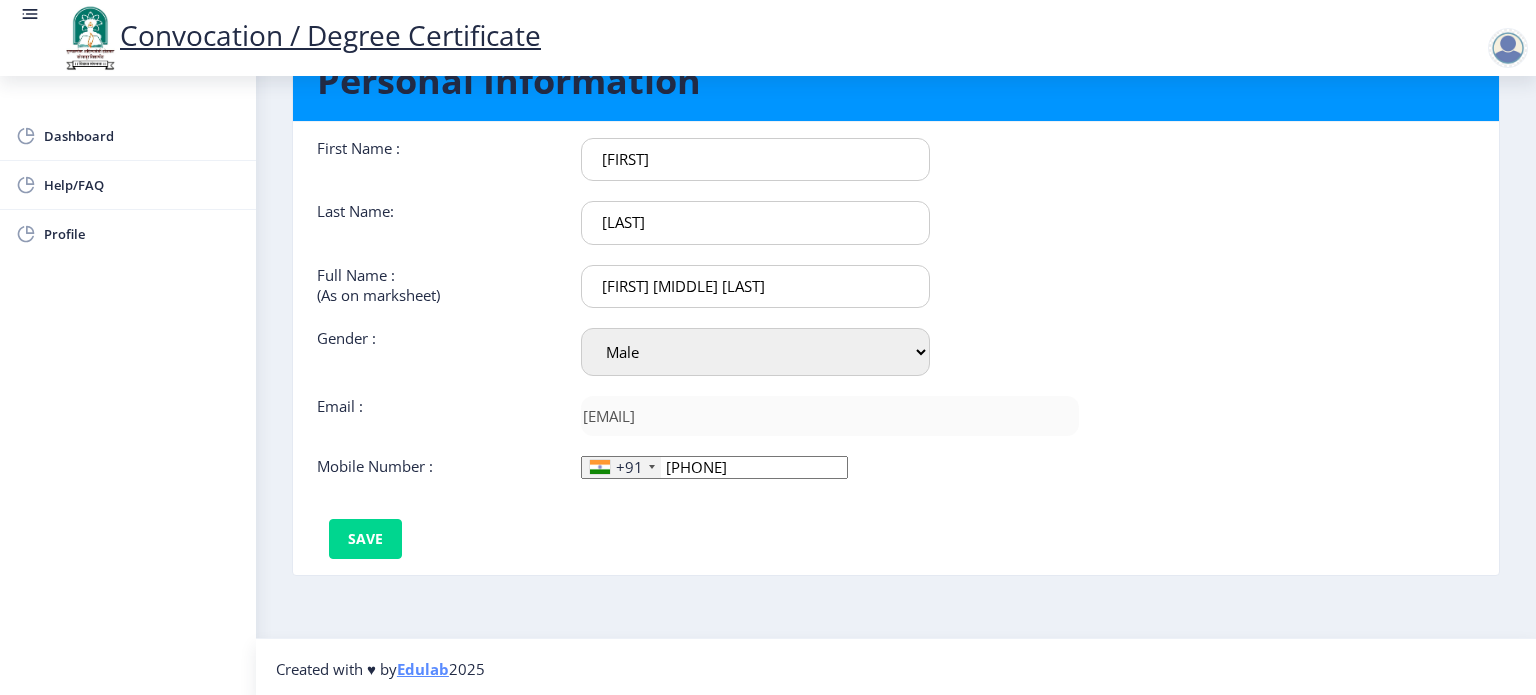 click on "First Name :  [FIRST] Last Name:  [LAST] Full Name : (As on marksheet) [FIRST] [MIDDLE] [LAST] Gender : Select Gender Male Female Other  Email :  [EMAIL]  Mobile Number :  +91 [COUNTRY] +1 [COUNTRY] +44 [COUNTRY] +93 [COUNTRY] +355 [COUNTRY] +213 [COUNTRY] +1 [COUNTRY] +376 [COUNTRY] +244 [COUNTRY] +975 [COUNTRY] +1 [COUNTRY] +54 [COUNTRY] +374 [COUNTRY] +297 [COUNTRY] +61 [COUNTRY] +43 [COUNTRY] +994 [COUNTRY] +1 [COUNTRY] +973 [COUNTRY] +880 [COUNTRY] +1 [COUNTRY] +375 [COUNTRY] +32 [COUNTRY] +501 [COUNTRY] +229 [COUNTRY] +1 [COUNTRY] +975 [COUNTRY] +267 [COUNTRY] +55 [COUNTRY] +246 [COUNTRY] +1 [COUNTRY] +673 [COUNTRY] +359 [COUNTRY] +226 [COUNTRY] +257" 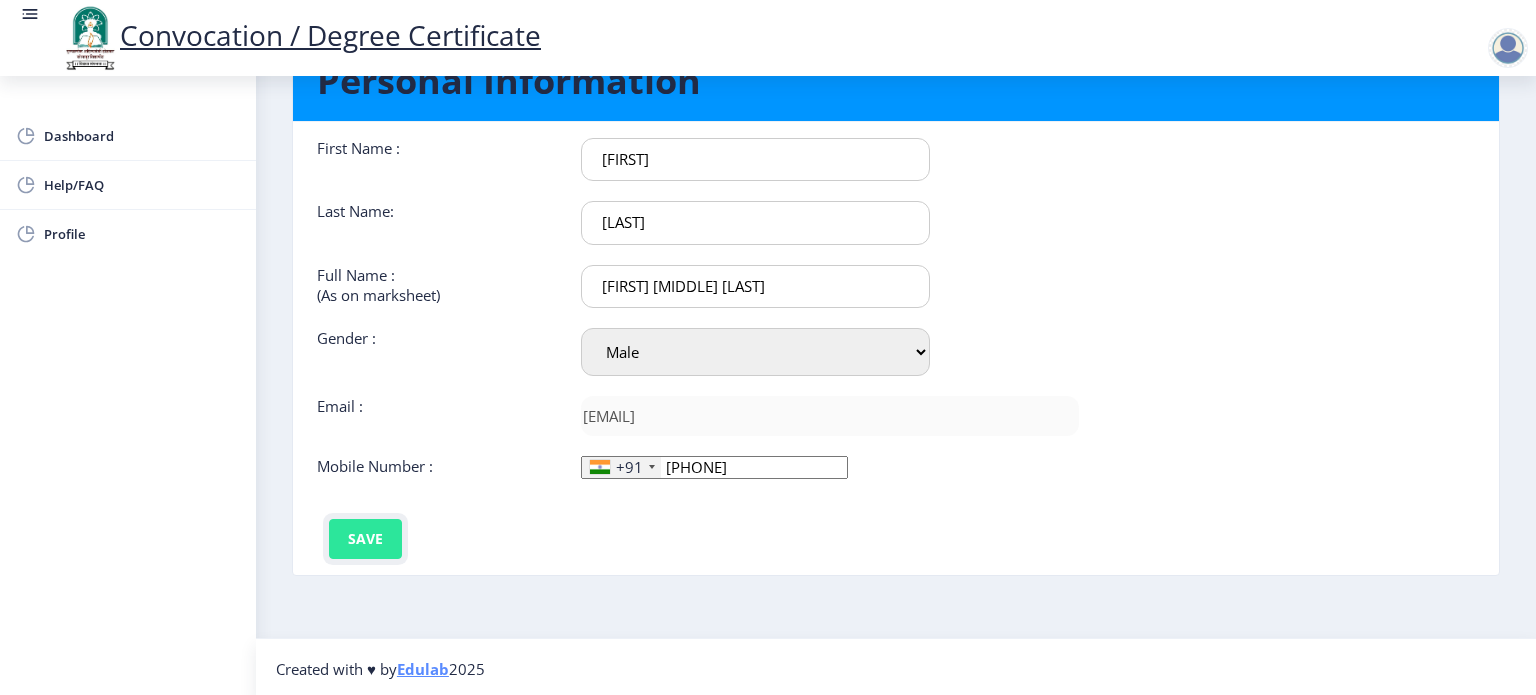 click on "Save" 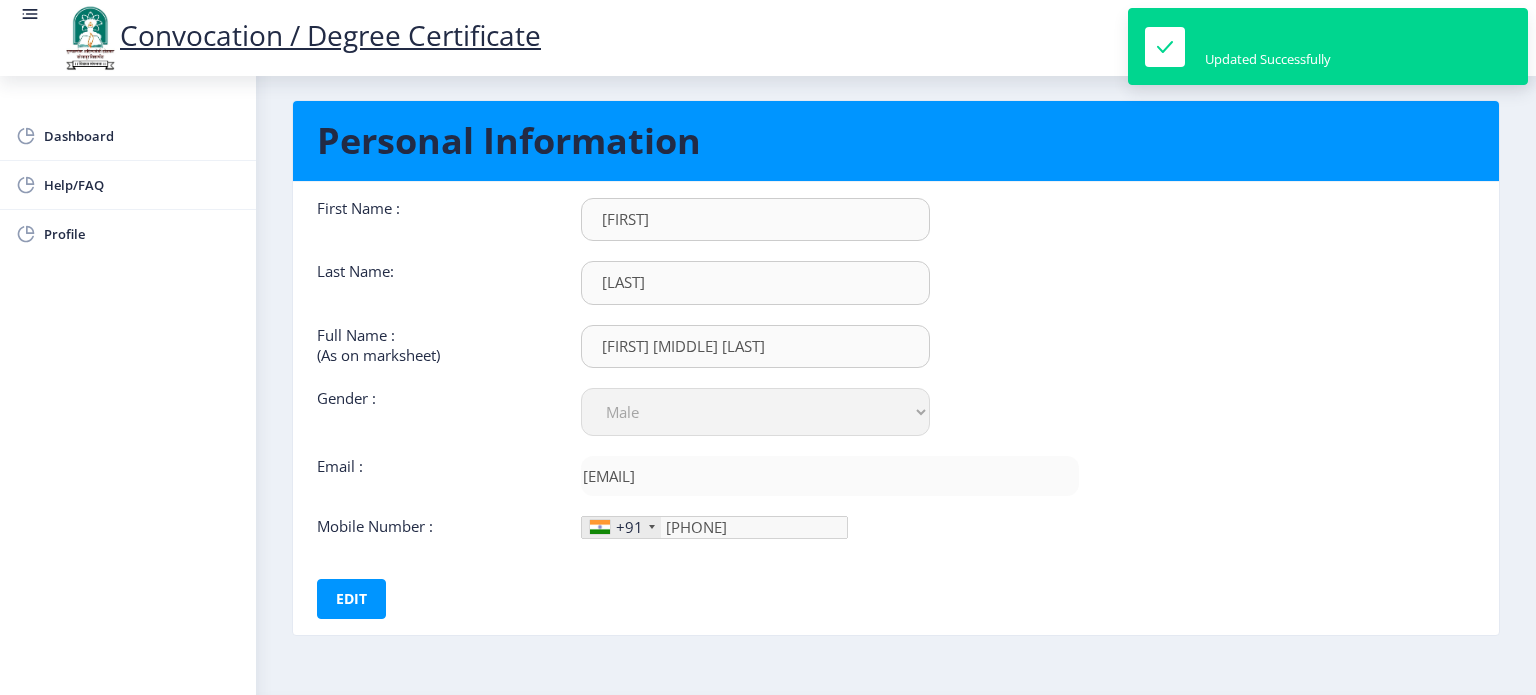 scroll, scrollTop: 0, scrollLeft: 0, axis: both 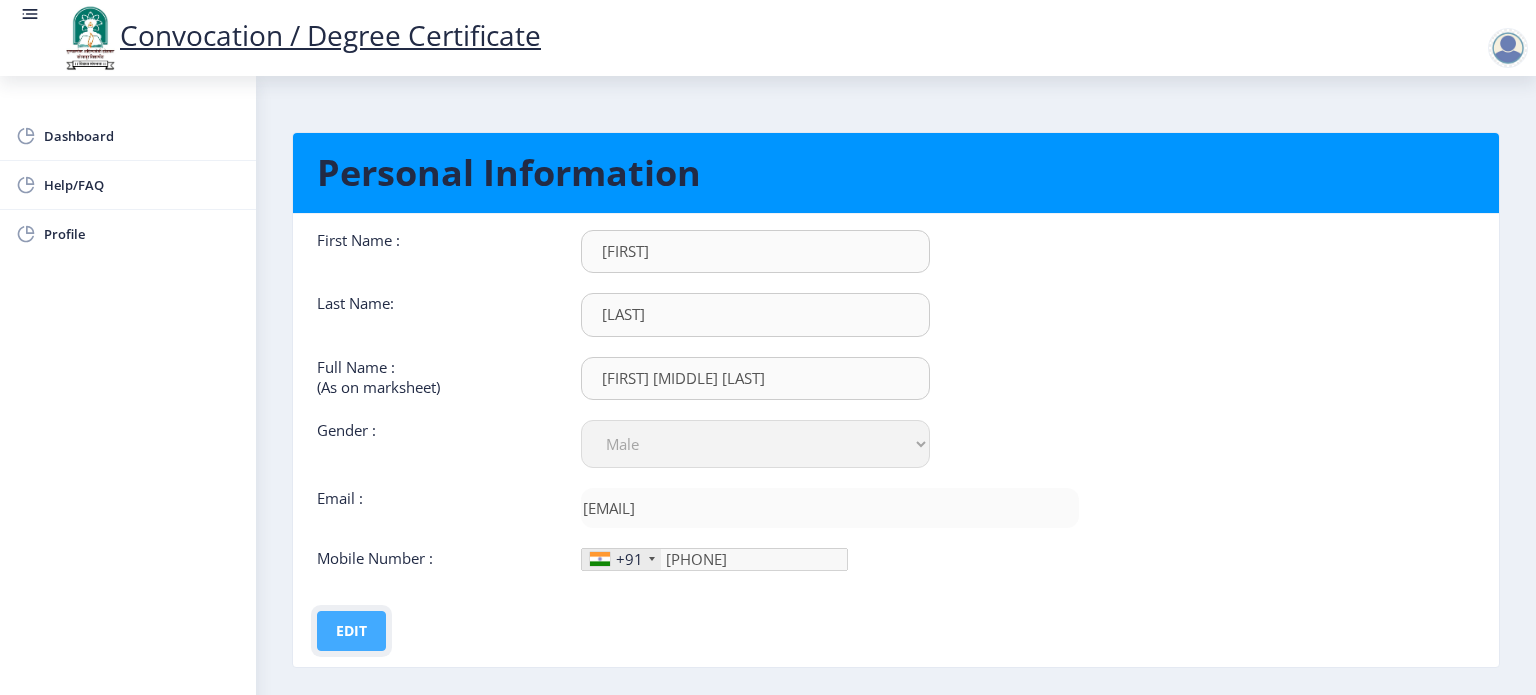 click on "Edit" 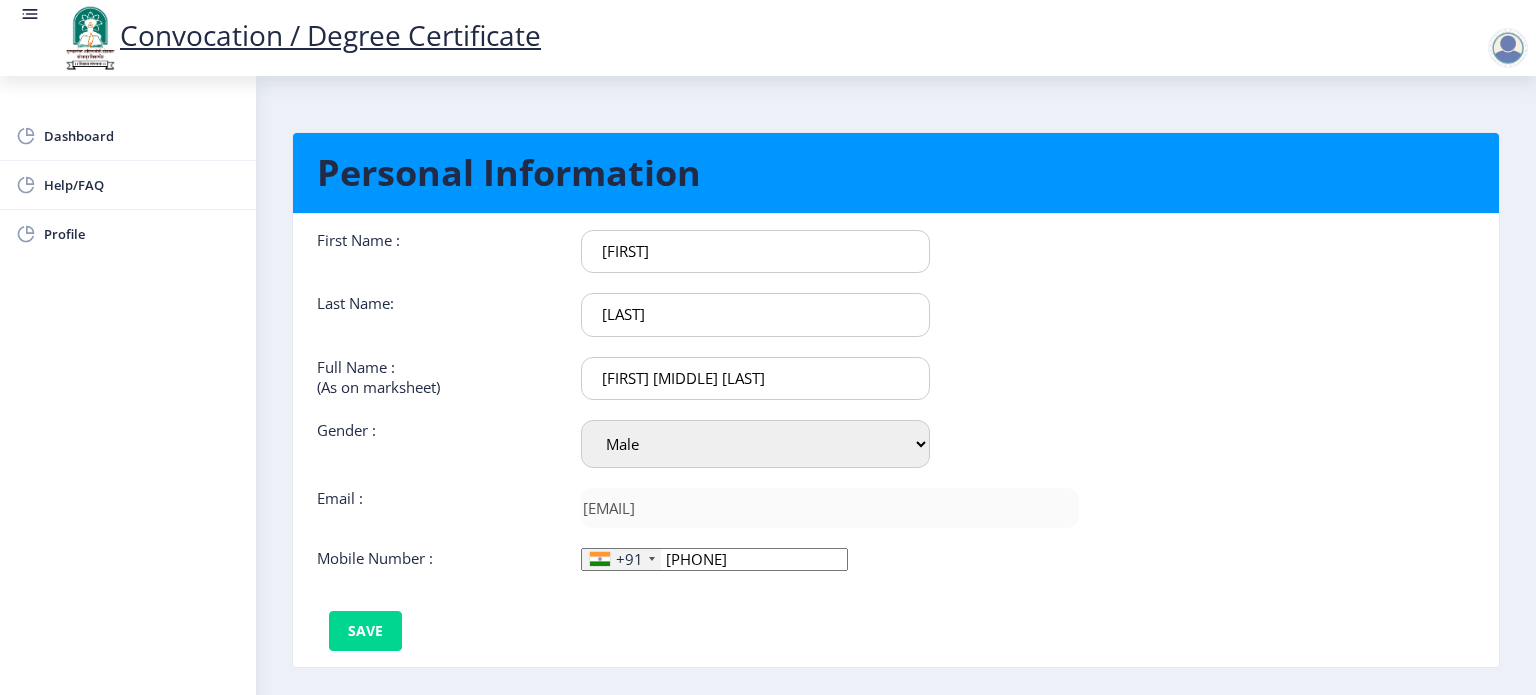 click on "[LAST]" at bounding box center (755, 251) 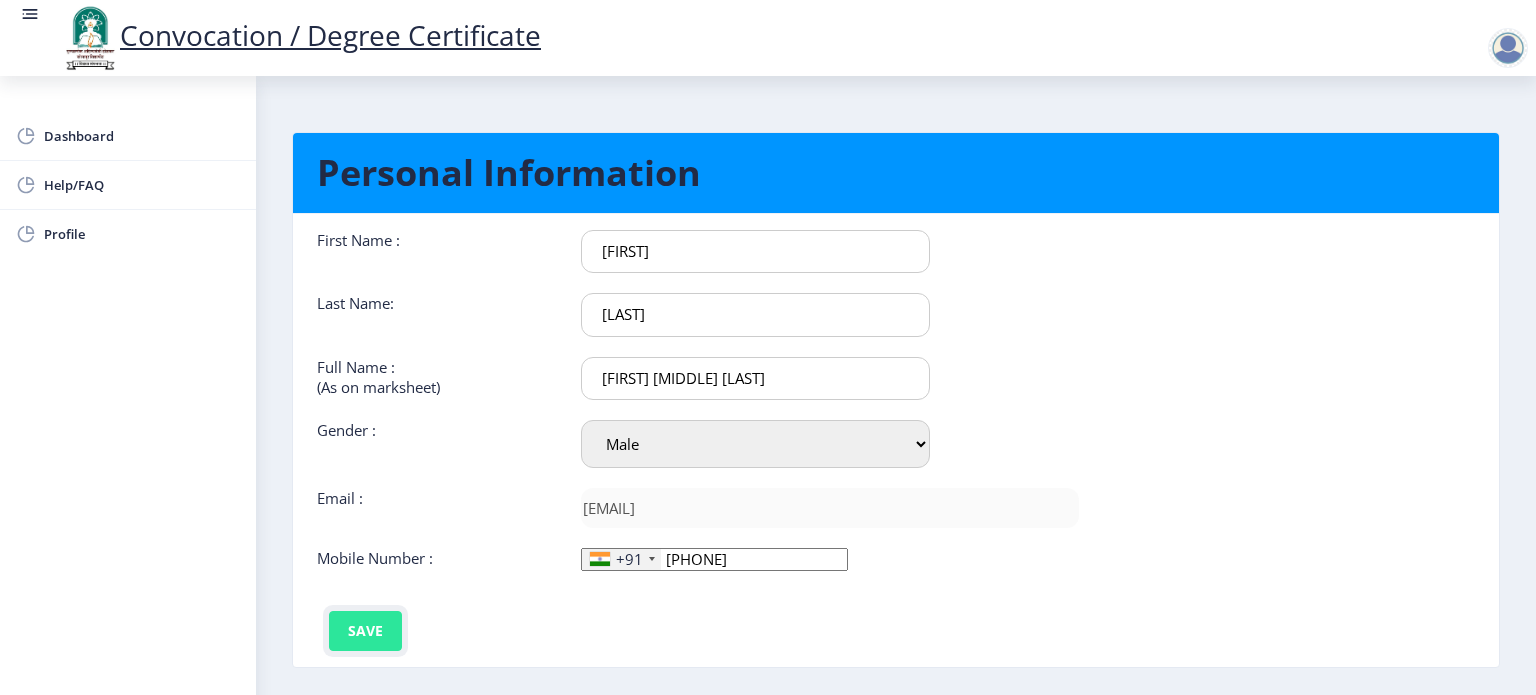 click on "Save" 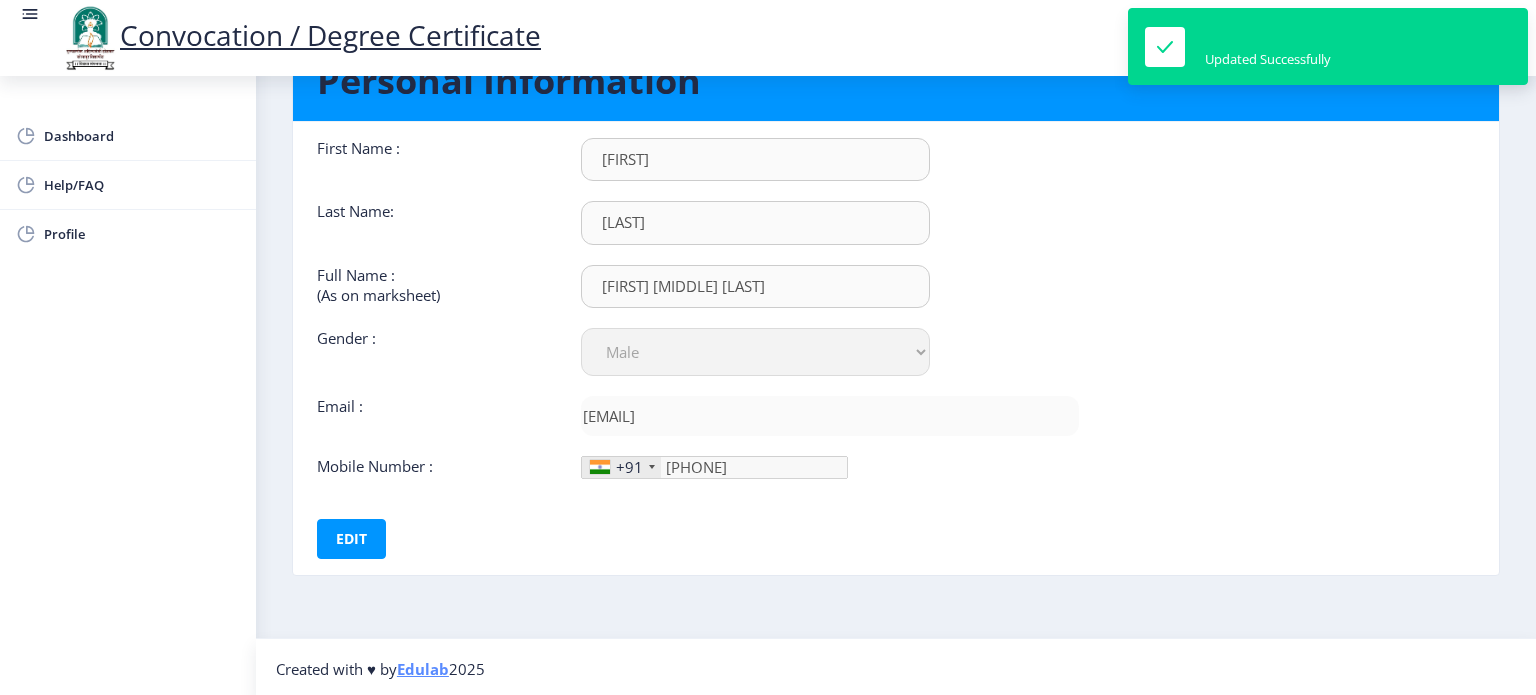 scroll, scrollTop: 0, scrollLeft: 0, axis: both 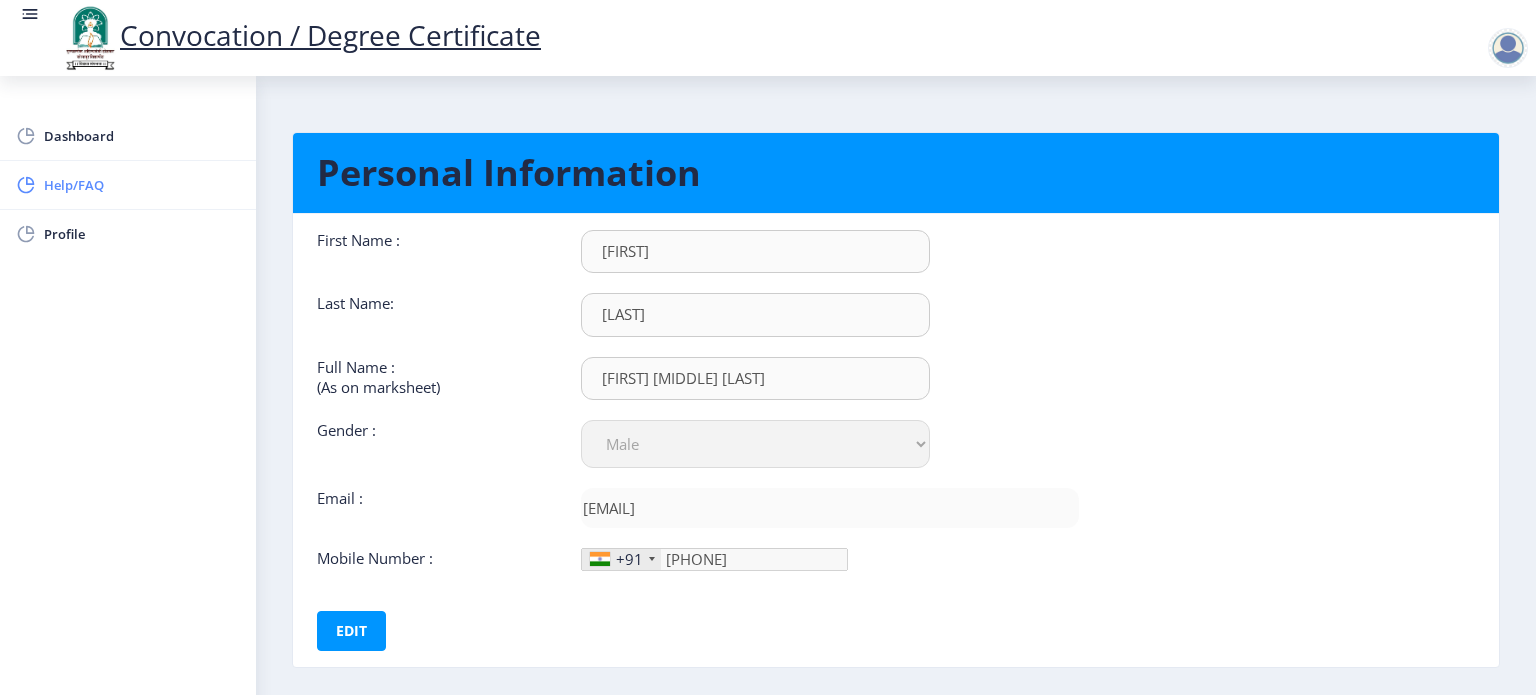 click on "Help/FAQ" 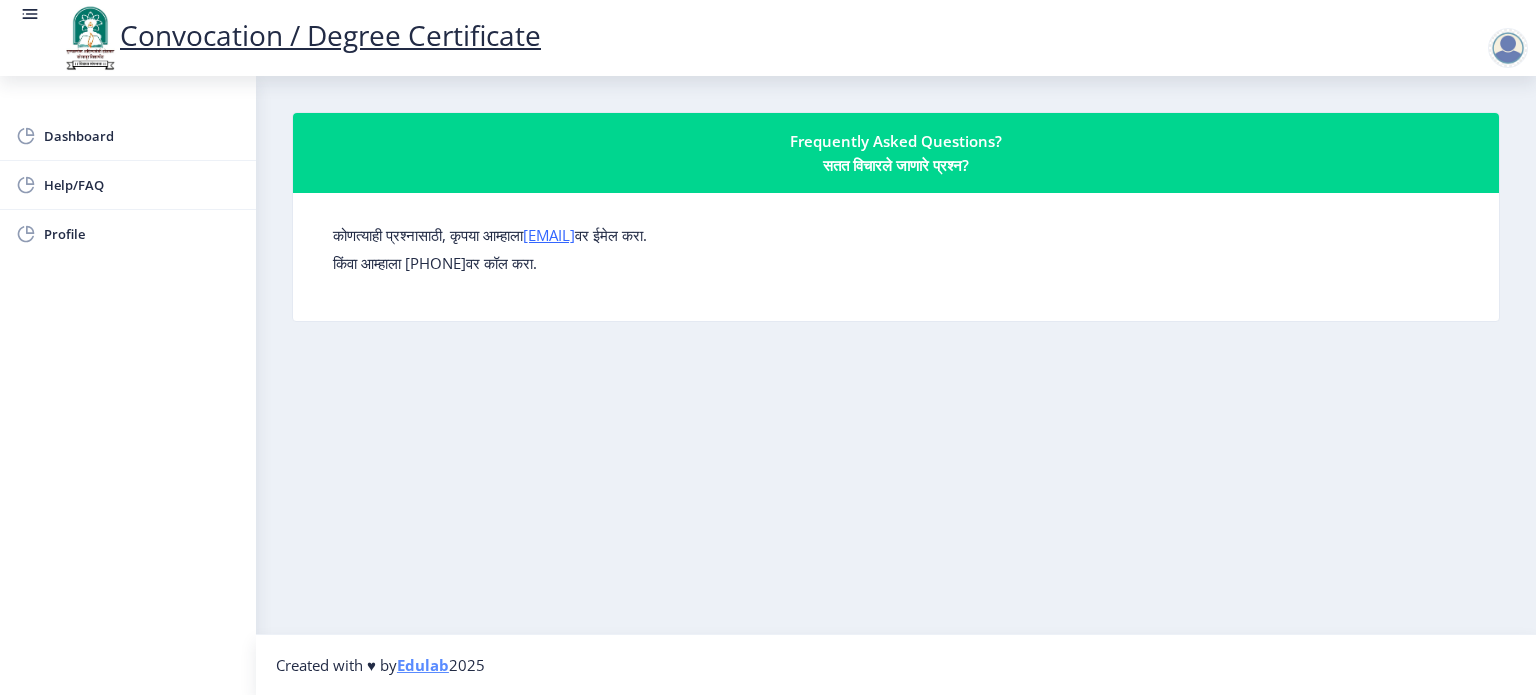 click on "किंवा आम्हाला [PHONE]वर कॉल करा." 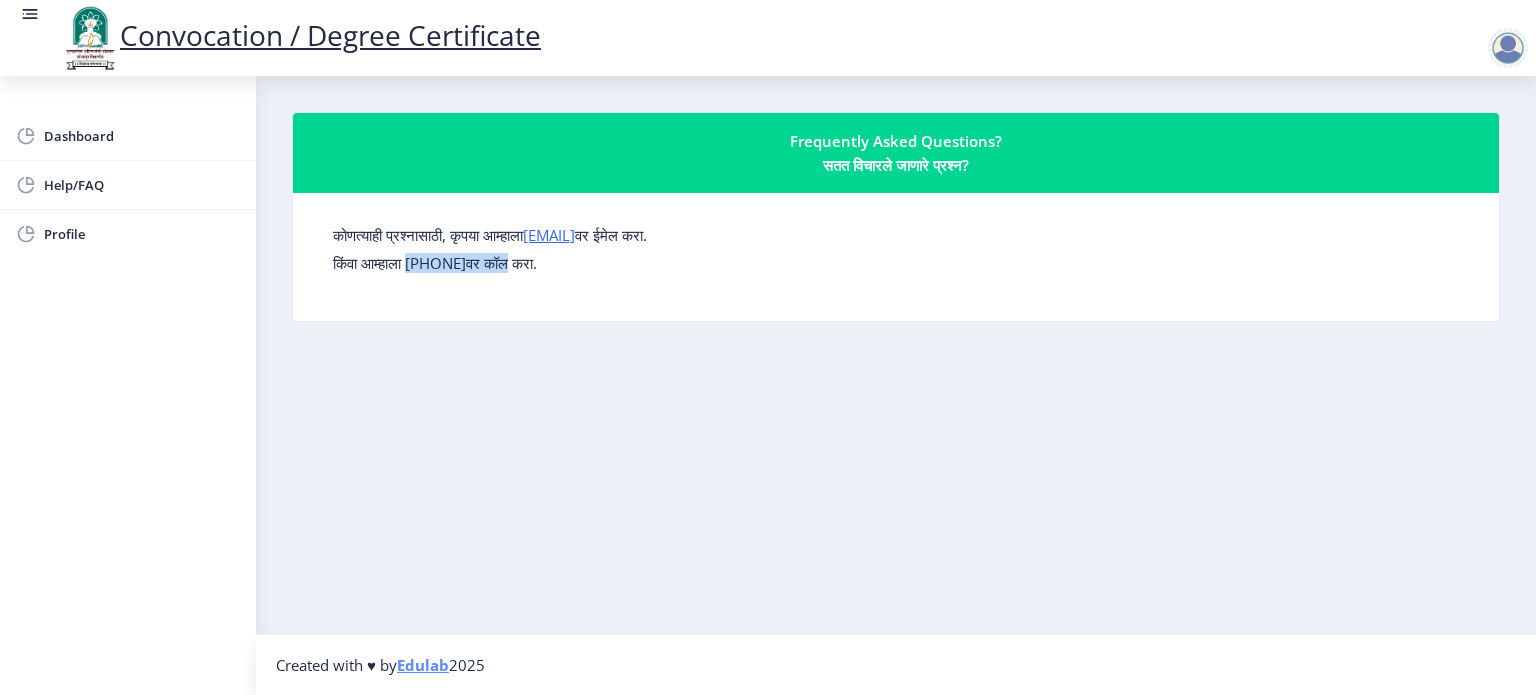 click on "किंवा आम्हाला [PHONE]वर कॉल करा." 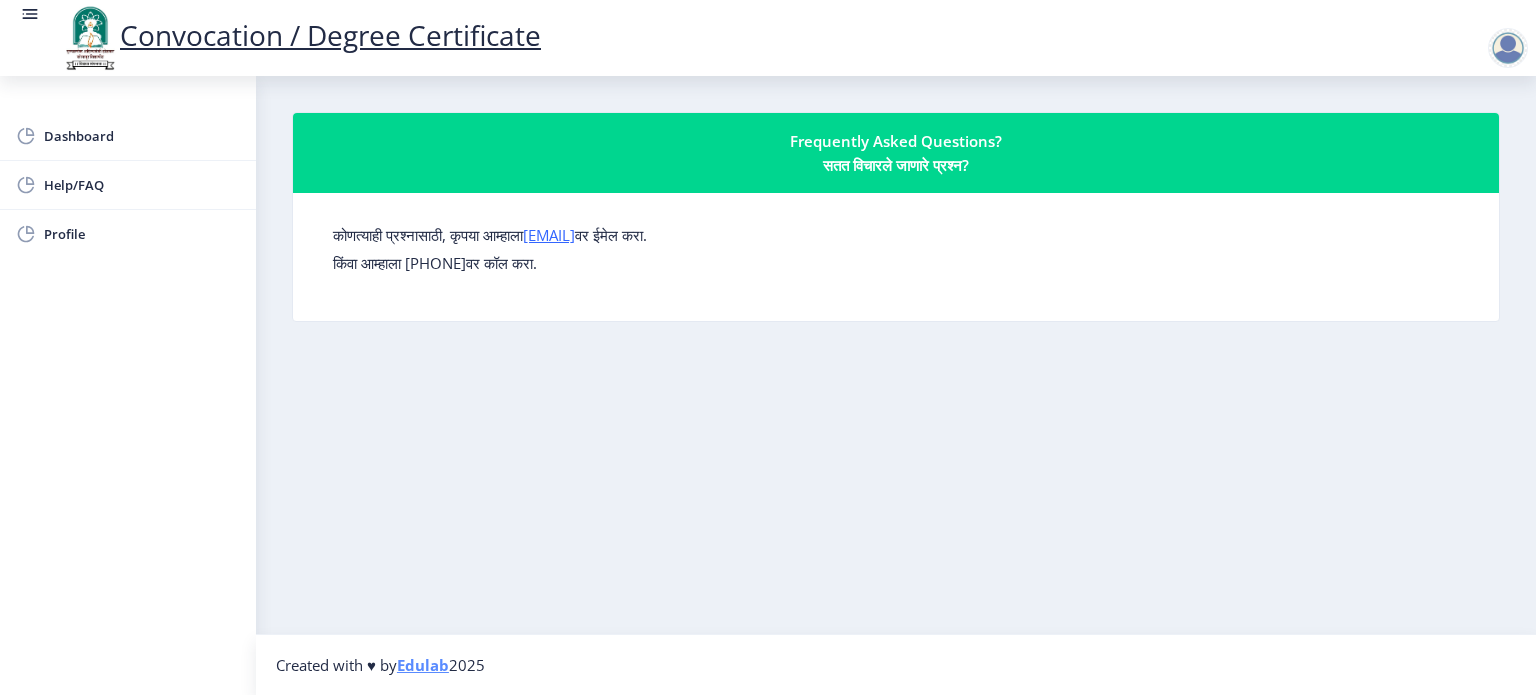 click on "Frequently Asked Questions?  सतत विचारले जाणारे प्रश्न?  कोणत्याही प्रश्नासाठी, कृपया आम्हाला  [EMAIL]  वर ईमेल करा. किंवा आम्हाला [PHONE]वर कॉल करा." 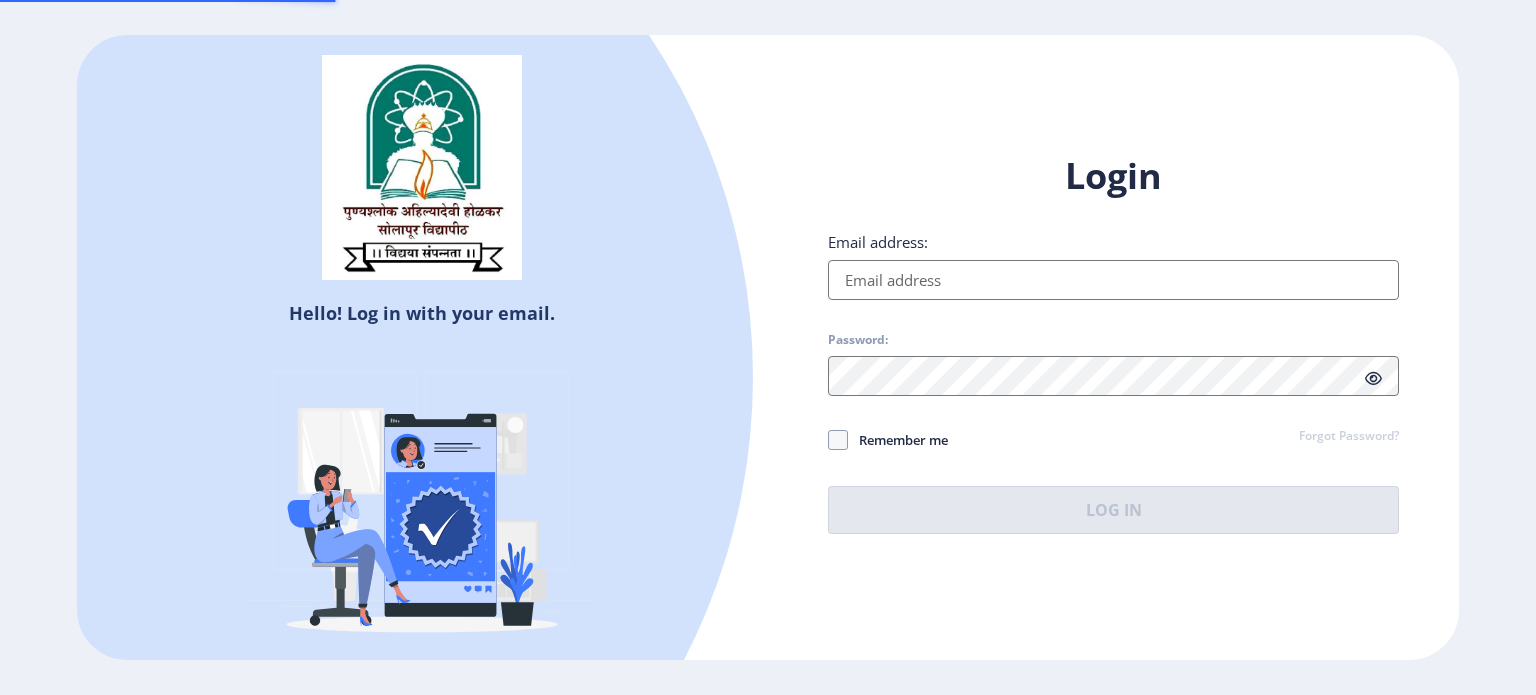 scroll, scrollTop: 0, scrollLeft: 0, axis: both 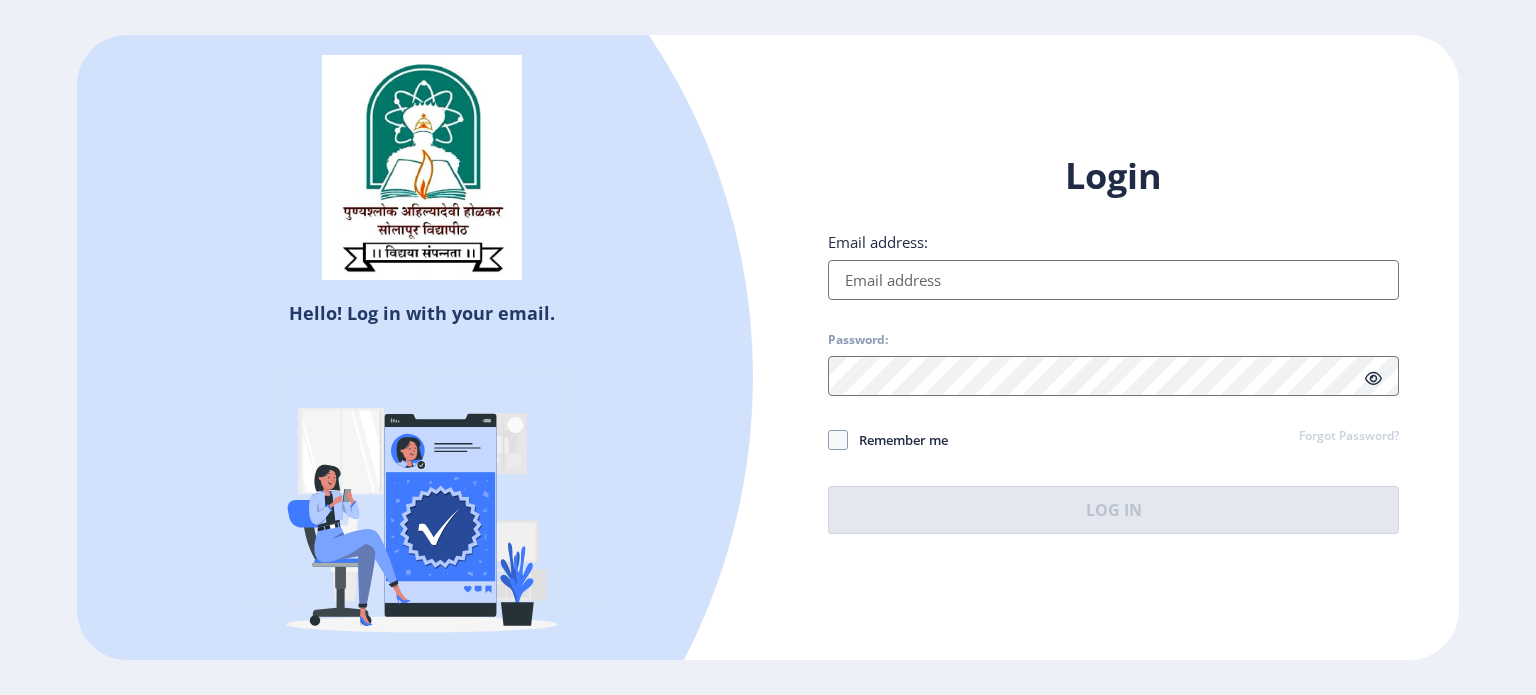click on "Email address:" at bounding box center (1113, 280) 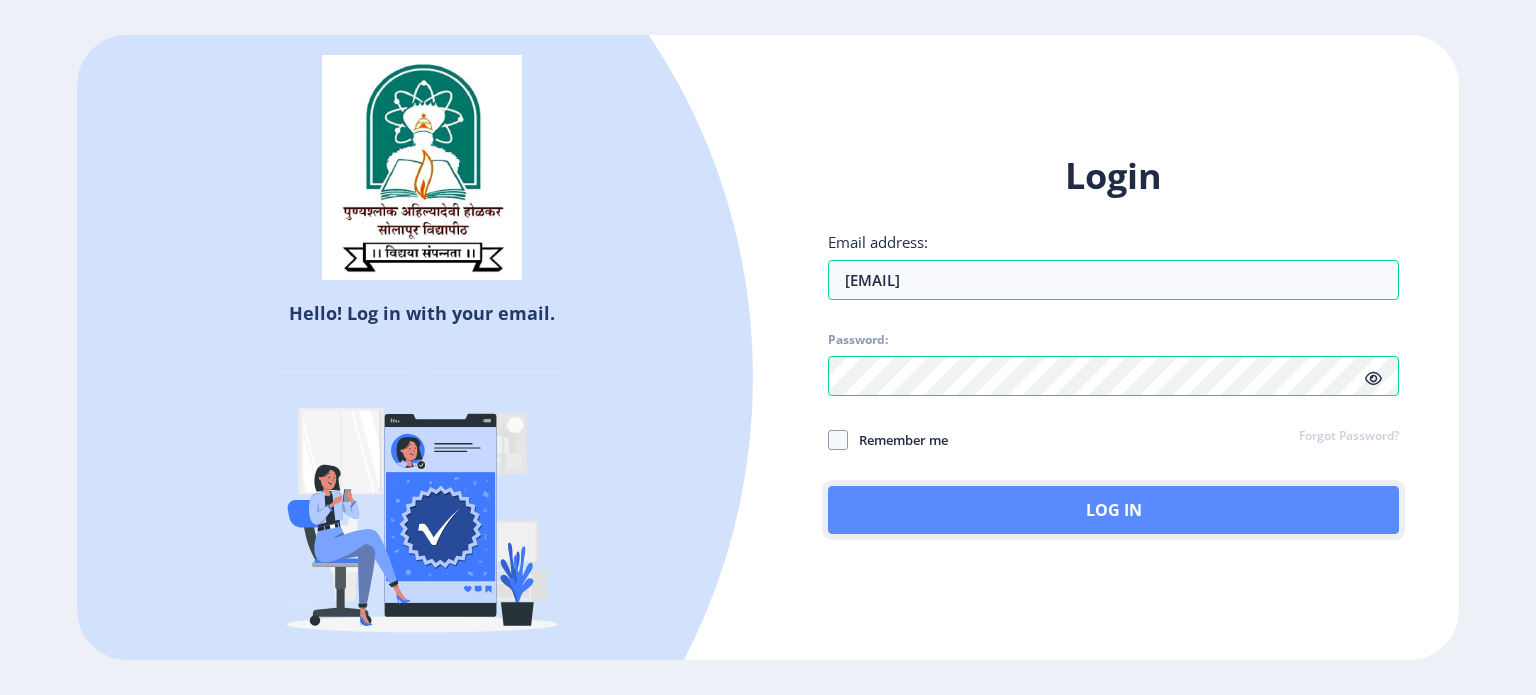 click on "Log In" 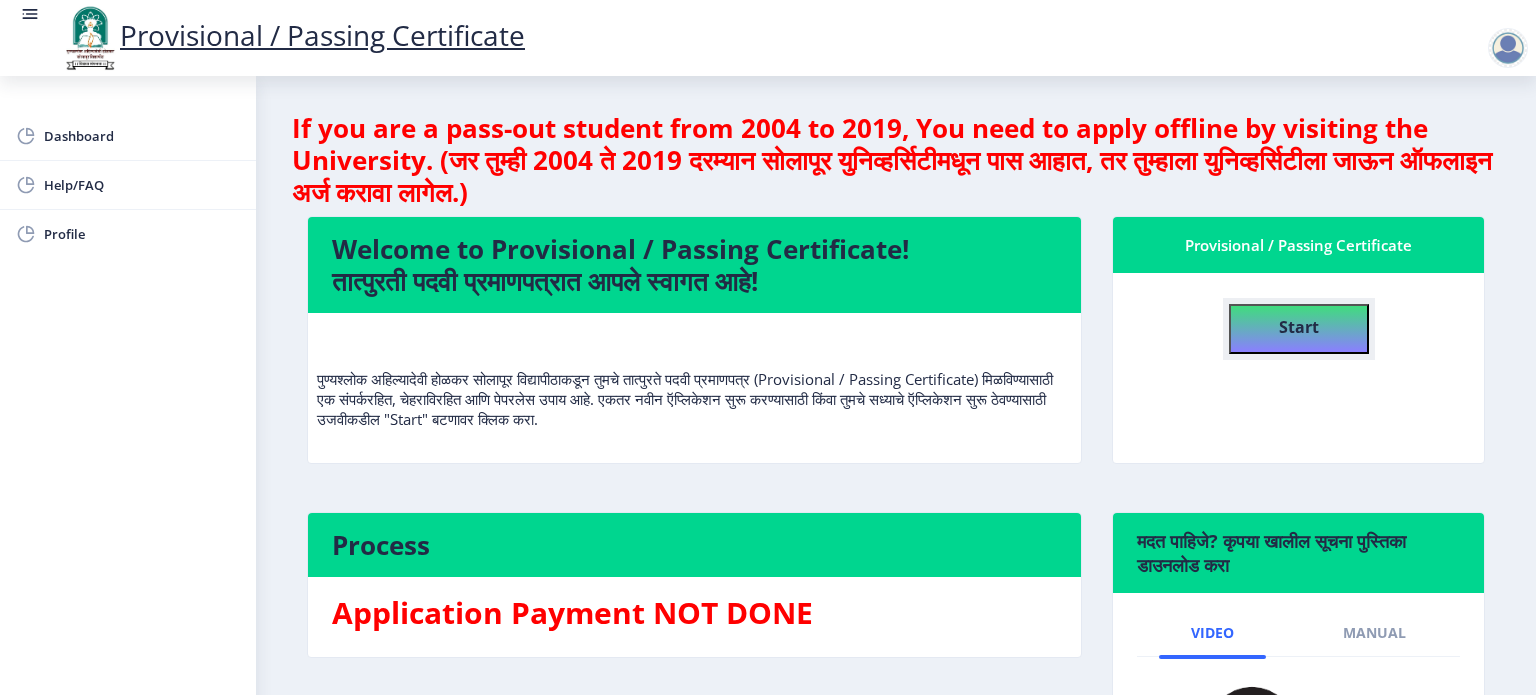 click on "Start" 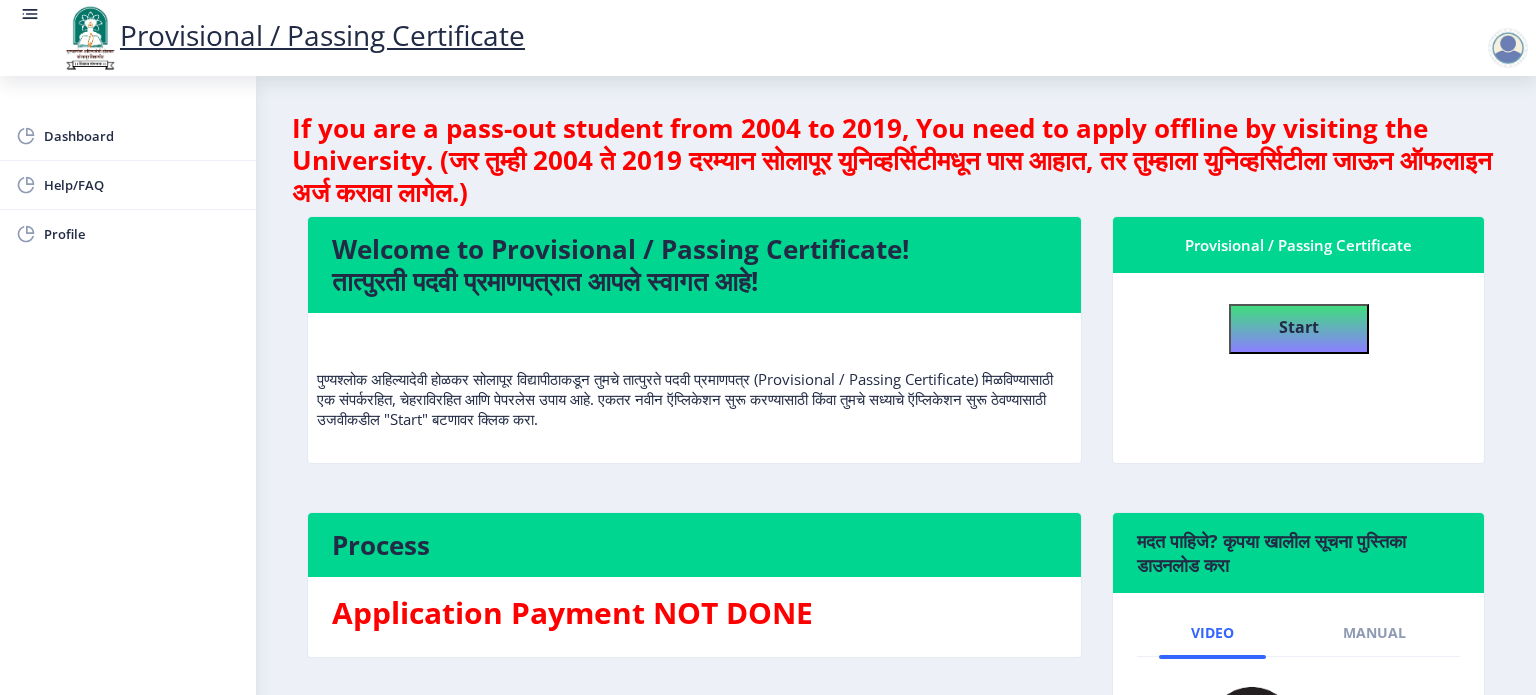 select 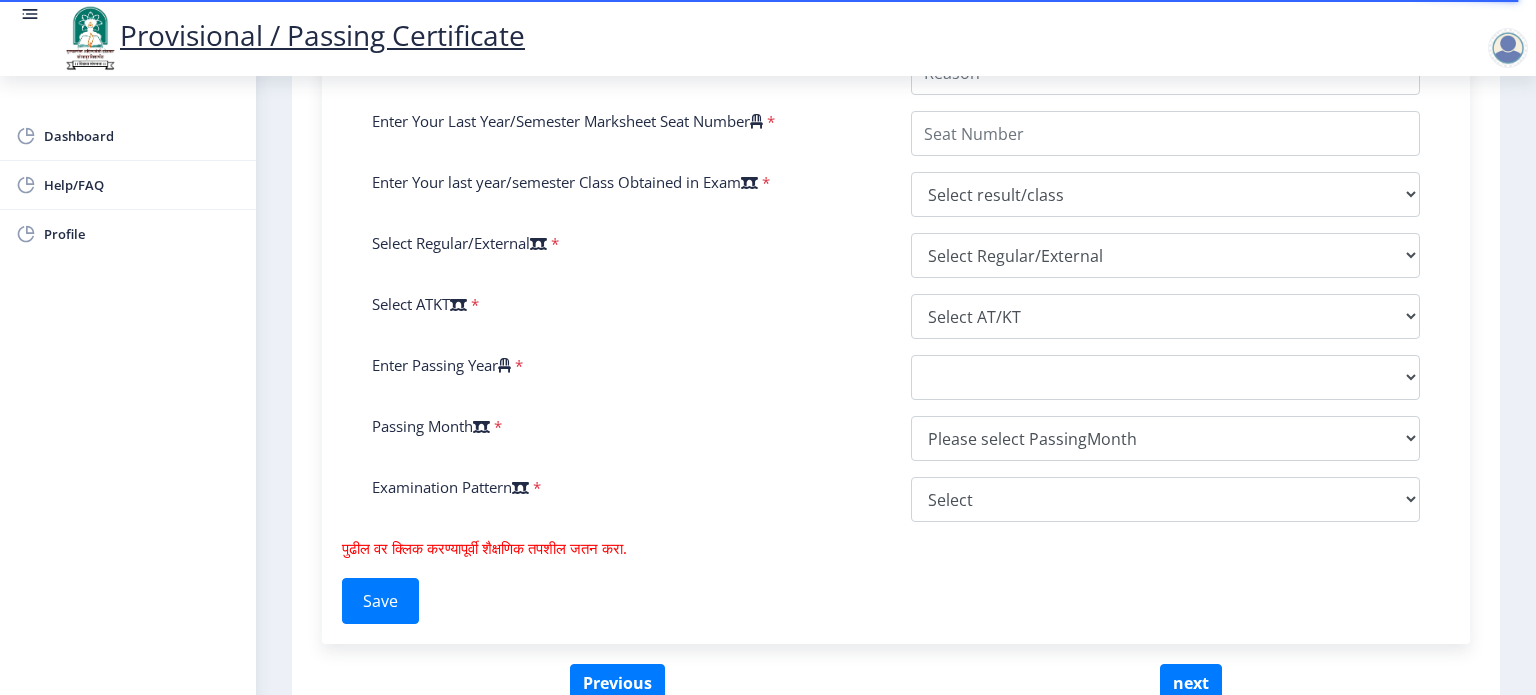 scroll, scrollTop: 964, scrollLeft: 0, axis: vertical 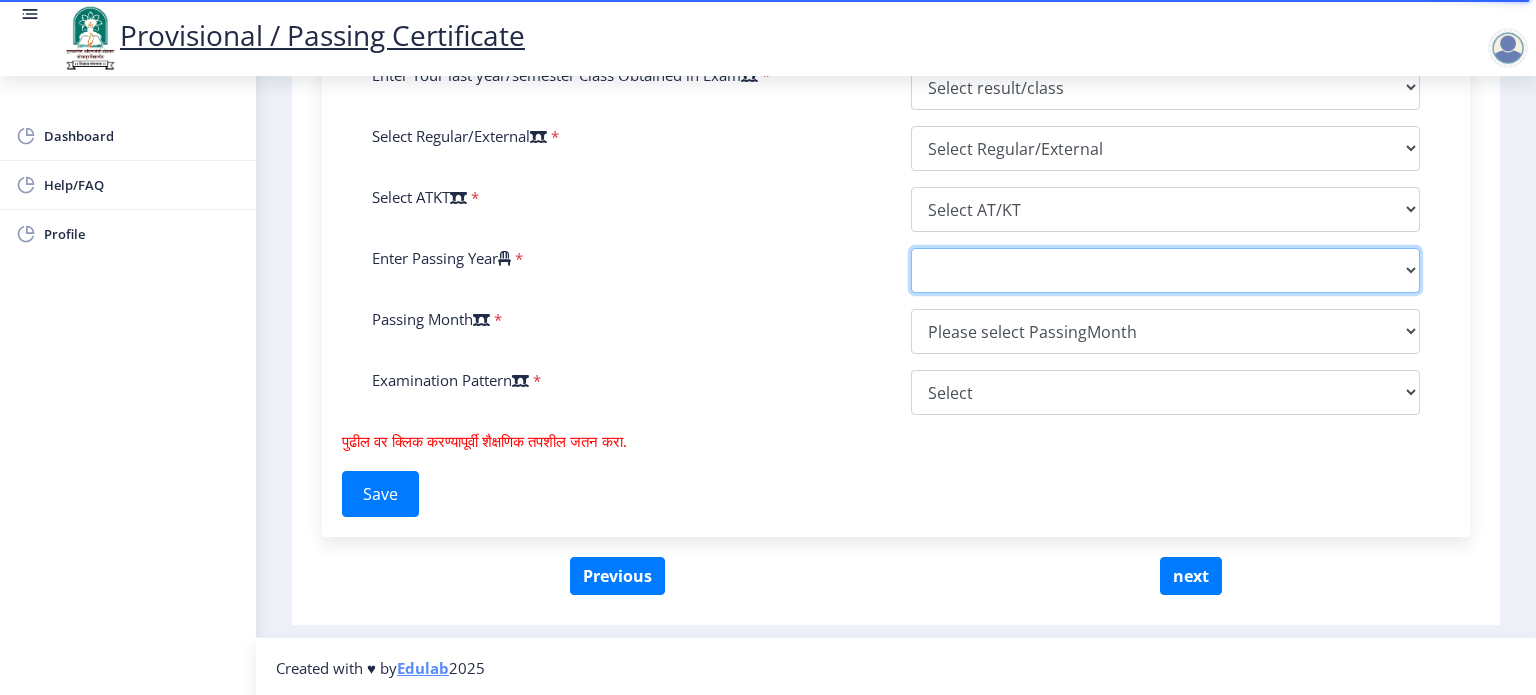 click on "2025   2024   2023   2022   2021   2020   2019   2018   2017   2016   2015   2014   2013   2012   2011   2010   2009   2008   2007   2006   2005   2004   2003   2002   2001   2000   1999   1998   1997   1996   1995   1994   1993   1992   1991   1990   1989   1988   1987   1986   1985   1984   1983   1982   1981   1980   1979   1978   1977   1976   1975   1974   1973   1972   1971   1970   1969   1968   1967" at bounding box center (1165, 270) 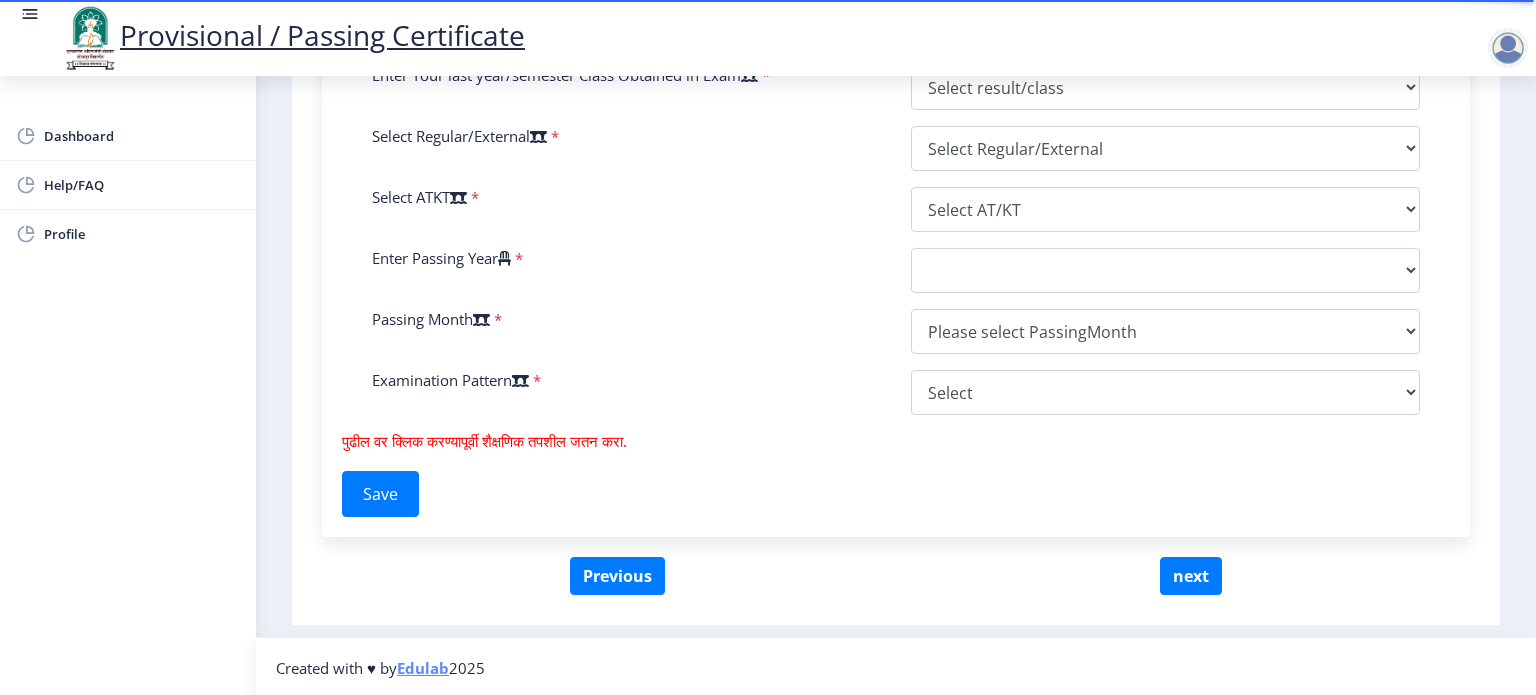 click on "Enter Your PRN Number    * Verify Edit College Name   * Course Name   *  Enter Name as on Marksheet (Without Mothers Name )   *  Enter Mothers Name    *  Specialization of the Course Selected    *  Reason    *  Enter Your Last Year/Semester Marksheet Seat Number   * Enter Your last year/semester Class Obtained in Exam   * Select result/class  DISTINCTION   FIRST CLASS   HIGHER SECOND CLASS   SECOND CLASS   PASS CLASS   SUCCESSFUL   OUTSTANDING - EXEMPLARY  Grade O Grade A+ Grade A Grade B+ Grade B Grade C+ Grade C Grade F/FC Grade F Grade D Grade E FIRST CLASS WITH DISTINCTION Select Regular/External   *  Select Regular/External   Regular  External  Special Select ATKT   *  Select AT/KT   None ATKT  Enter Passing Year   *  2025   2024   2023   2022   2021   2020   2019   2018   2017   2016   2015   2014   2013   2012   2011   2010   2009   2008   2007   2006   2005   2004   2003   2002   2001   2000   1999   1998   1997   1996   1995   1994   1993   1992   1991   1990   1989   1988" at bounding box center [896, 8] 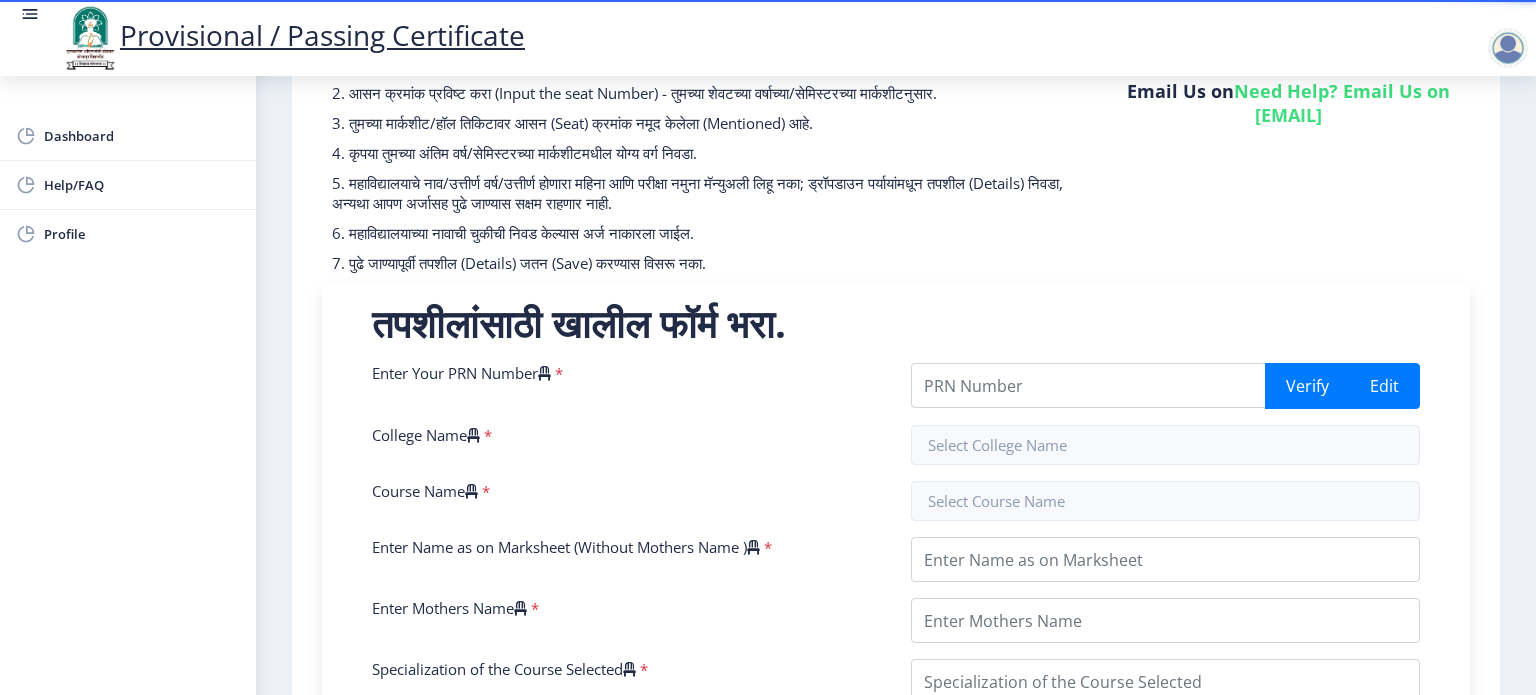 scroll, scrollTop: 200, scrollLeft: 0, axis: vertical 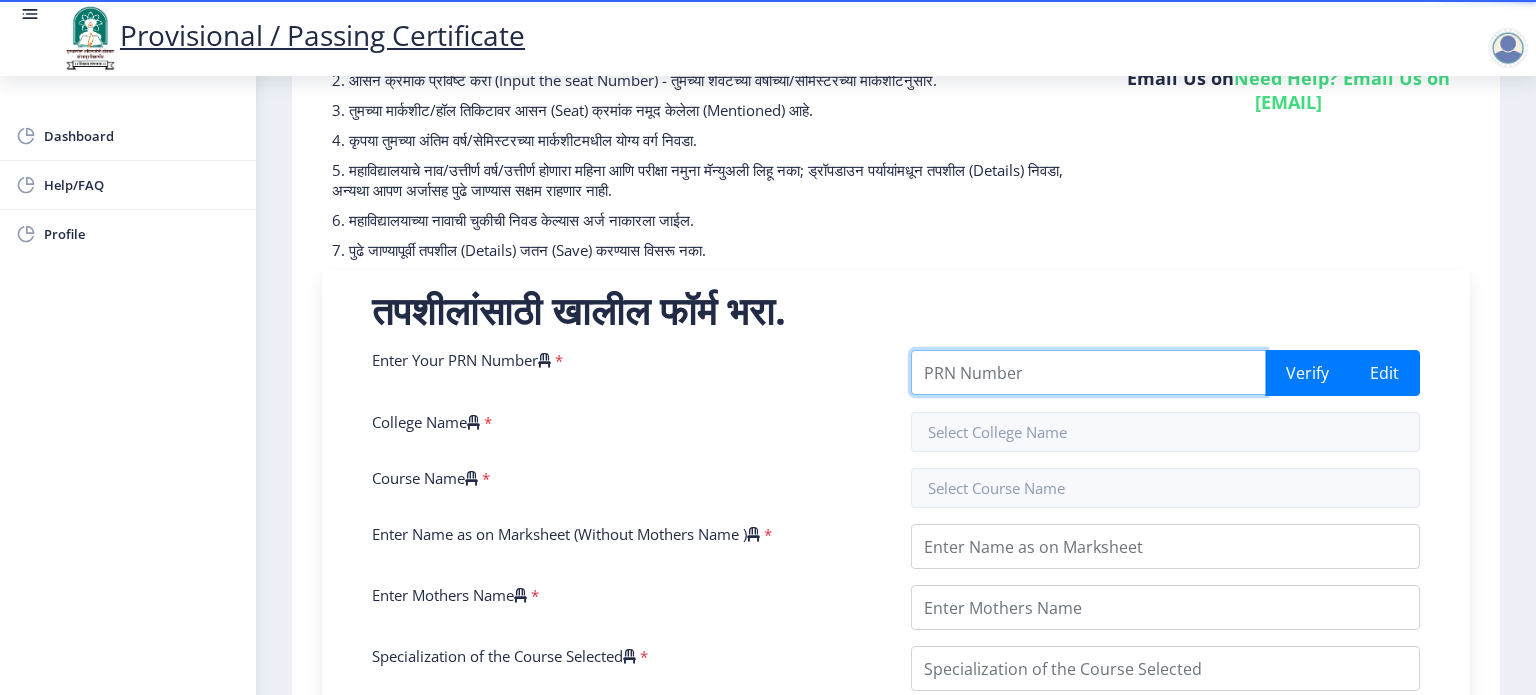 click on "Enter Your PRN Number" at bounding box center [1088, 372] 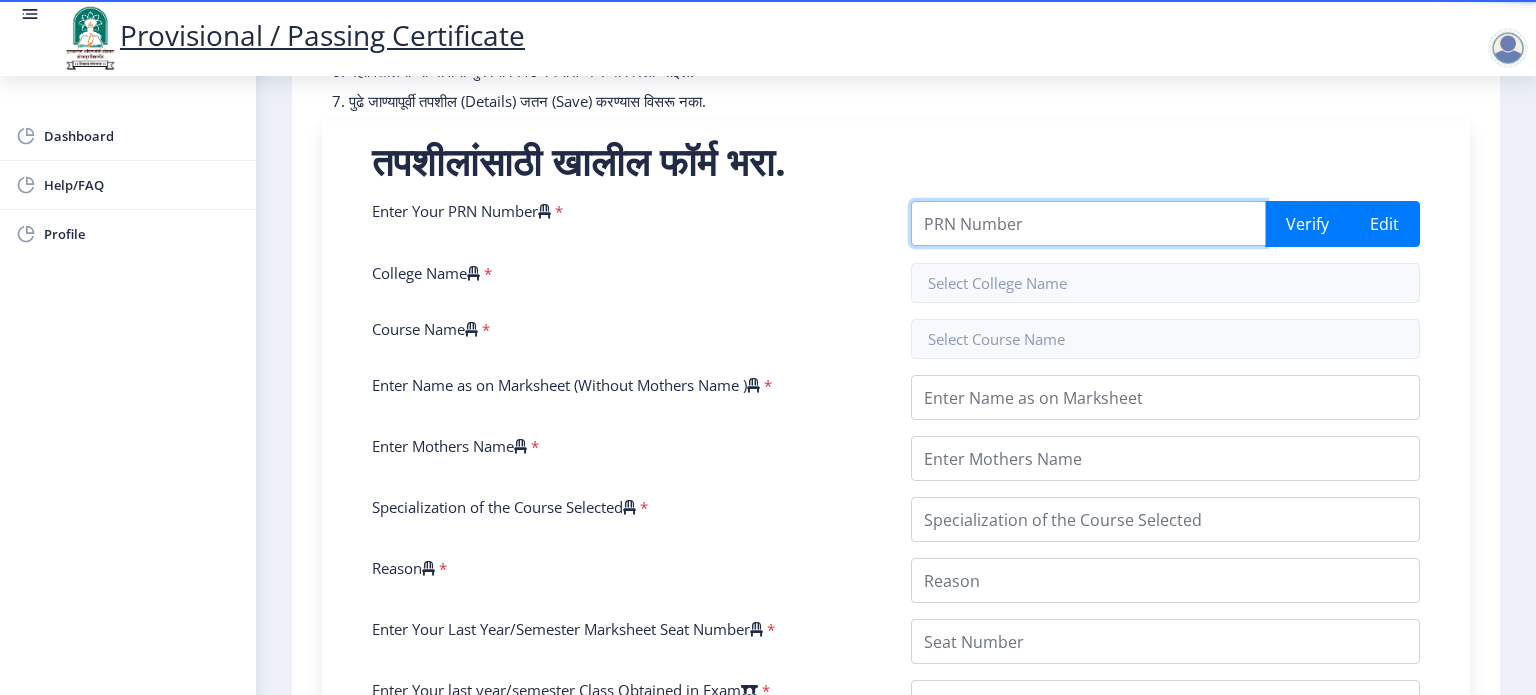 scroll, scrollTop: 700, scrollLeft: 0, axis: vertical 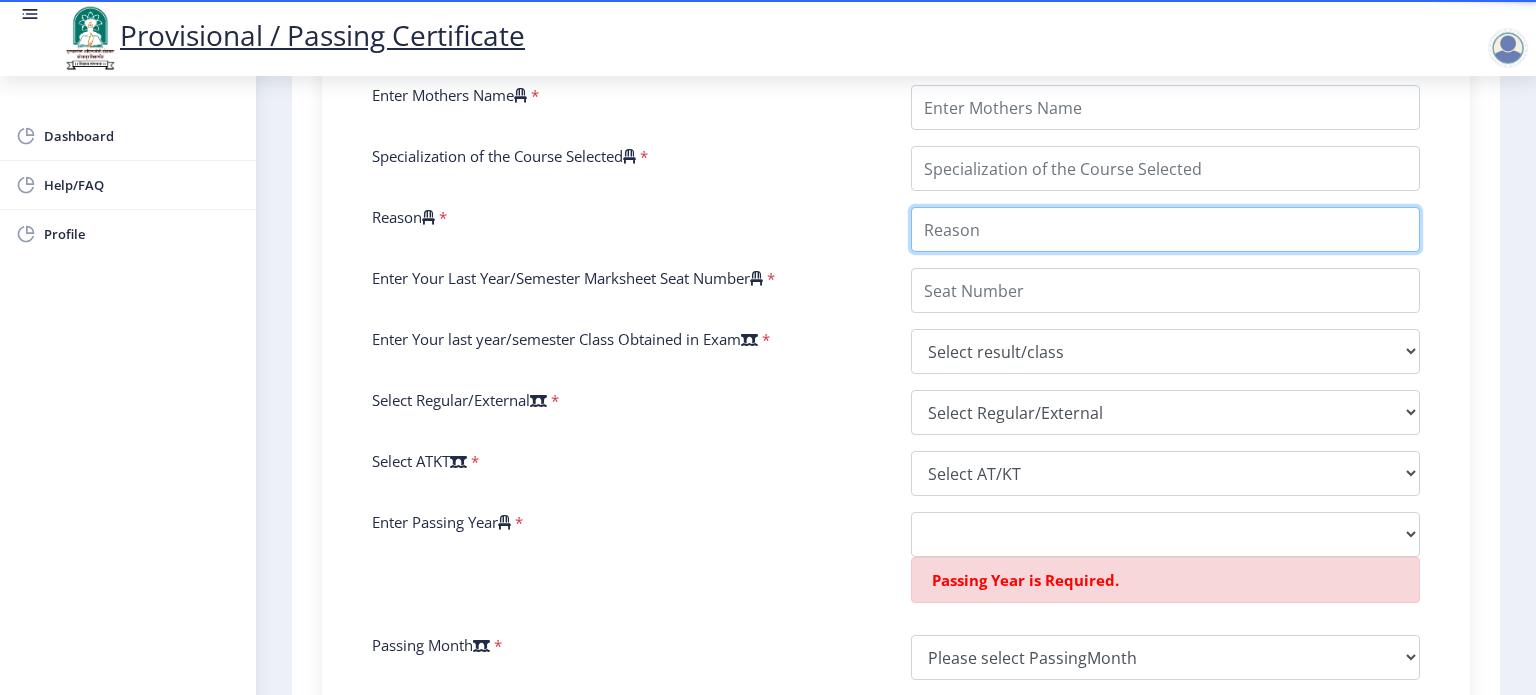click on "Enter Your PRN Number    * Verify Edit College Name   * Course Name   *  Enter Name as on Marksheet (Without Mothers Name )   *  Enter Mothers Name    *  Specialization of the Course Selected    *  Reason    *  Enter Your Last Year/Semester Marksheet Seat Number   * Enter Your last year/semester Class Obtained in Exam   * Select result/class  DISTINCTION   FIRST CLASS   HIGHER SECOND CLASS   SECOND CLASS   PASS CLASS   SUCCESSFUL   OUTSTANDING - EXEMPLARY  Grade O Grade A+ Grade A Grade B+ Grade B Grade C+ Grade C Grade F/FC Grade F Grade D Grade E FIRST CLASS WITH DISTINCTION Select Regular/External   *  Select Regular/External   Regular  External  Special Select ATKT   *  Select AT/KT   None ATKT  Enter Passing Year   *  2025   2024   2023   2022   2021   2020   2019   2018   2017   2016   2015   2014   2013   2012   2011   2010   2009   2008   2007   2006   2005   2004   2003   2002   2001   2000   1999   1998   1997   1996   1995   1994   1993   1992   1991   1990   1989   1988" at bounding box center (896, 303) 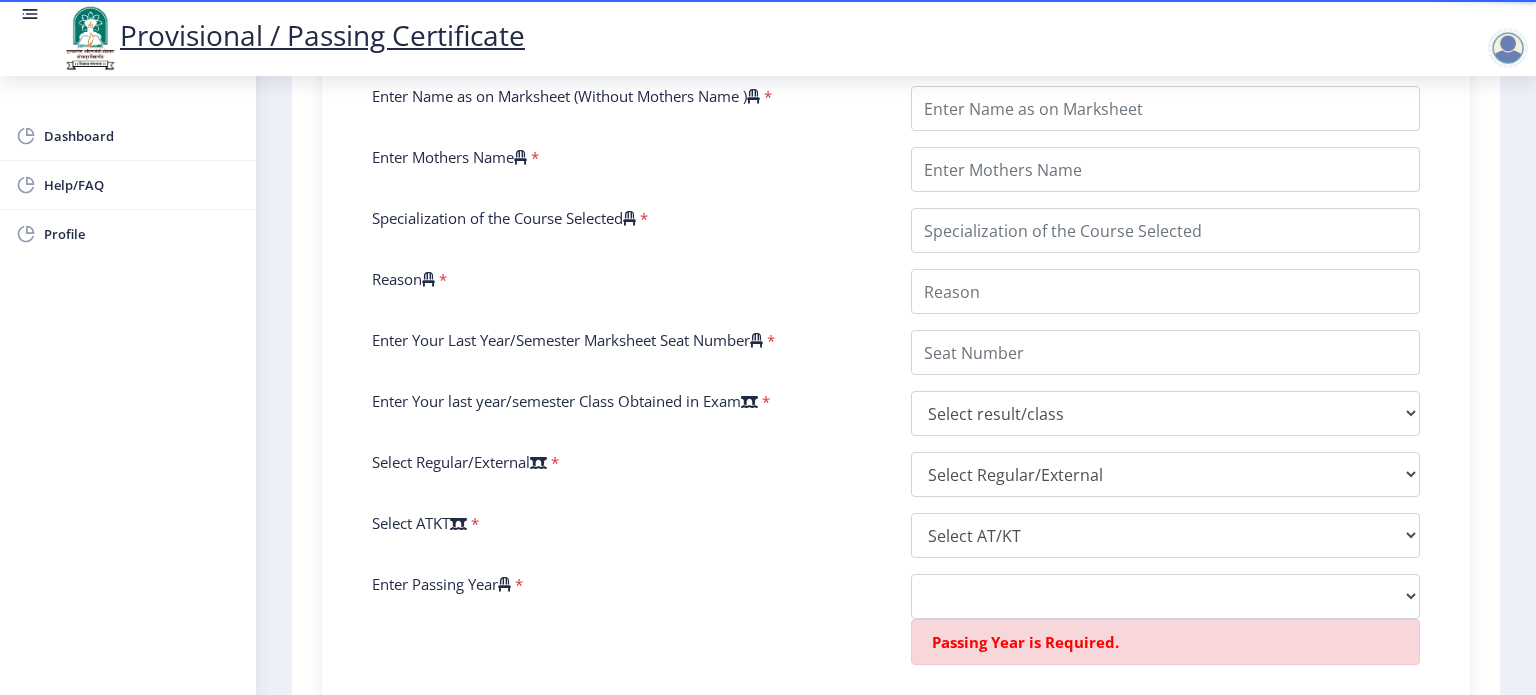 click on "Enter Your PRN Number    * Verify Edit PRN is Required. College Name   * Course Name   *  Enter Name as on Marksheet (Without Mothers Name )   *  Enter Mothers Name    *  Specialization of the Course Selected    *  Reason    *  Enter Your Last Year/Semester Marksheet Seat Number   * Enter Your last year/semester Class Obtained in Exam   * Select result/class  DISTINCTION   FIRST CLASS   HIGHER SECOND CLASS   SECOND CLASS   PASS CLASS   SUCCESSFUL   OUTSTANDING - EXEMPLARY  Grade O Grade A+ Grade A Grade B+ Grade B Grade C+ Grade C Grade F/FC Grade F Grade D Grade E FIRST CLASS WITH DISTINCTION Select Regular/External   *  Select Regular/External   Regular  External  Special Select ATKT   *  Select AT/KT   None ATKT  Enter Passing Year   *  2025   2024   2023   2022   2021   2020   2019   2018   2017   2016   2015   2014   2013   2012   2011   2010   2009   2008   2007   2006   2005   2004   2003   2002   2001   2000   1999   1998   1997   1996   1995   1994   1993   1992   1991  * *" at bounding box center [896, 334] 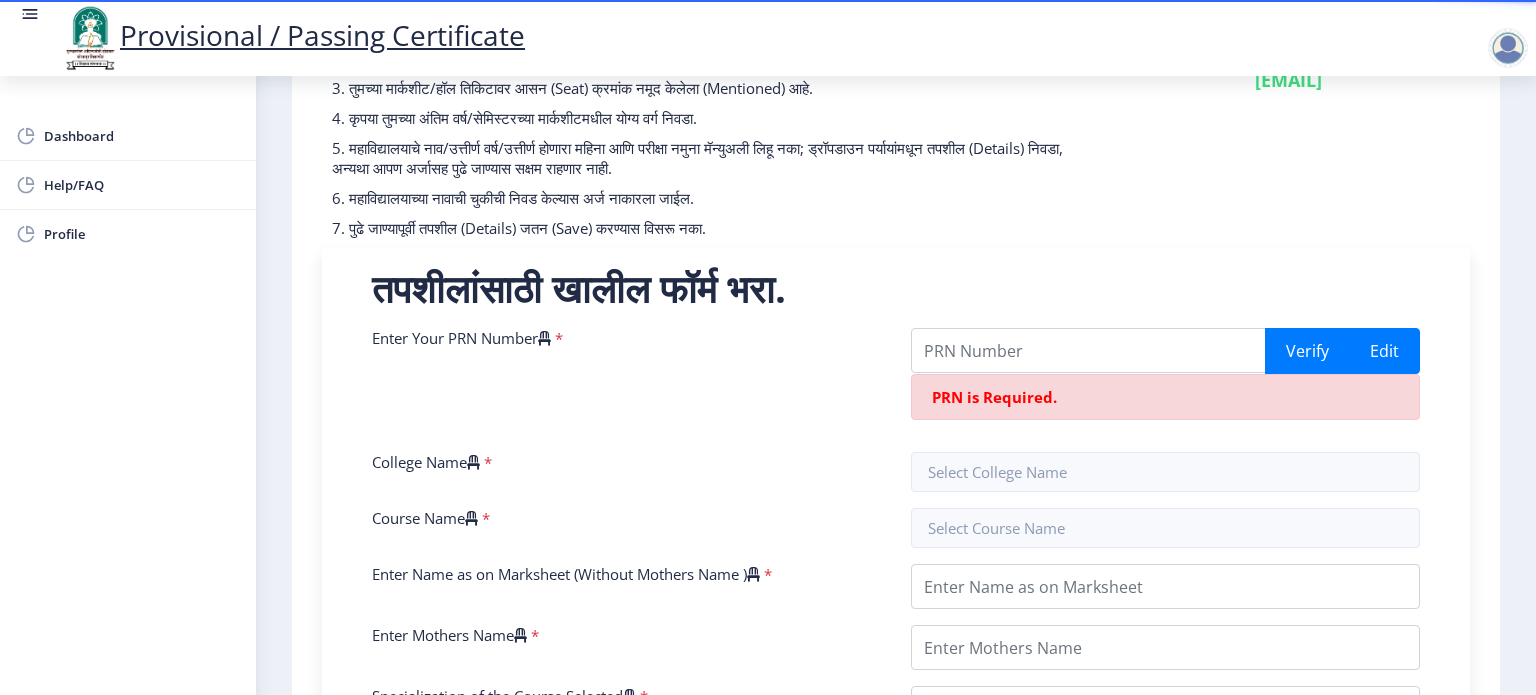 scroll, scrollTop: 200, scrollLeft: 0, axis: vertical 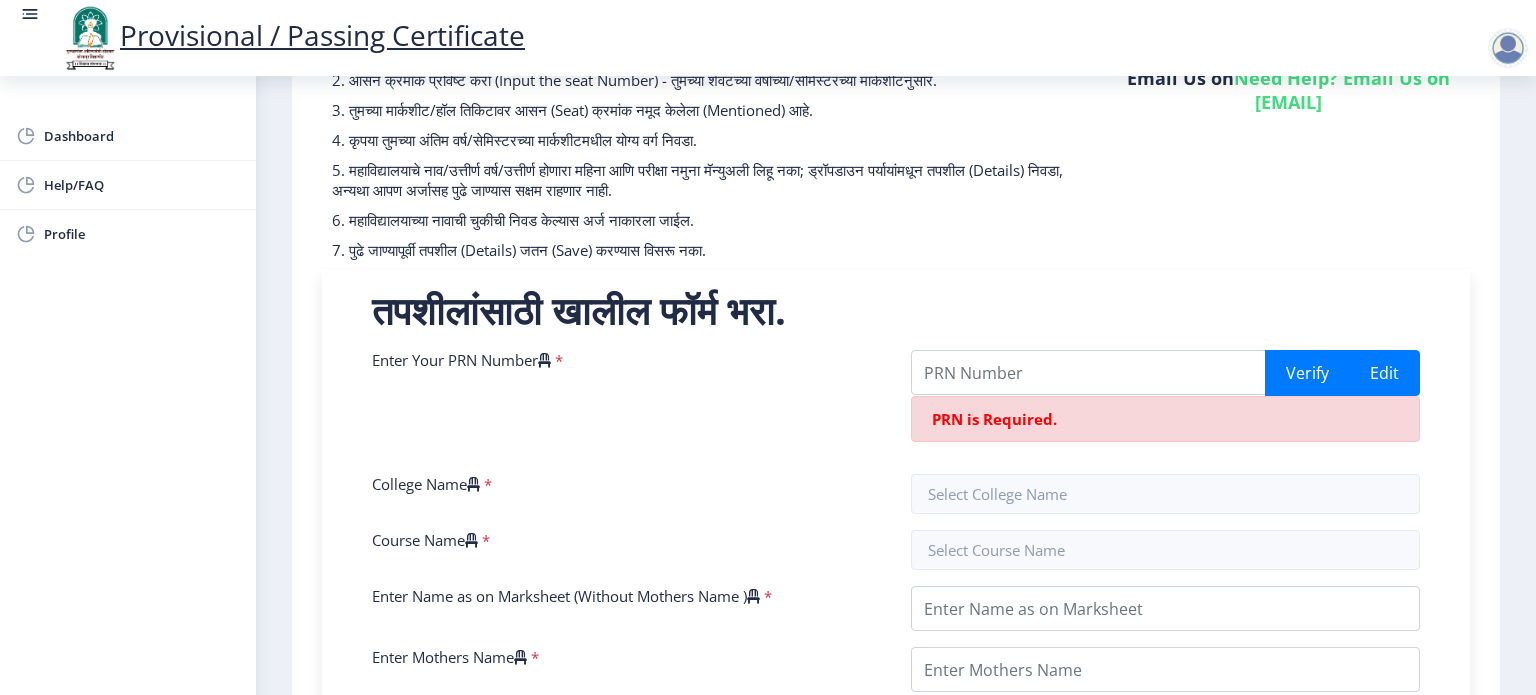 click on "Need Help? Email Us on   su.sfc@studentscenter.in" 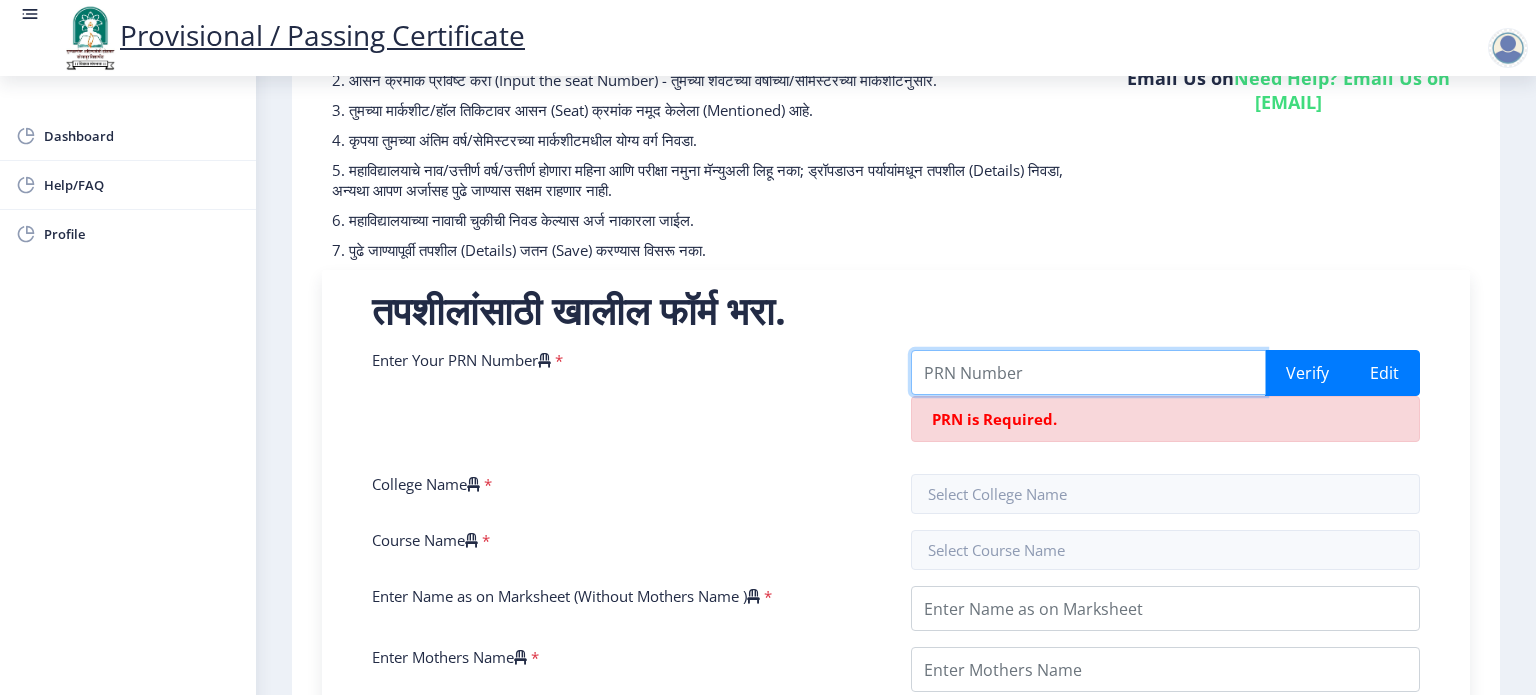 click on "Enter Your PRN Number" at bounding box center (1088, 372) 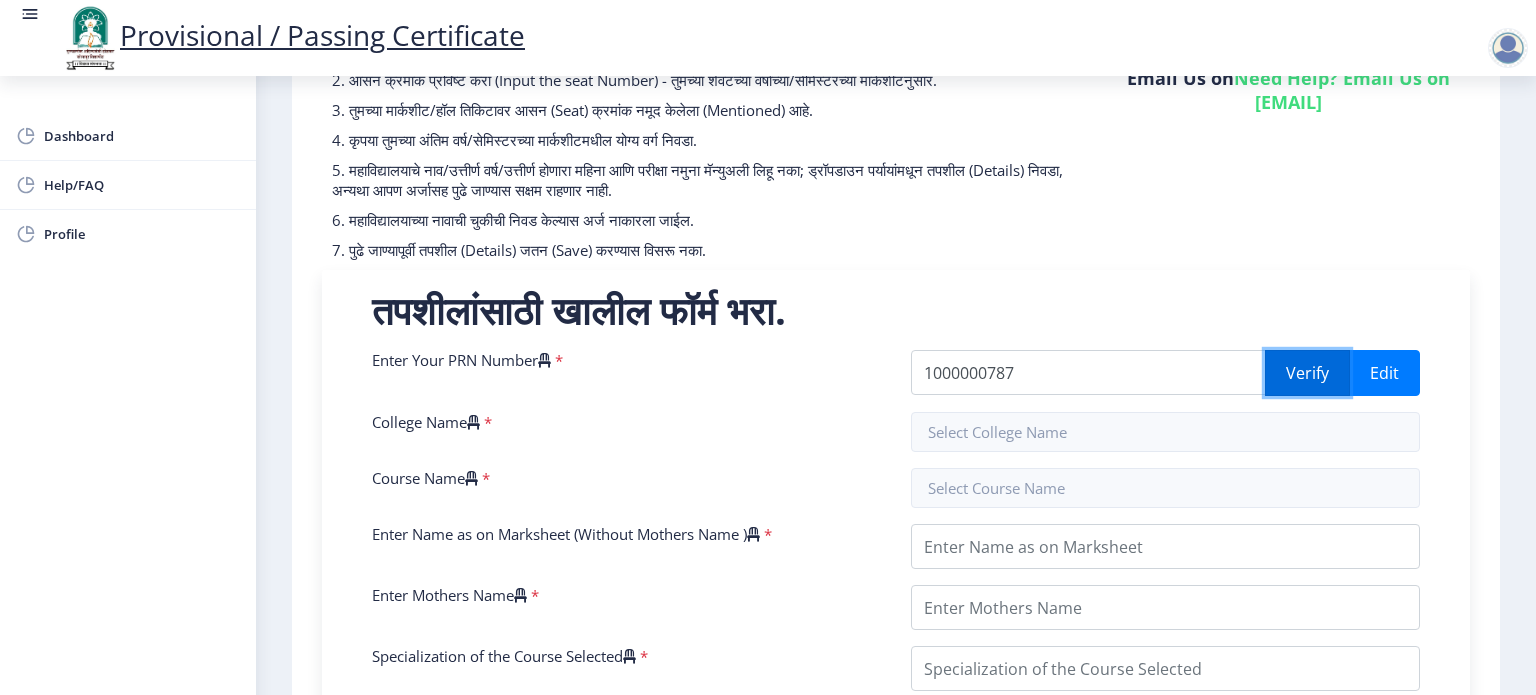click on "Verify" at bounding box center [1307, 373] 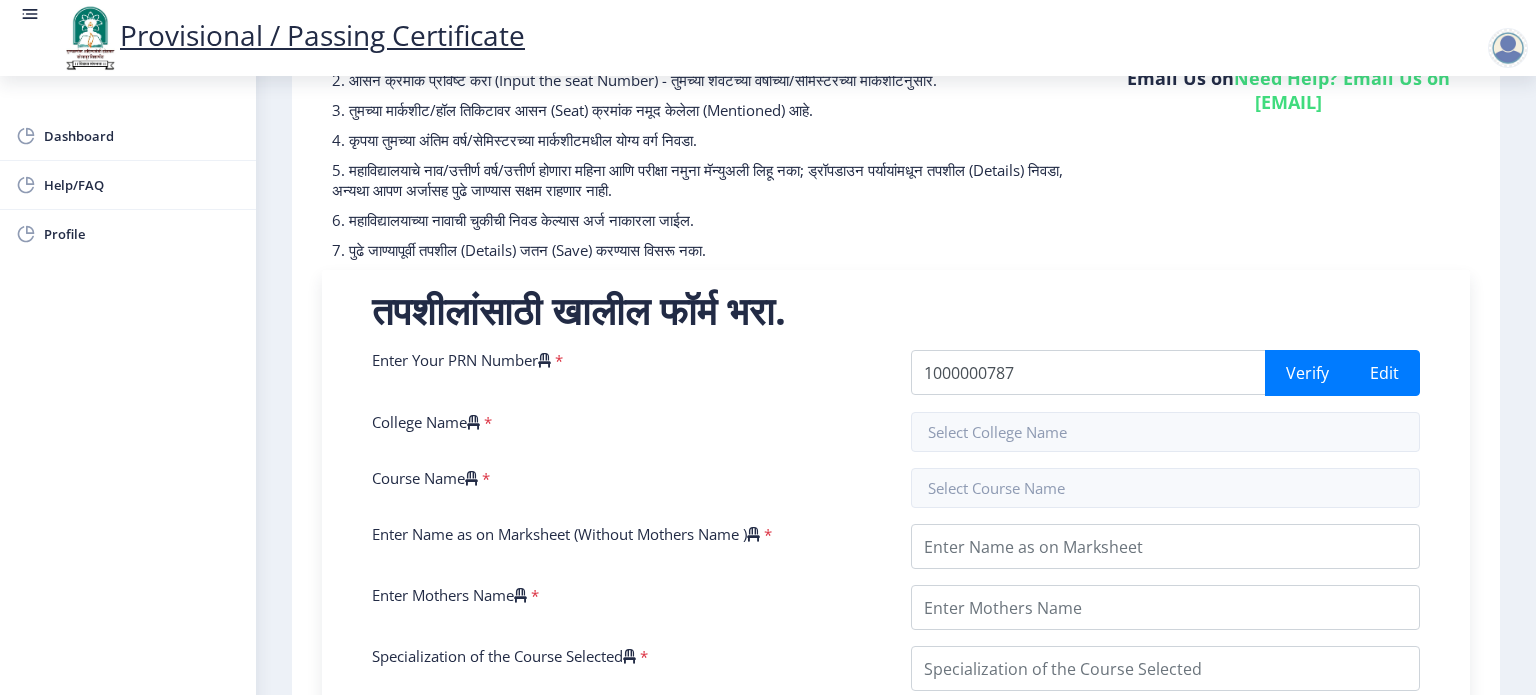 click on "तपशीलांसाठी खालील फॉर्म भरा." at bounding box center (896, 310) 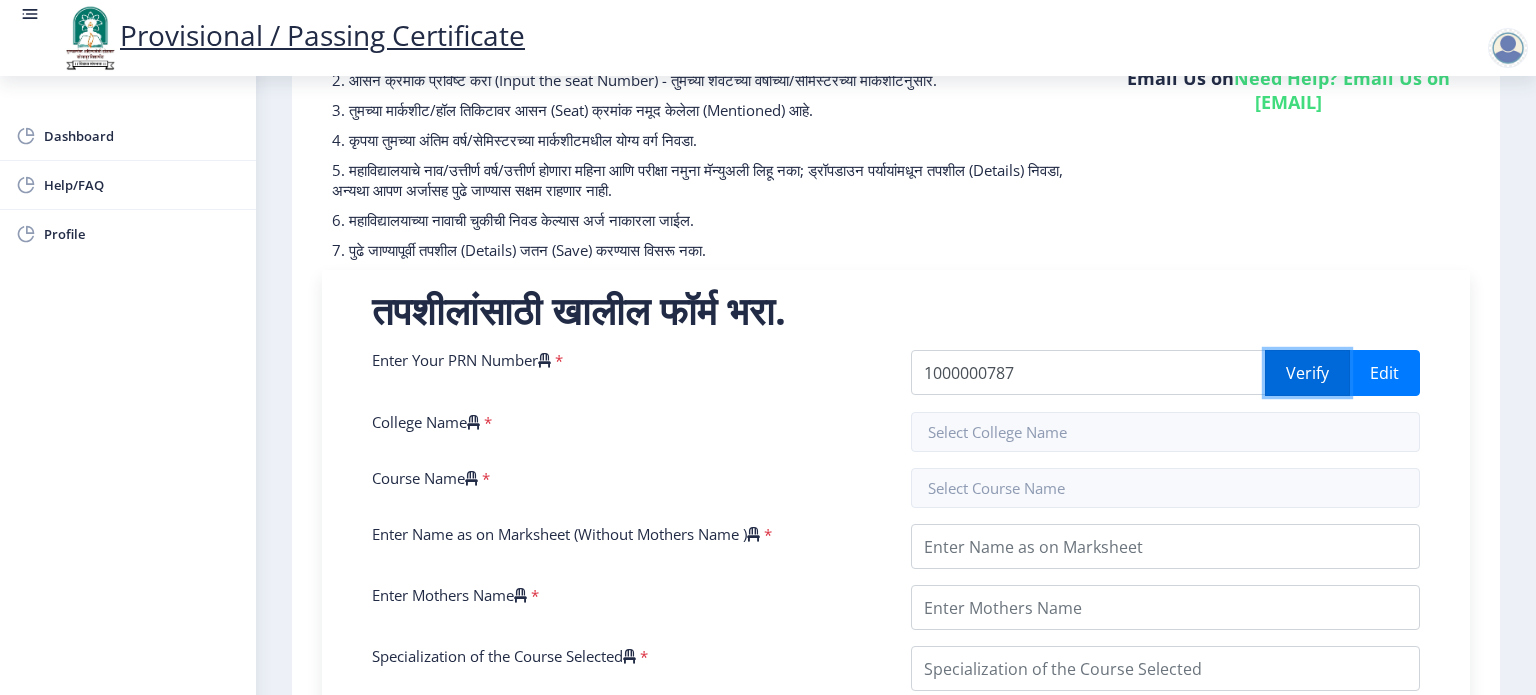 click on "Verify" at bounding box center (1307, 373) 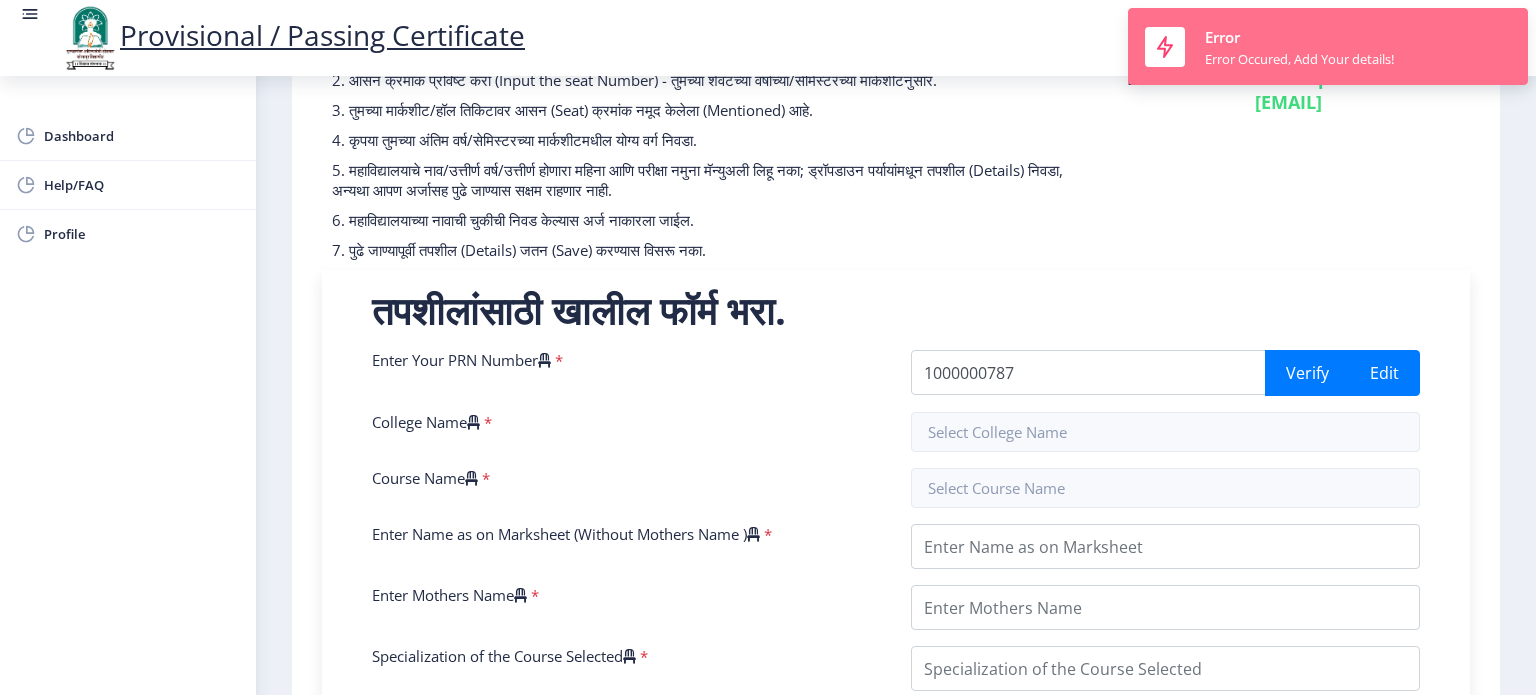 click on "Error Error Occured, Add Your details!" at bounding box center (1299, 46) 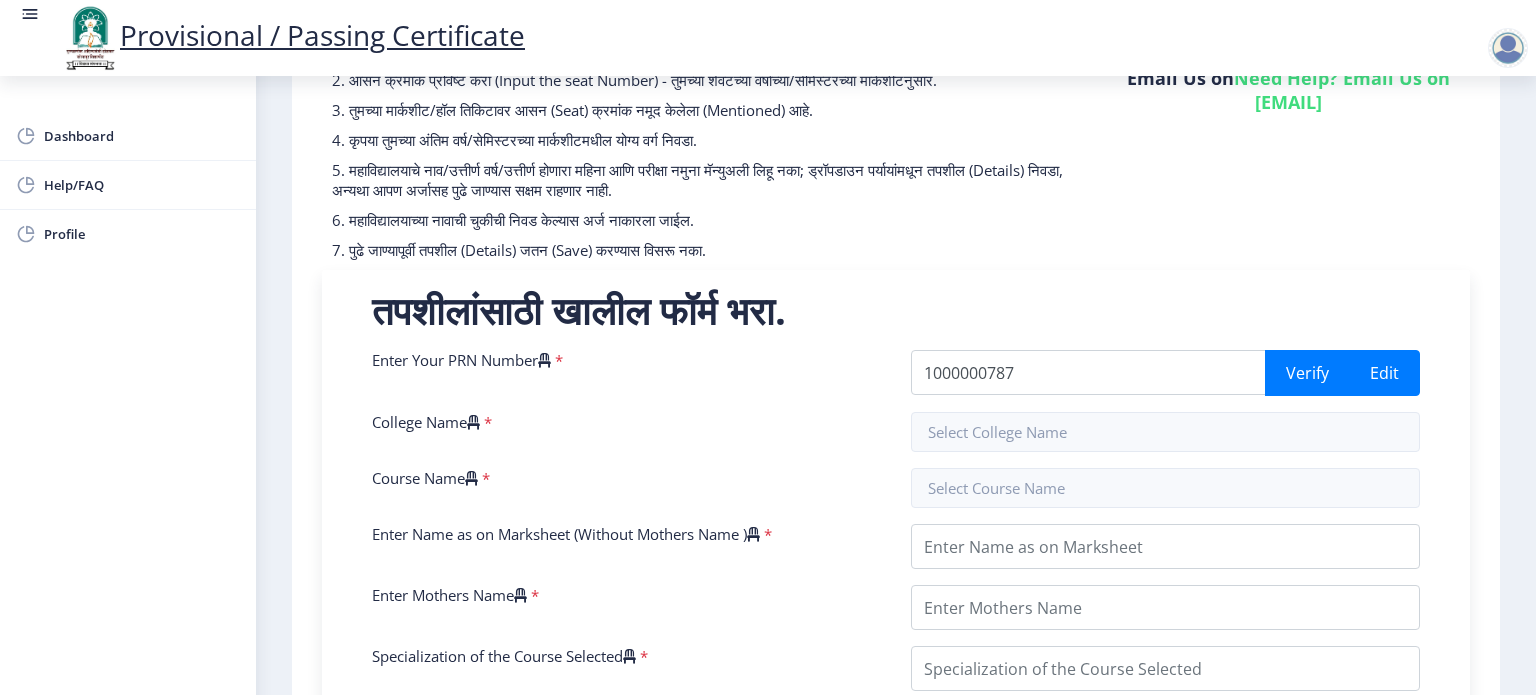 scroll, scrollTop: 300, scrollLeft: 0, axis: vertical 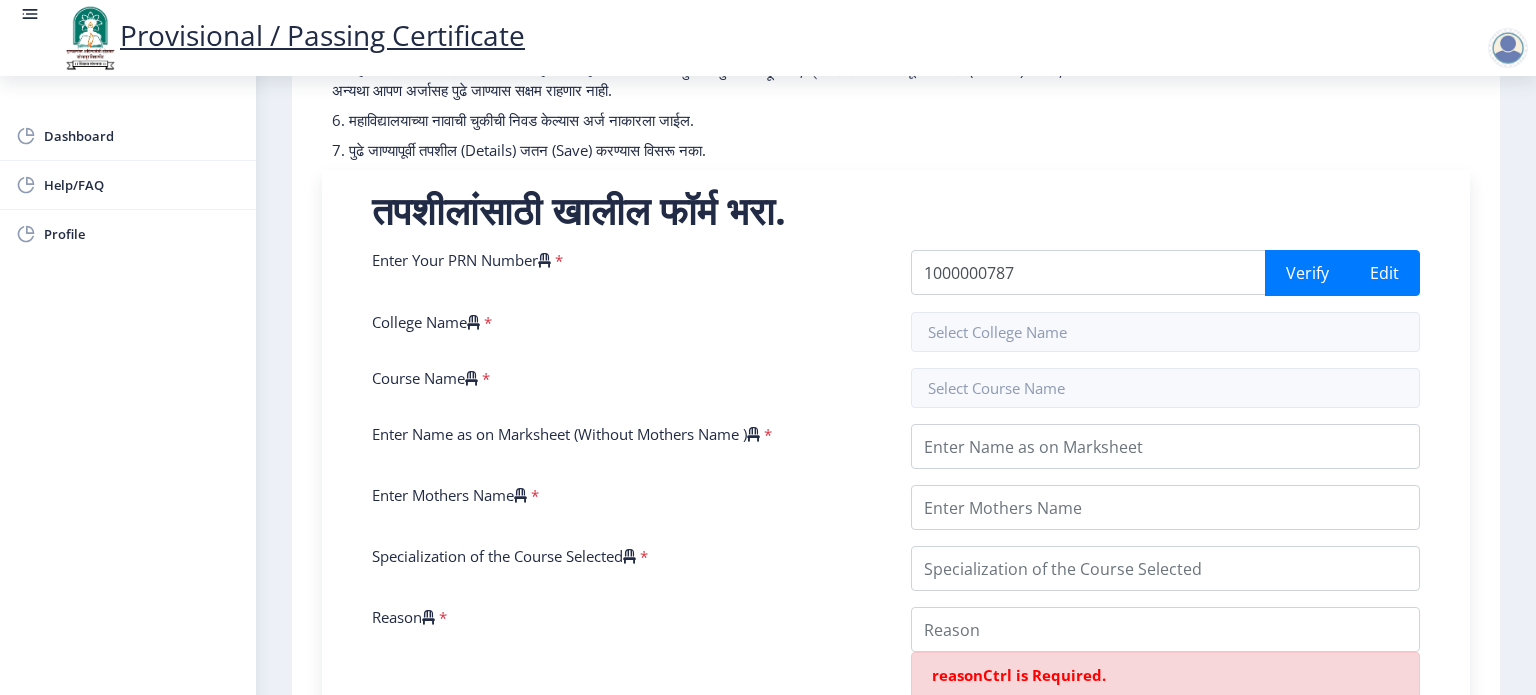 click on "College Name   *" at bounding box center [626, 332] 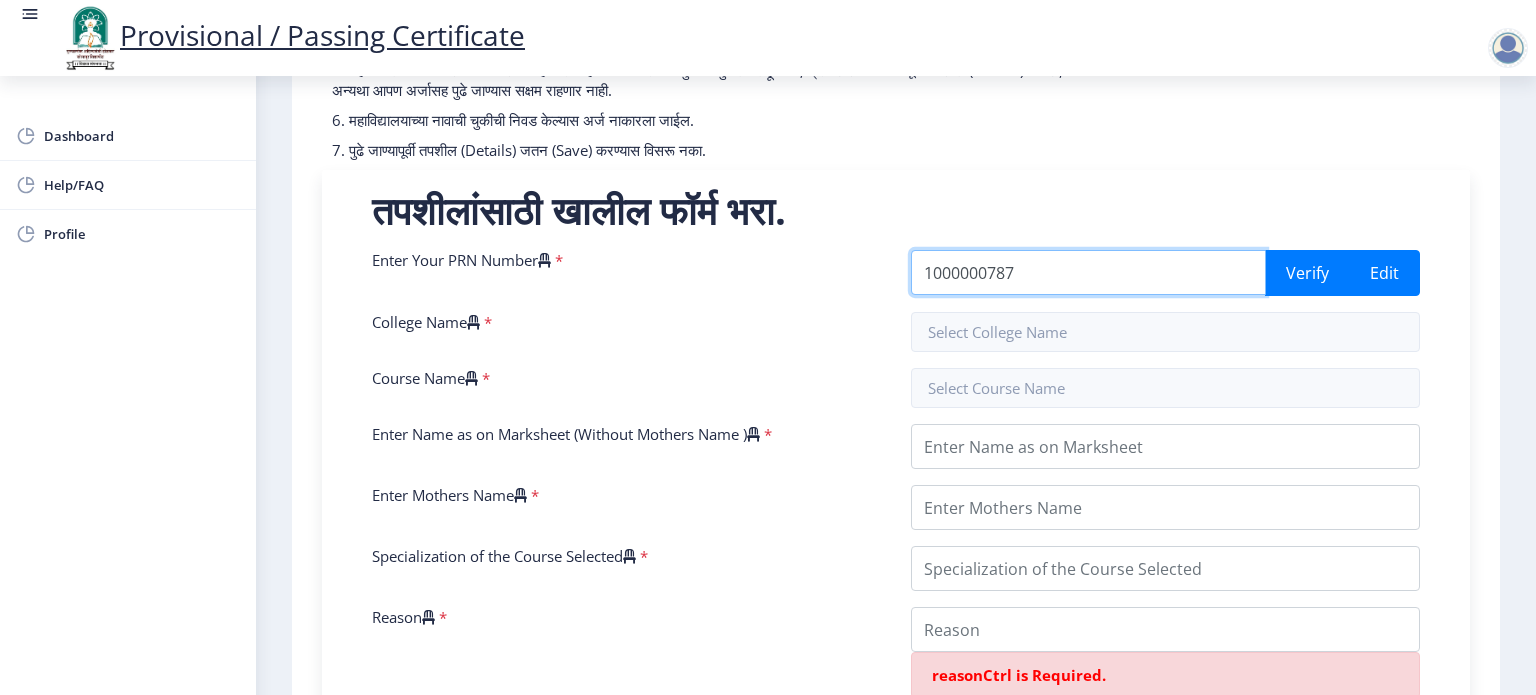 drag, startPoint x: 1021, startPoint y: 266, endPoint x: 893, endPoint y: 267, distance: 128.0039 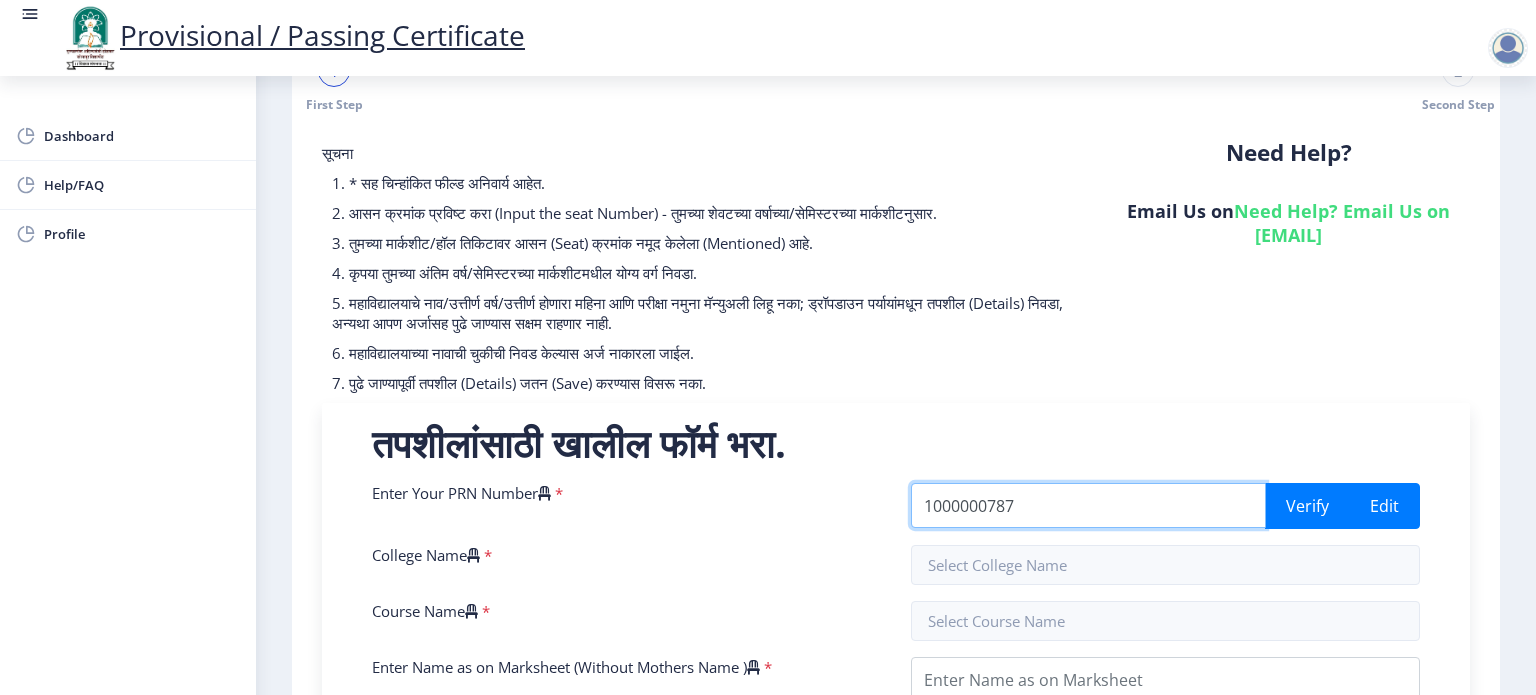 scroll, scrollTop: 0, scrollLeft: 0, axis: both 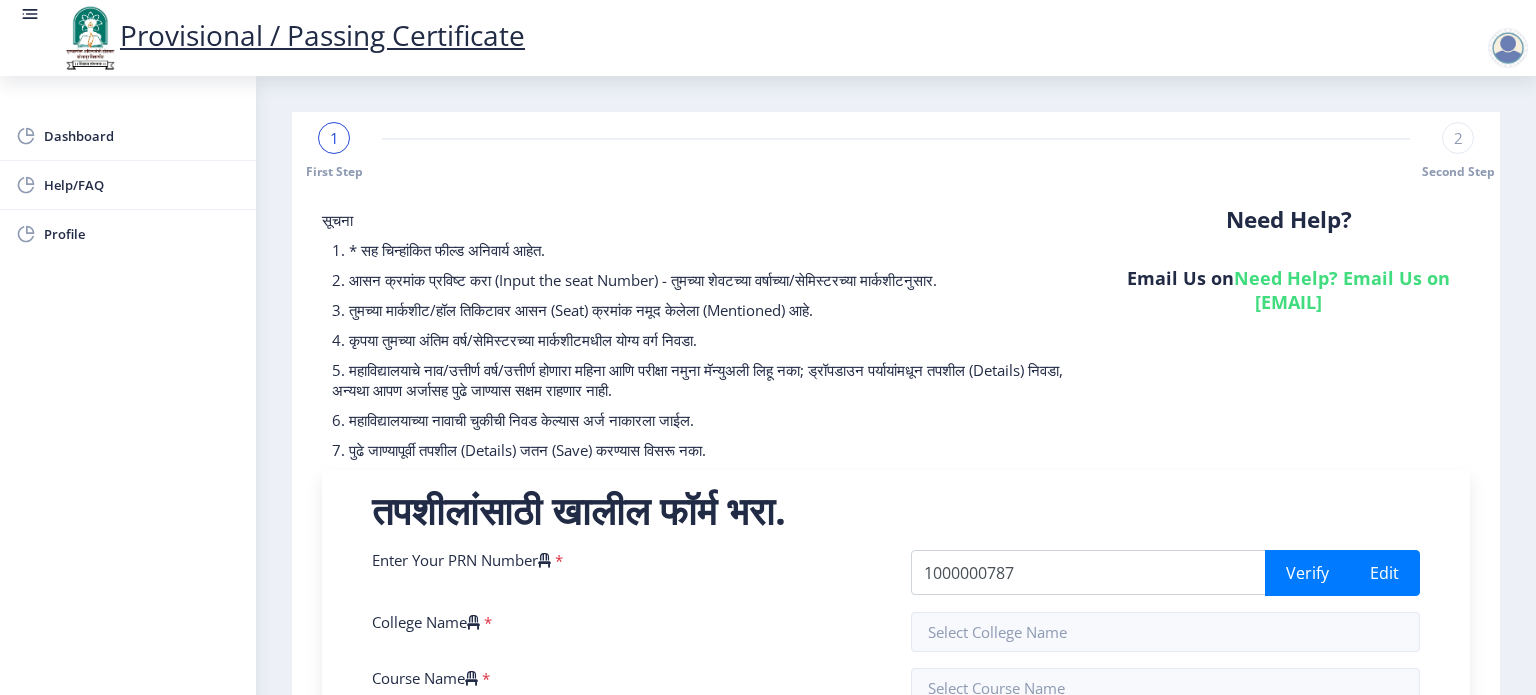 click on "सूचना  1. * सह चिन्हांकित फील्ड अनिवार्य आहेत. 2. आसन क्रमांक प्रविष्ट करा (Input the seat Number) - तुमच्या शेवटच्या वर्षाच्या/सेमिस्टरच्या मार्कशीटनुसार.  3. तुमच्या मार्कशीट/हॉल तिकिटावर आसन (Seat) क्रमांक नमूद केलेला (Mentioned) आहे.  4. कृपया तुमच्या अंतिम वर्ष/सेमिस्टरच्या मार्कशीटमधील योग्य वर्ग निवडा.  6. महाविद्यालयाच्या नावाची चुकीची निवड केल्यास अर्ज नाकारला जाईल." 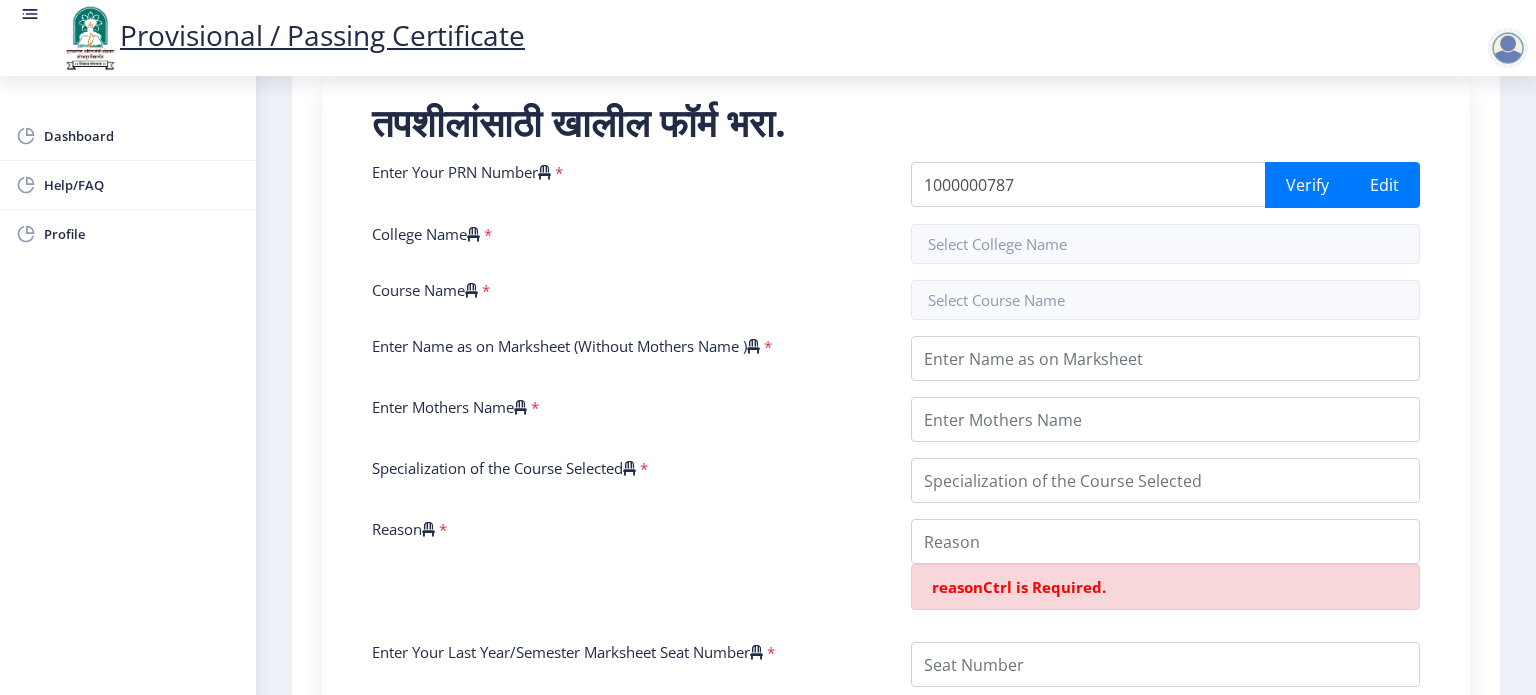 scroll, scrollTop: 400, scrollLeft: 0, axis: vertical 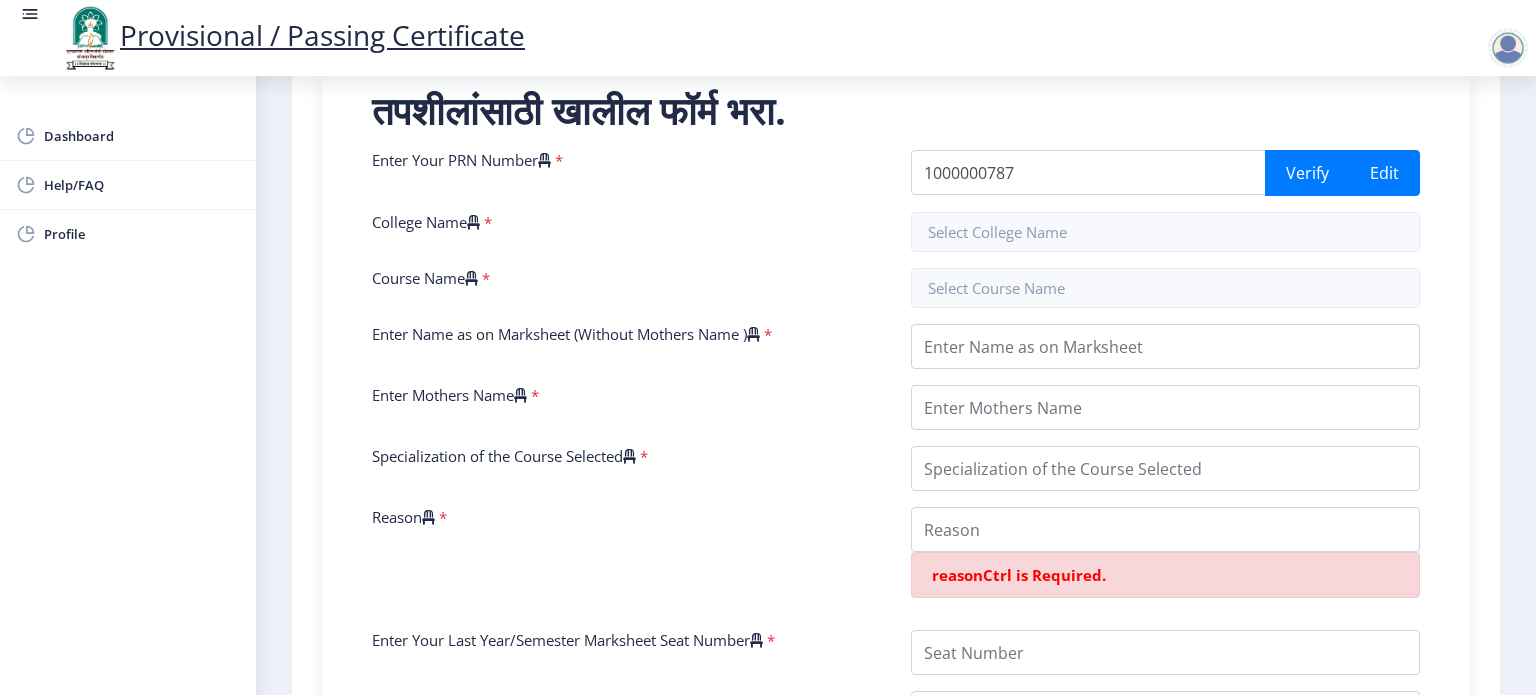 click on "College Name   *" at bounding box center [626, 232] 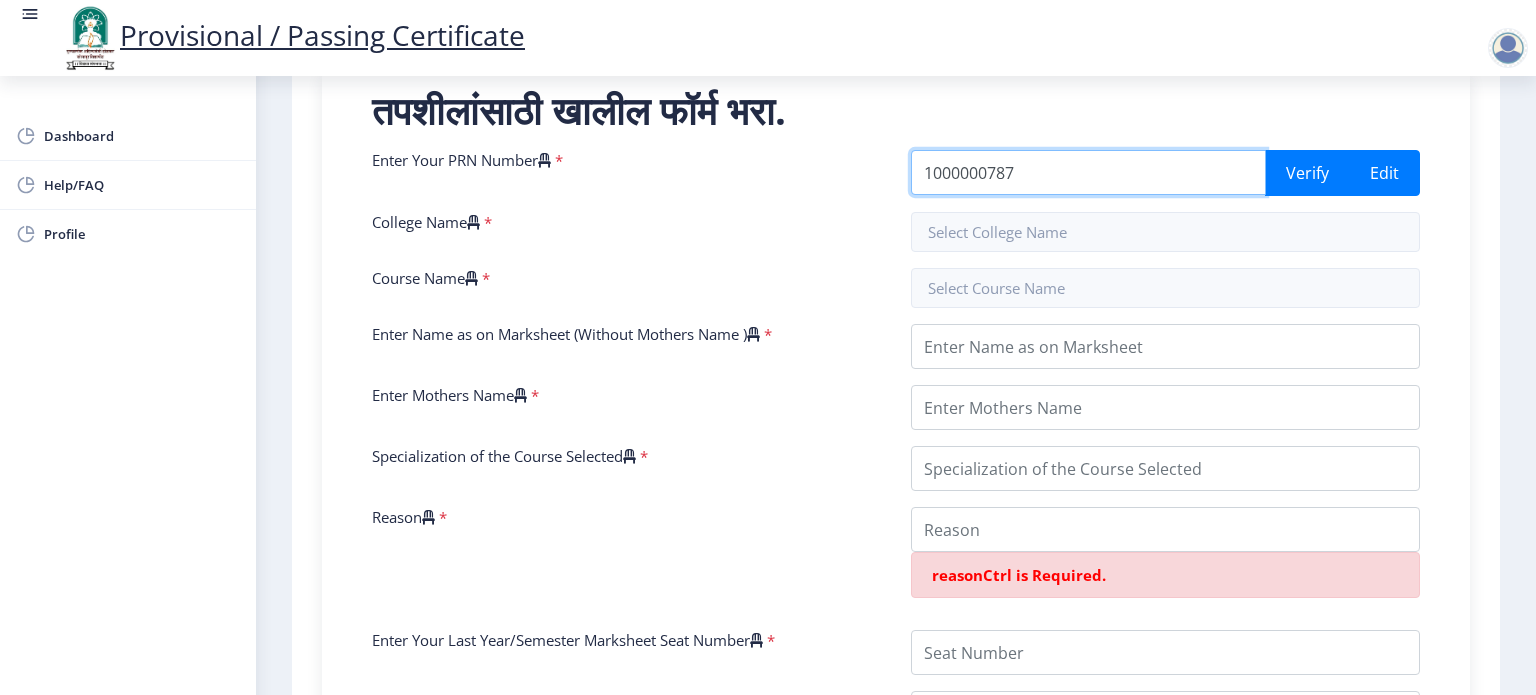click on "1000000787" at bounding box center (1088, 172) 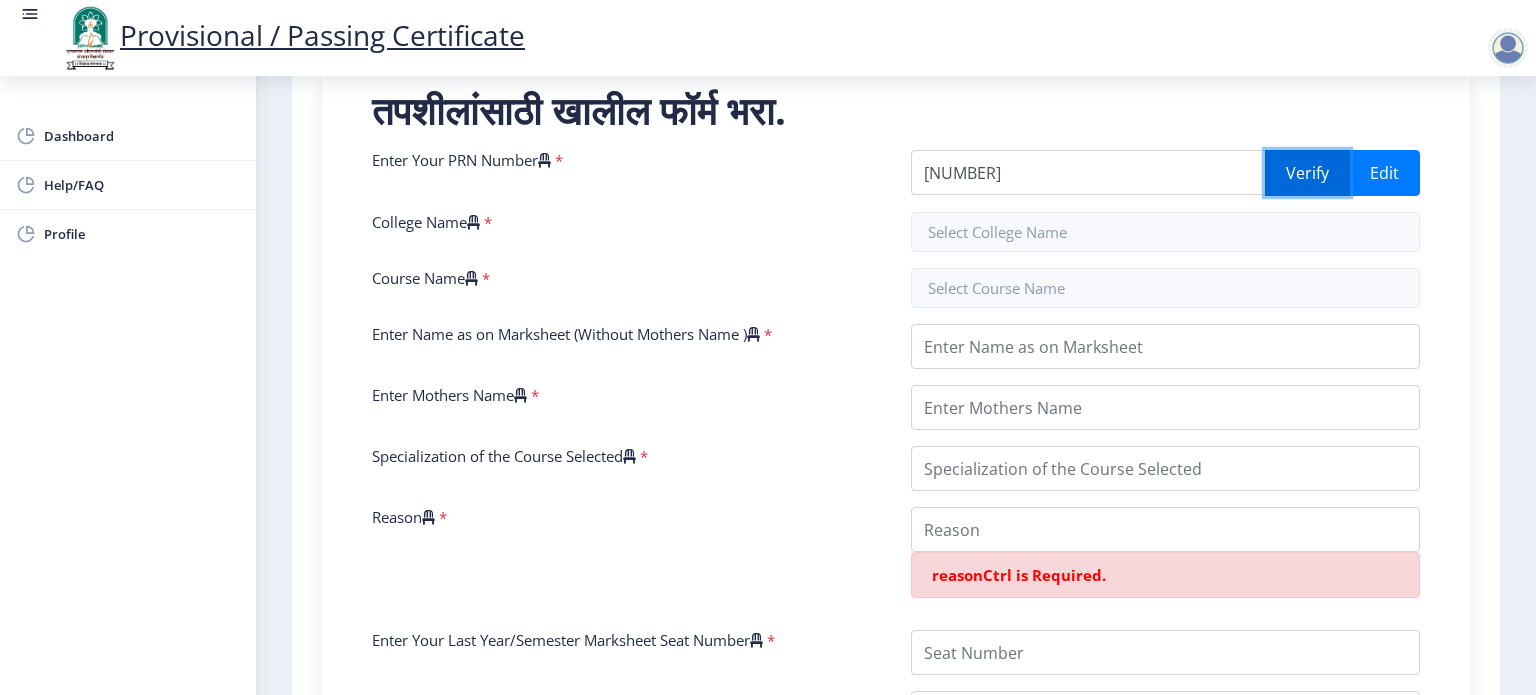 click on "Verify" at bounding box center [1307, 173] 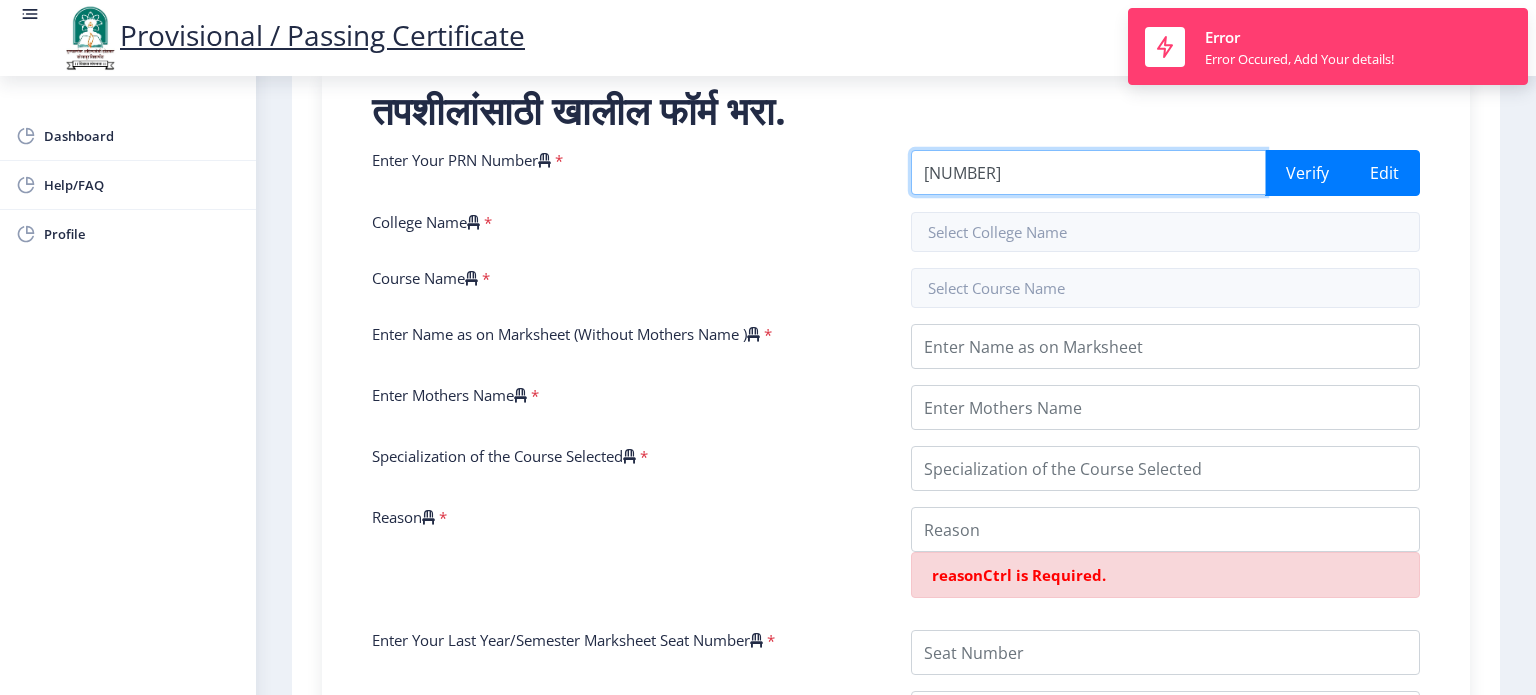 drag, startPoint x: 1053, startPoint y: 163, endPoint x: 754, endPoint y: 172, distance: 299.1354 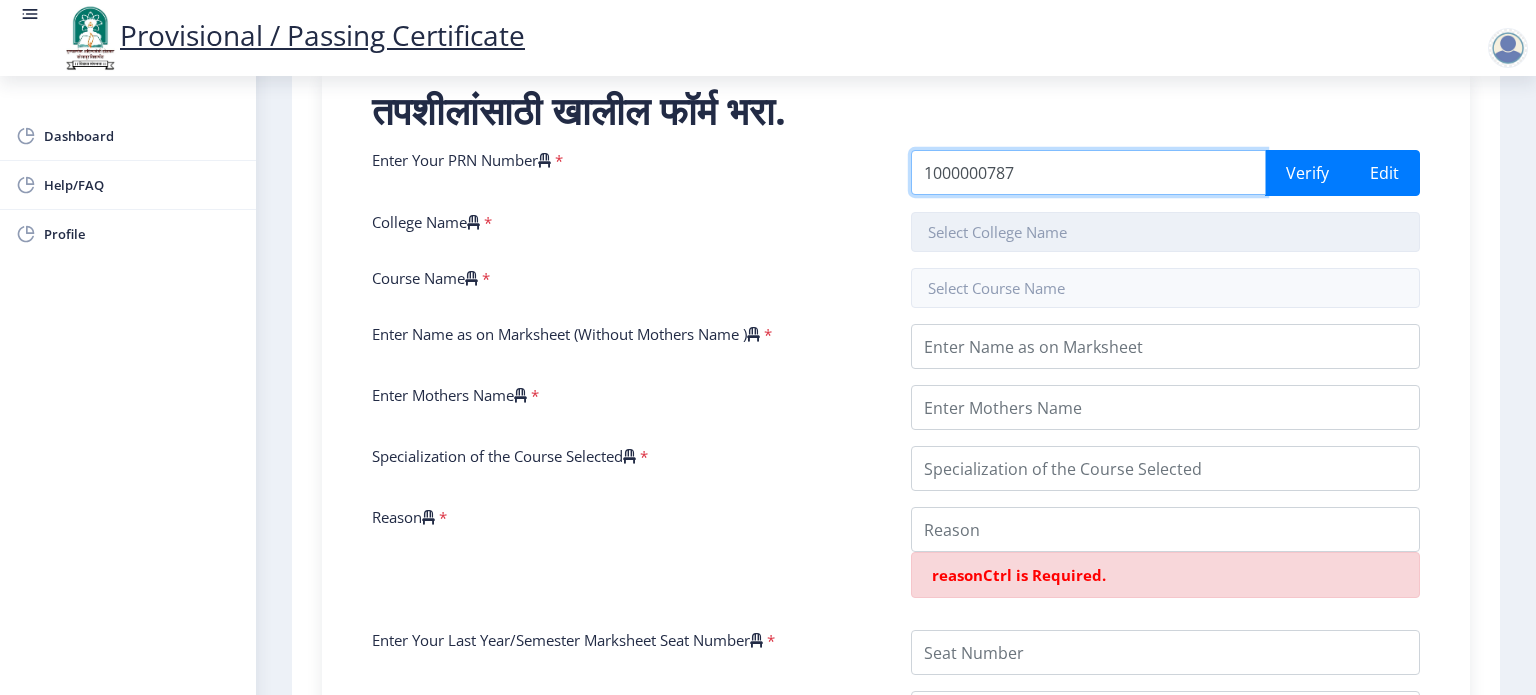 type on "1000000787" 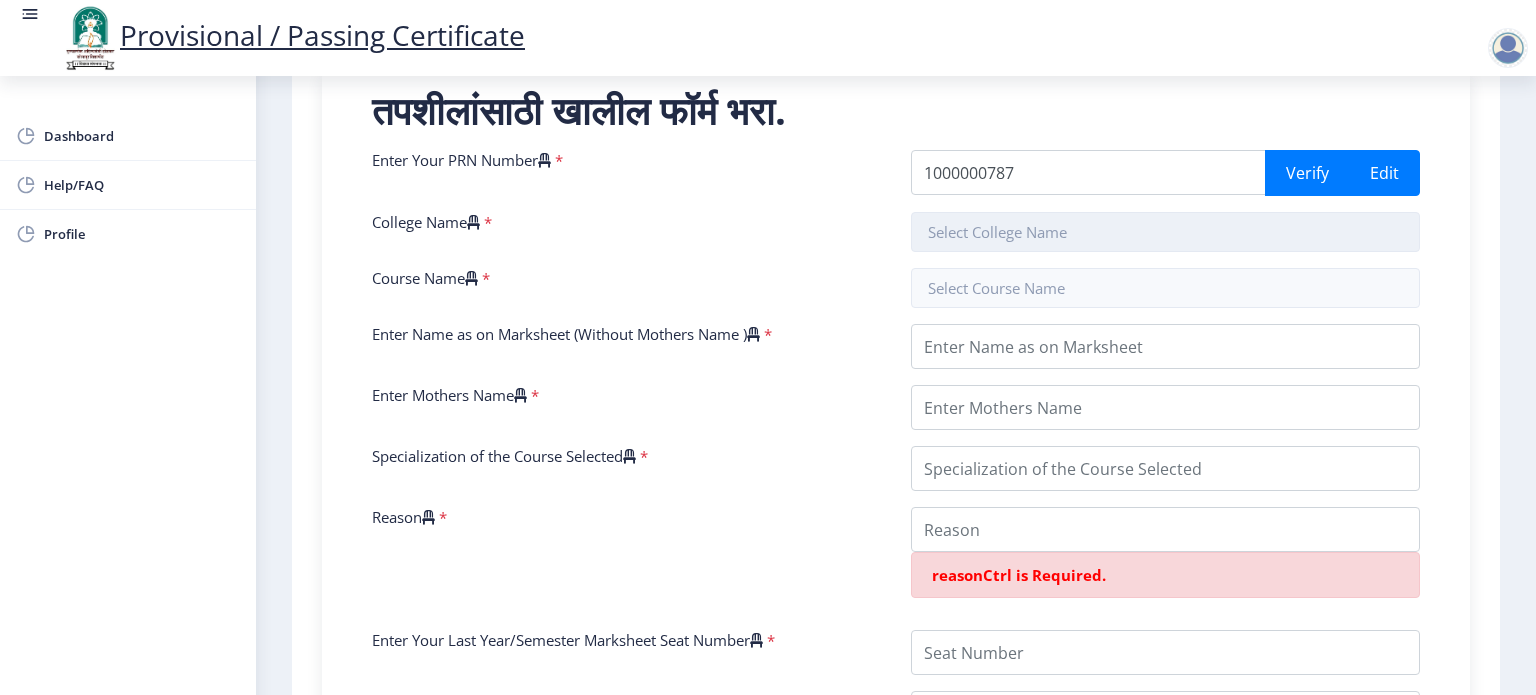click at bounding box center (1165, 232) 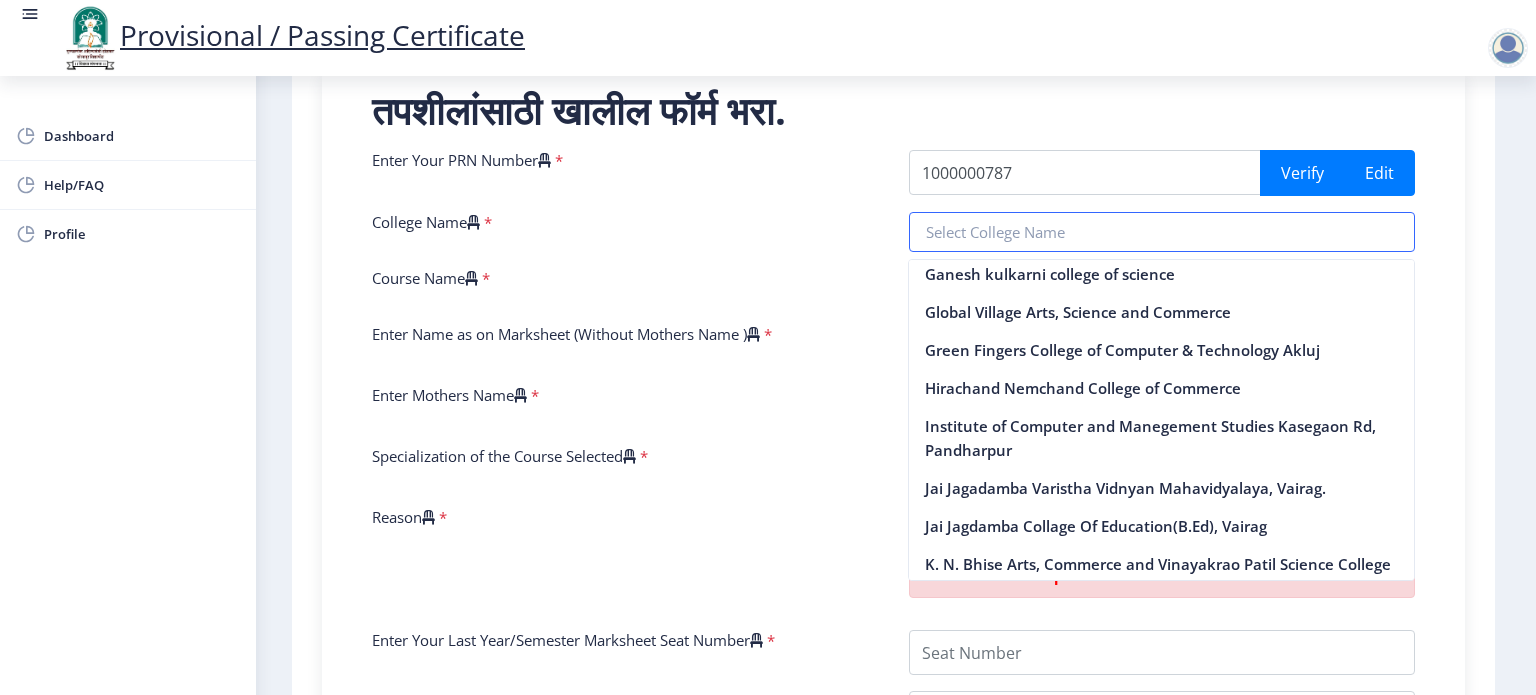 scroll, scrollTop: 1100, scrollLeft: 0, axis: vertical 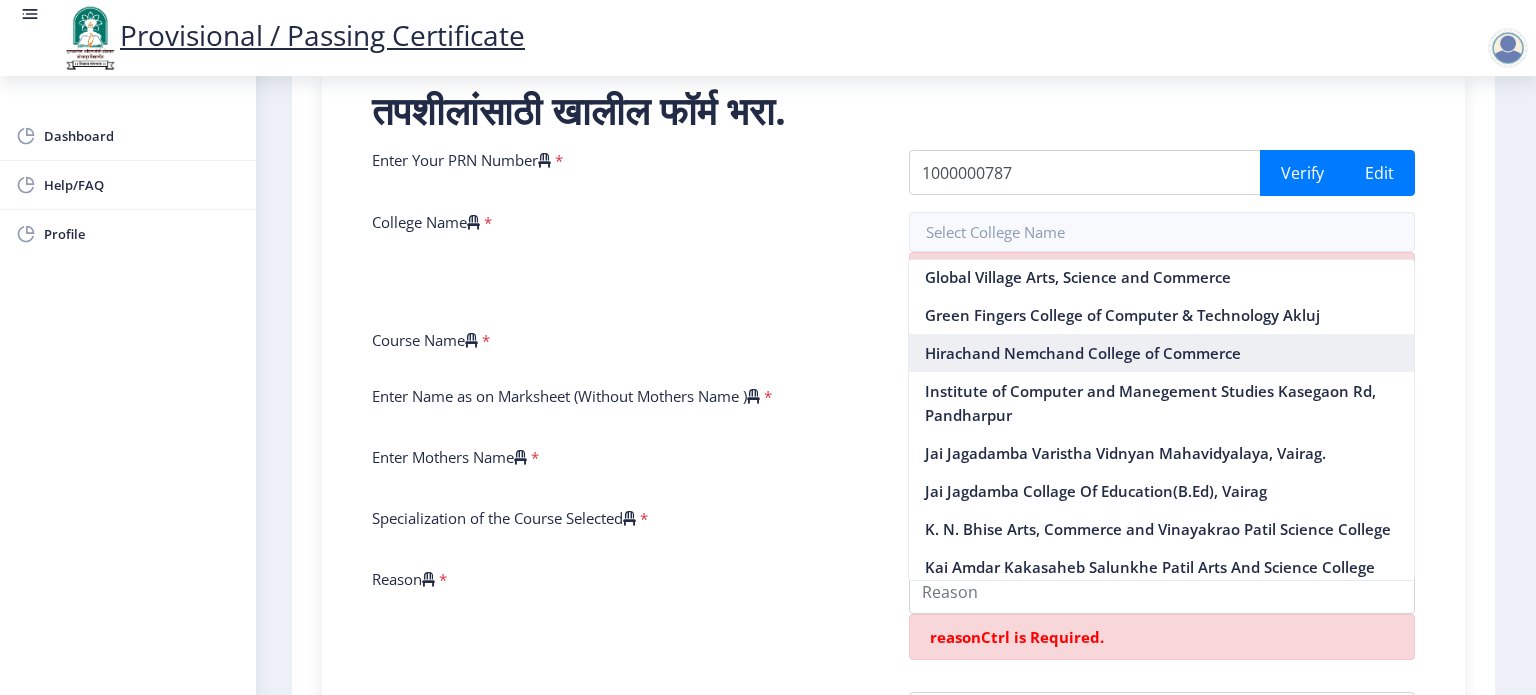 click on "Hirachand Nemchand College of Commerce" at bounding box center [1161, 353] 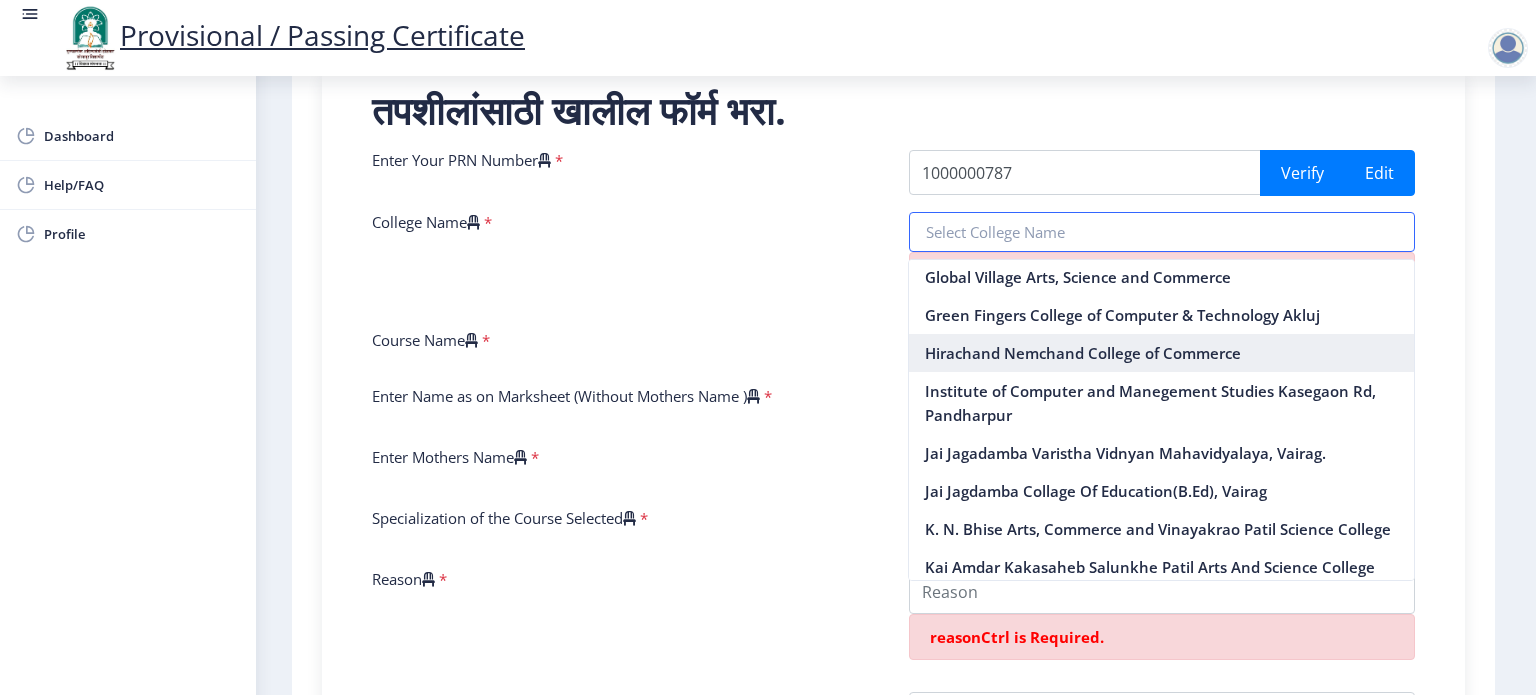 type on "Hirachand Nemchand College of Commerce" 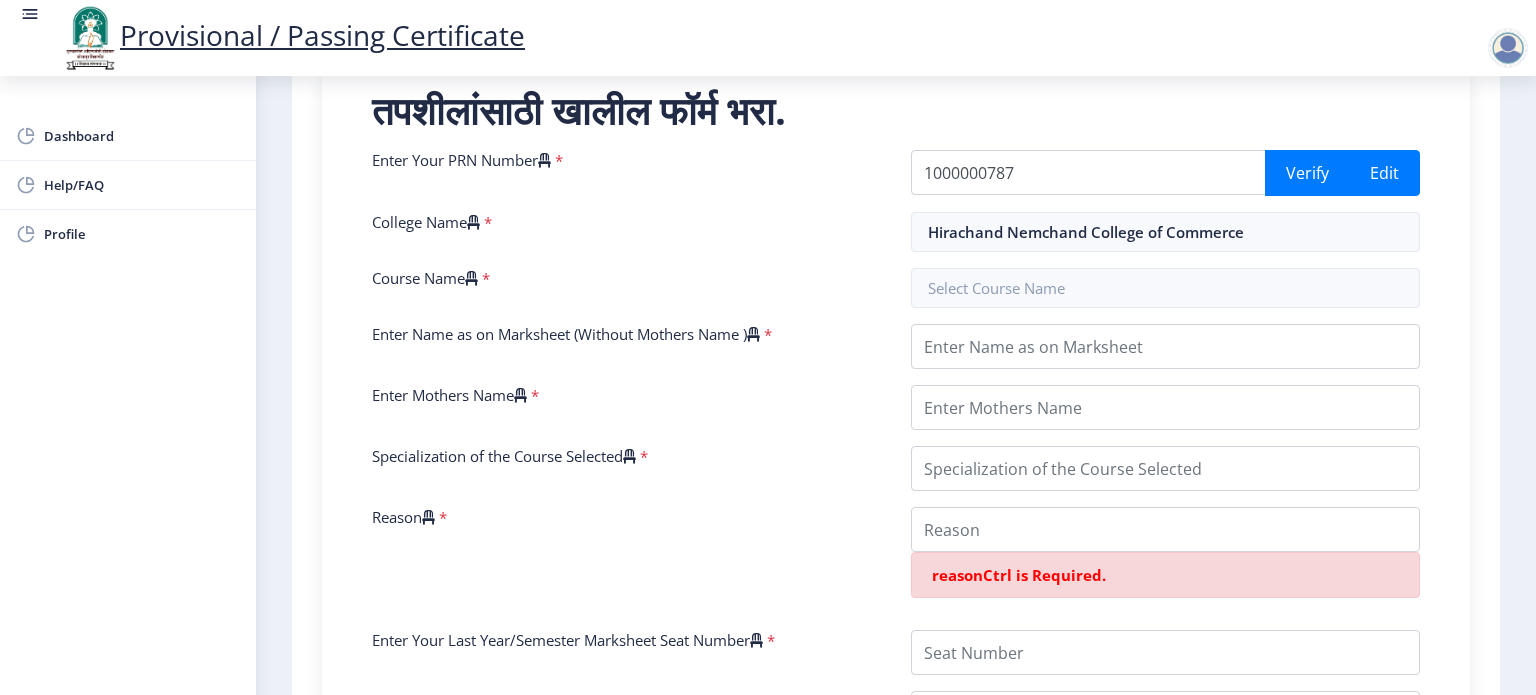 click on "Enter Your PRN Number    * 1000000787 Verify Edit College Name   * Hirachand Nemchand College of Commerce Course Name   *  Enter Name as on Marksheet (Without Mothers Name )   *  Enter Mothers Name    *  Specialization of the Course Selected    *  Reason    * reasonCtrl is Required.  Enter Your Last Year/Semester Marksheet Seat Number   * Enter Your last year/semester Class Obtained in Exam   * Select result/class  DISTINCTION   FIRST CLASS   HIGHER SECOND CLASS   SECOND CLASS   PASS CLASS   SUCCESSFUL   OUTSTANDING - EXEMPLARY  Grade O Grade A+ Grade A Grade B+ Grade B Grade C+ Grade C Grade F/FC Grade F Grade D Grade E FIRST CLASS WITH DISTINCTION Select Regular/External   *  Select Regular/External   Regular  External  Special Select ATKT   *  Select AT/KT   None ATKT  Enter Passing Year   *  2025   2024   2023   2022   2021   2020   2019   2018   2017   2016   2015   2014   2013   2012   2011   2010   2009   2008   2007   2006   2005   2004   2003   2002   2001   2000   1999  *" at bounding box center [896, 634] 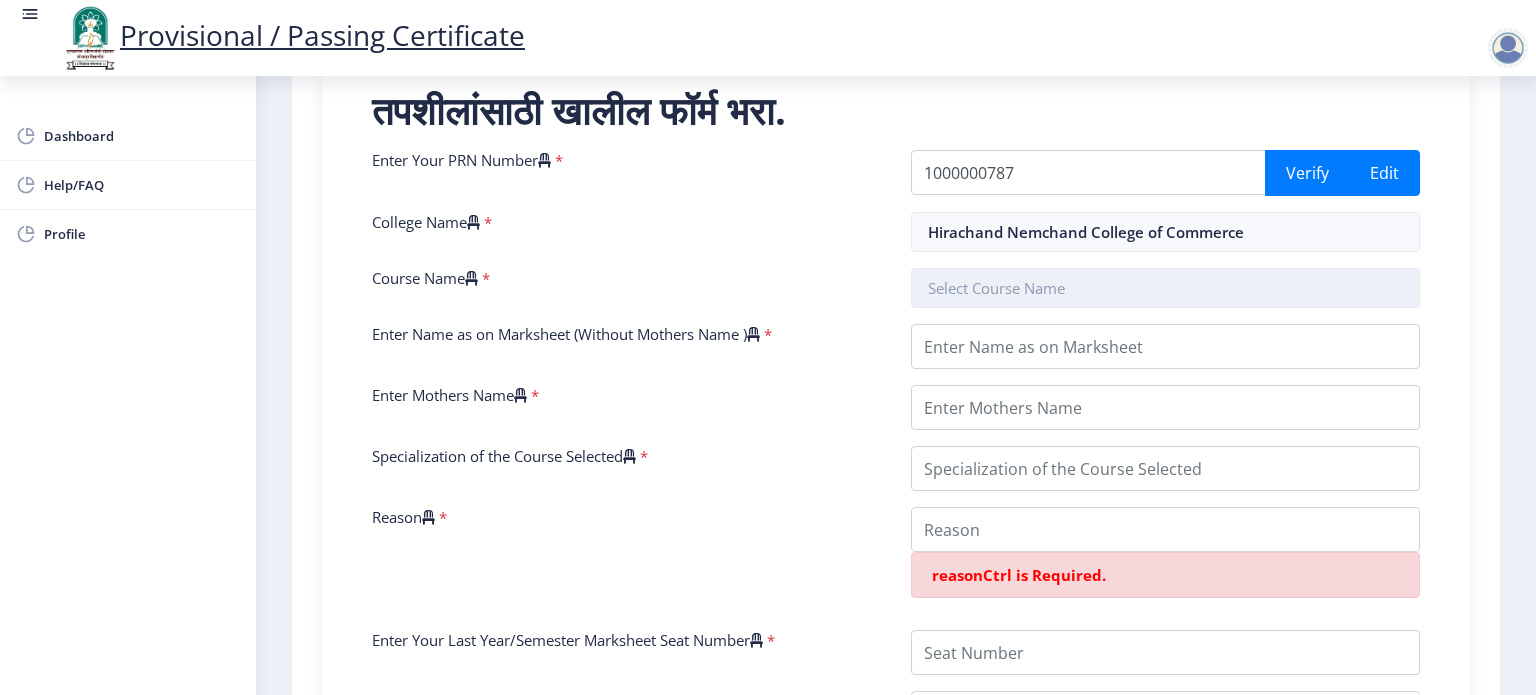 click at bounding box center [1165, 288] 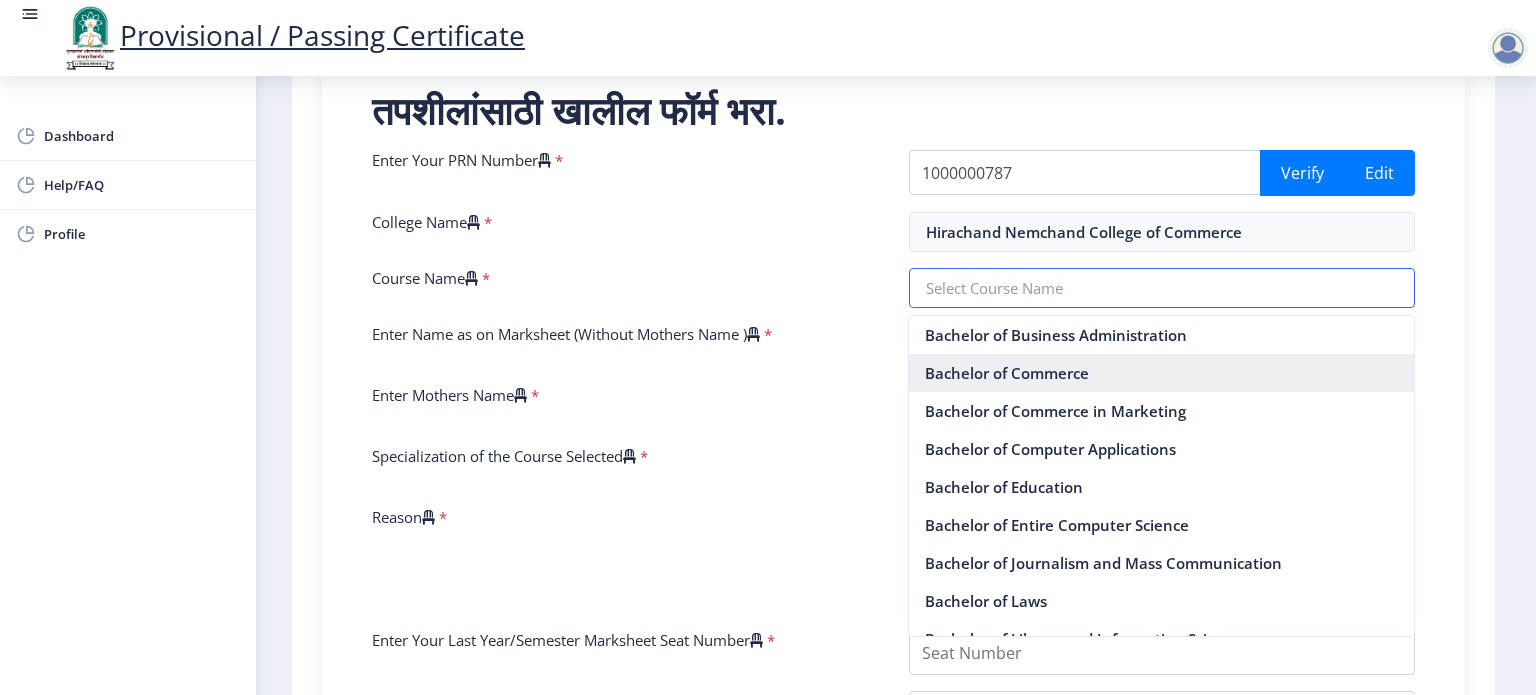 scroll, scrollTop: 200, scrollLeft: 0, axis: vertical 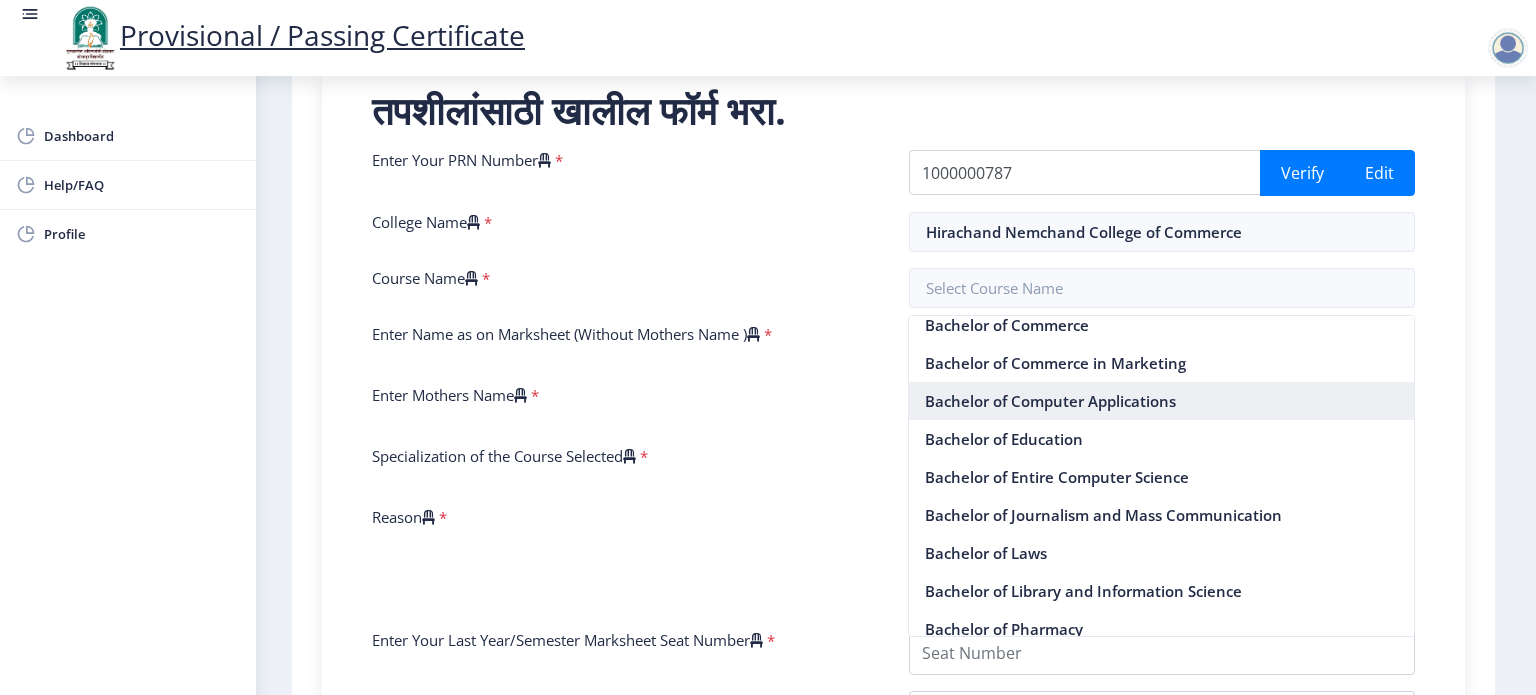 click on "Bachelor of Computer Applications" at bounding box center [1161, 401] 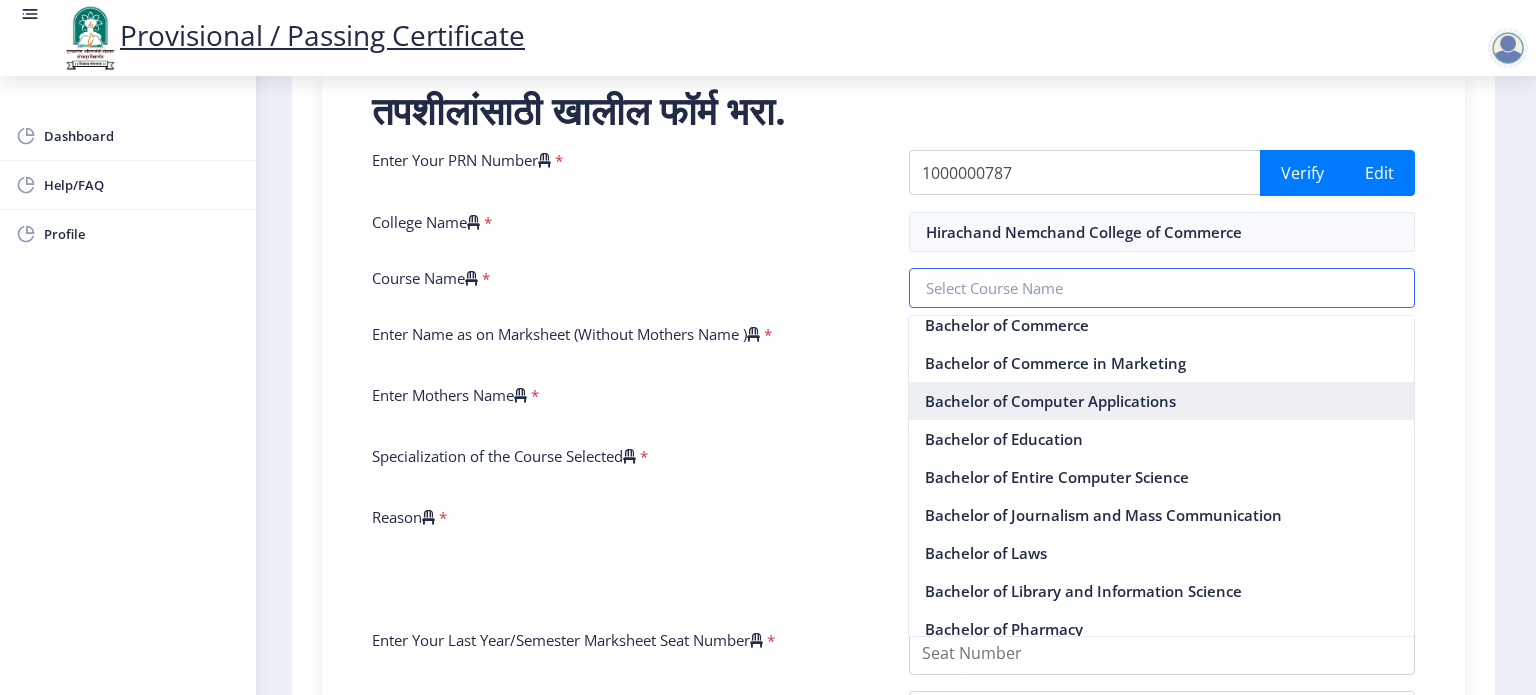 type on "Bachelor of Computer Applications" 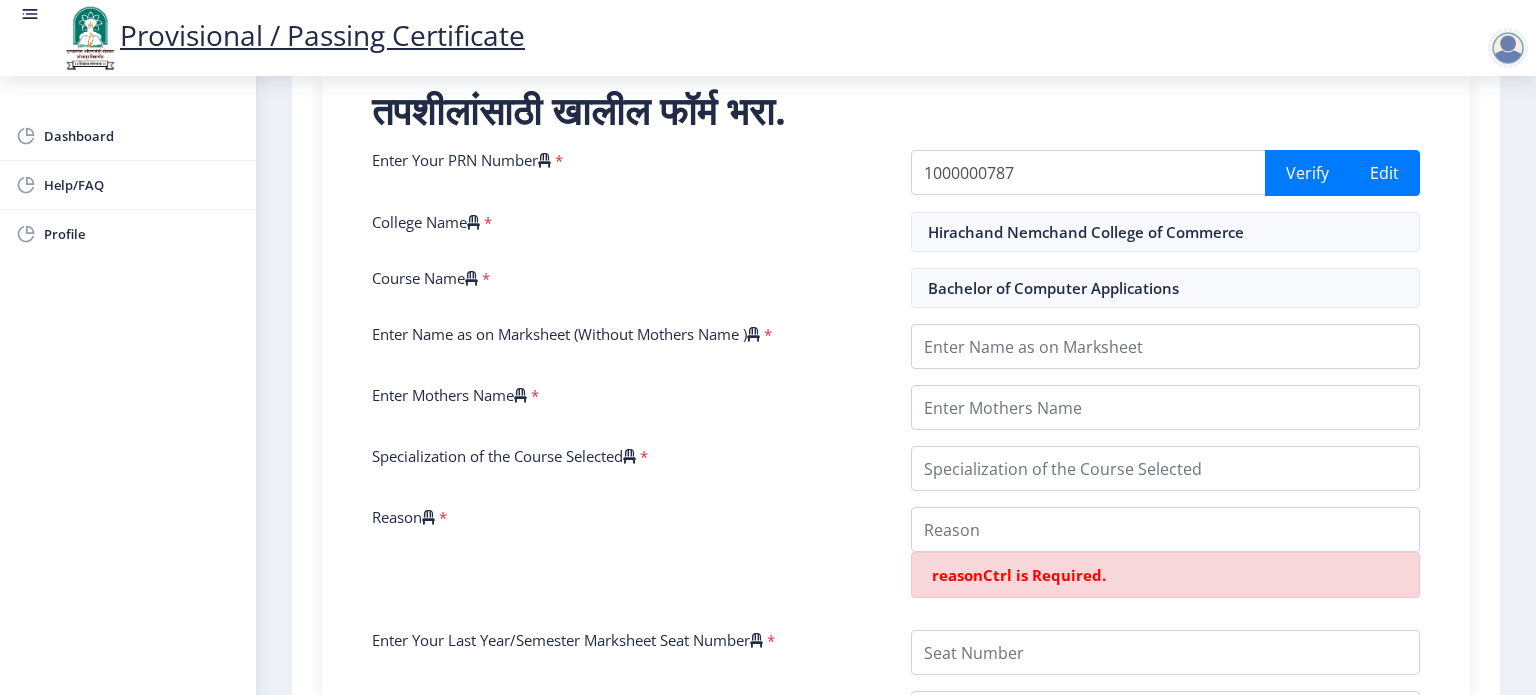 click on "College Name   *" at bounding box center [626, 232] 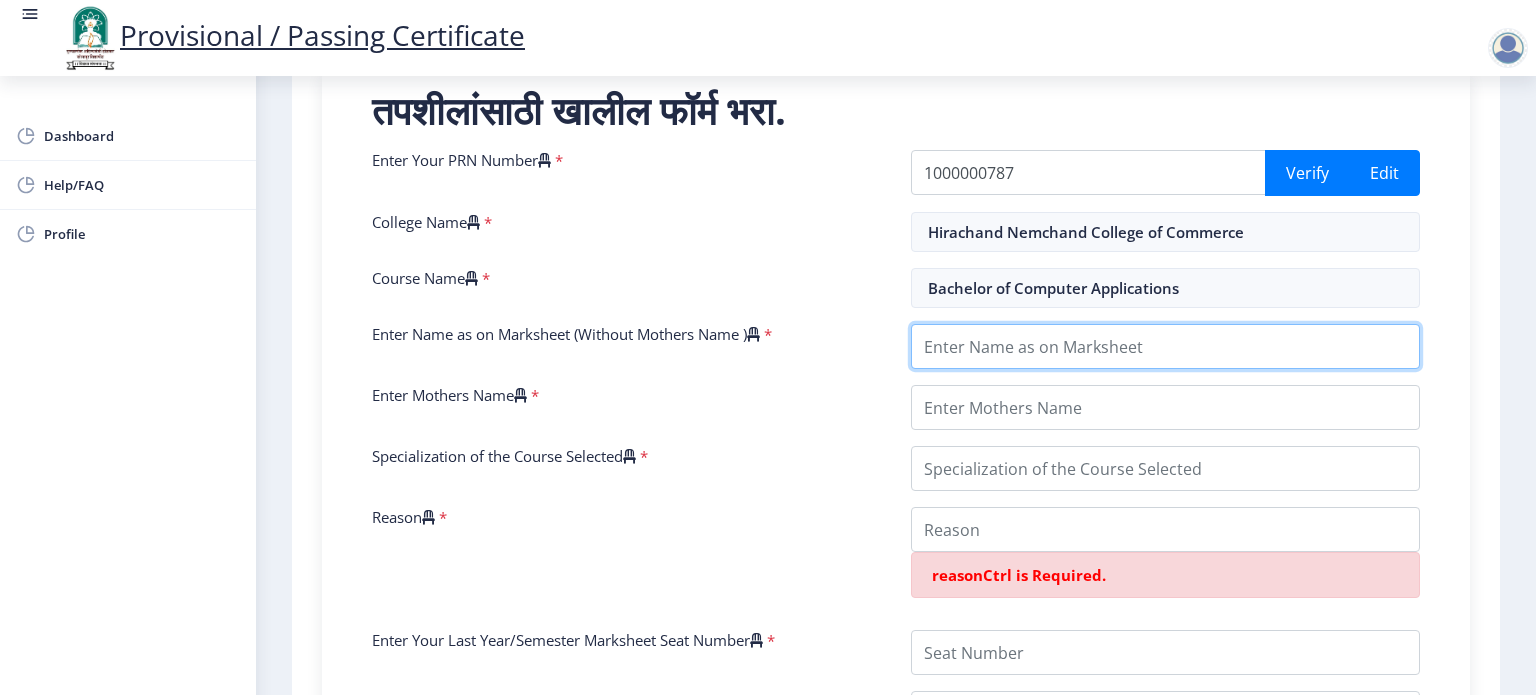 click on "Enter Name as on Marksheet (Without Mothers Name )" at bounding box center [1165, 346] 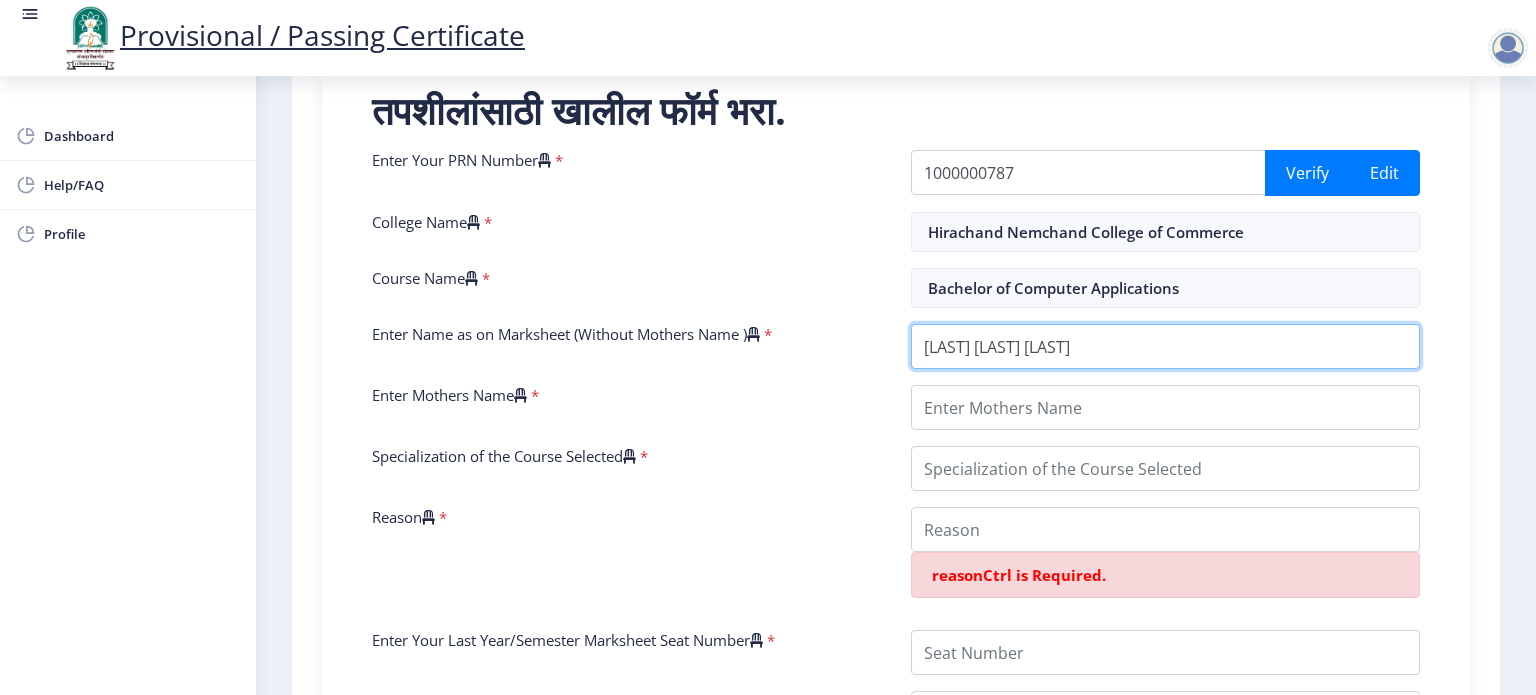 type on "PADSHETTI SHANKAR SIDDHESHWAR" 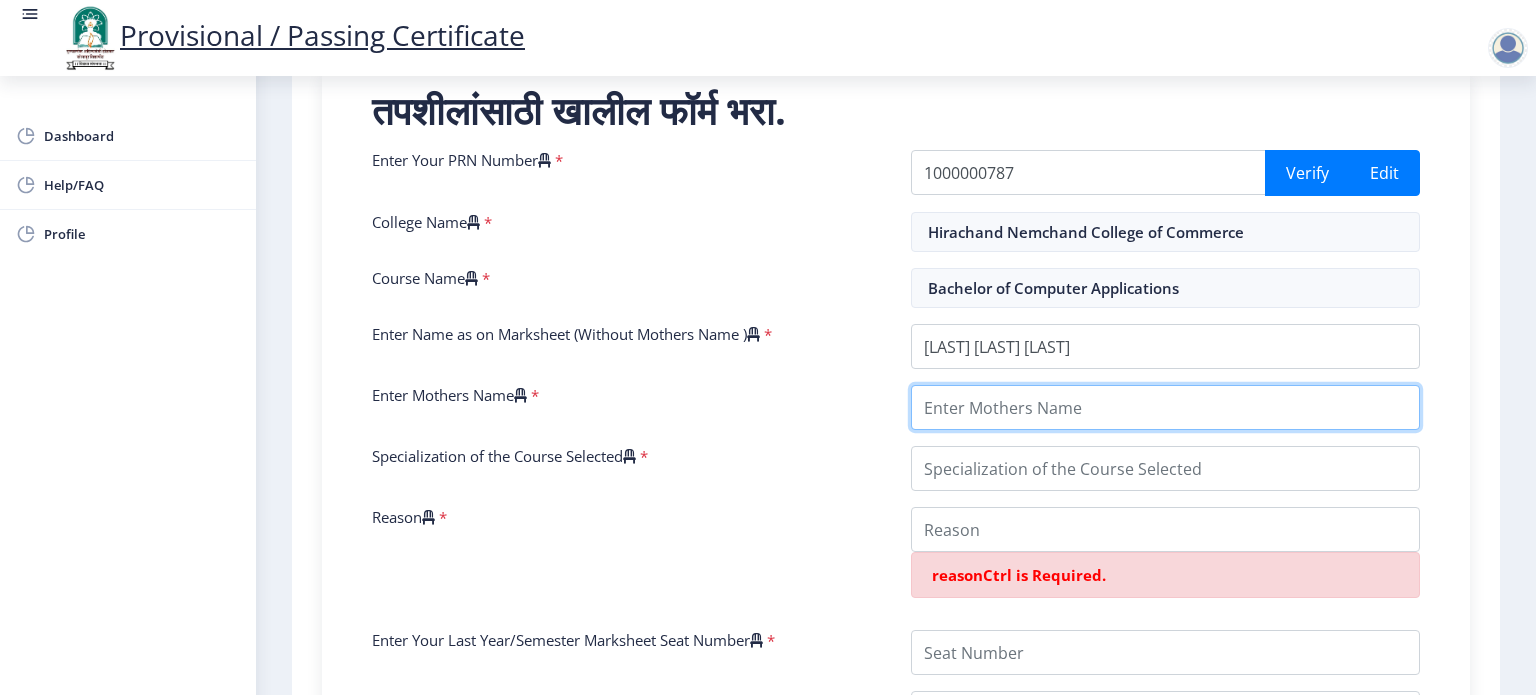 click on "Enter Mothers Name" at bounding box center [1165, 407] 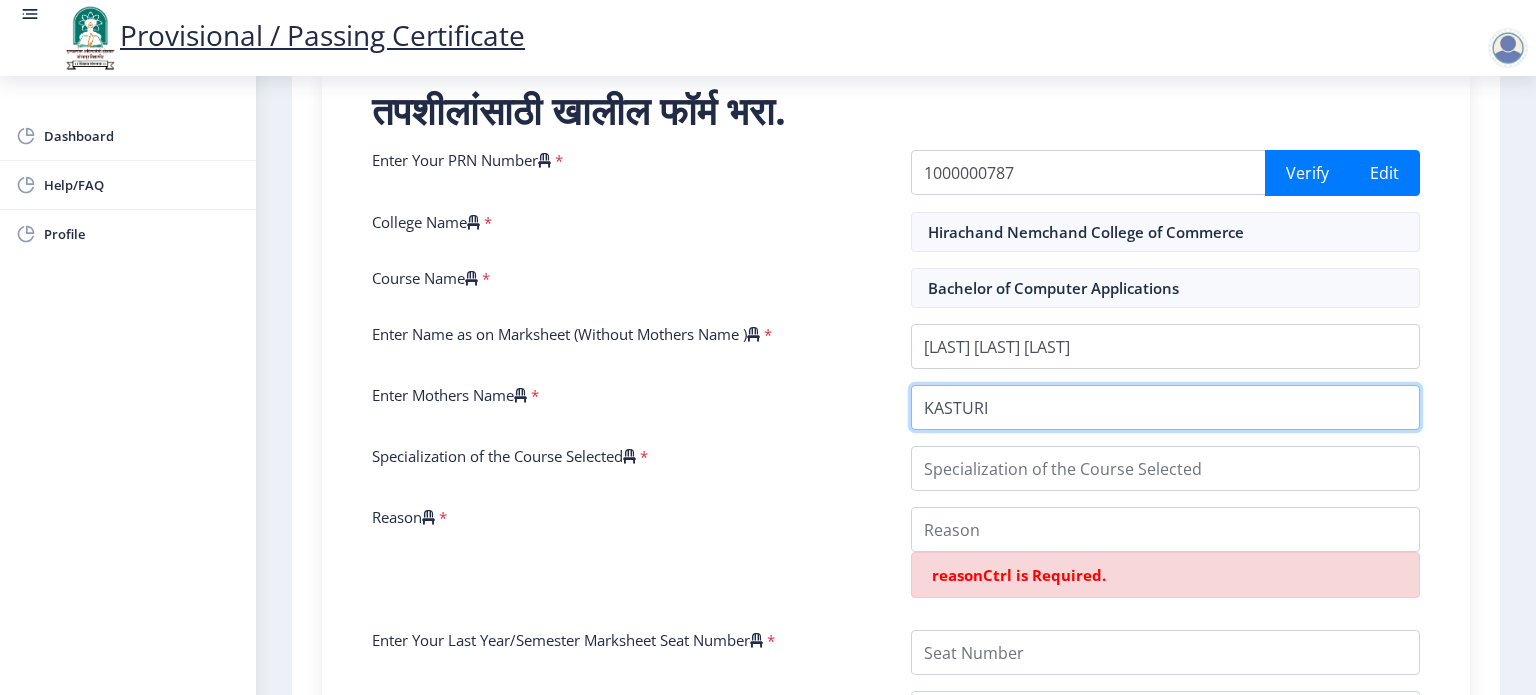 type on "KASTURI" 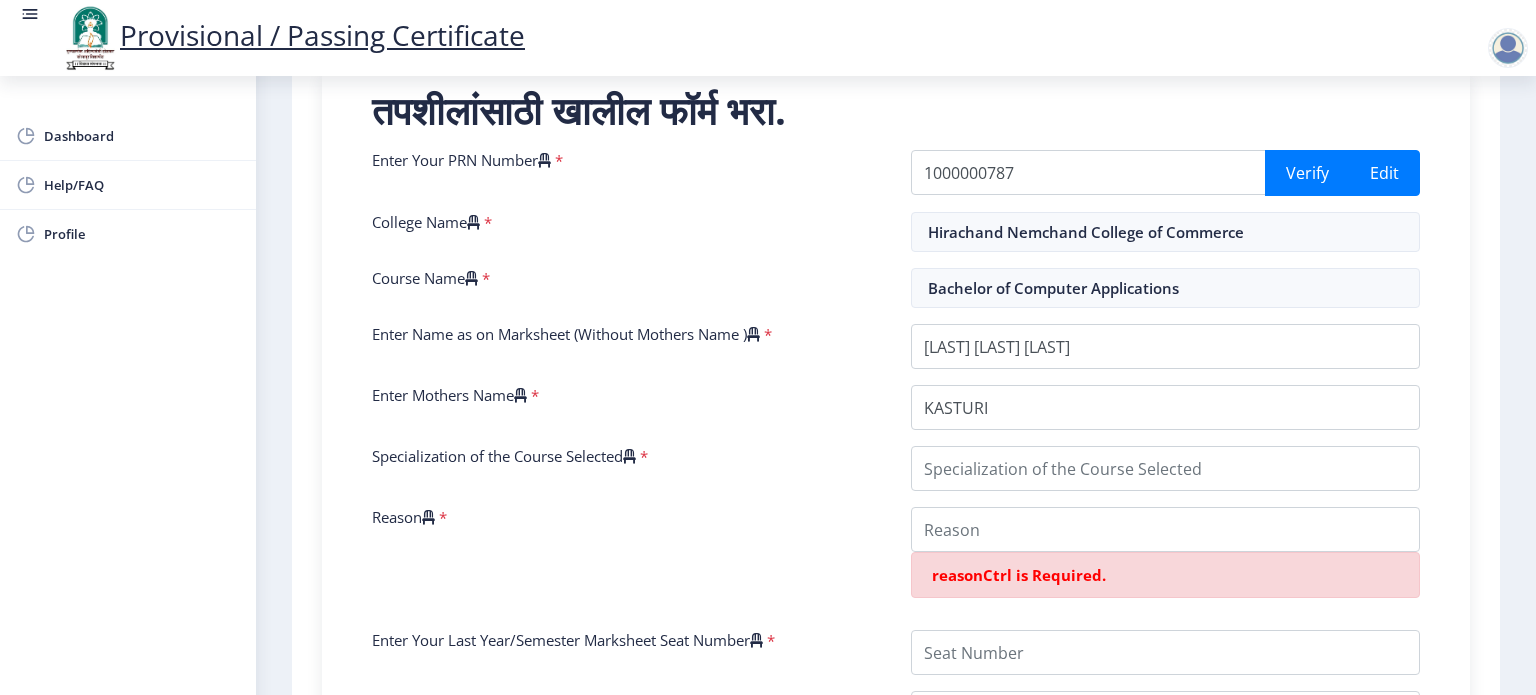 click on "Specialization of the Course Selected    *" at bounding box center (626, 468) 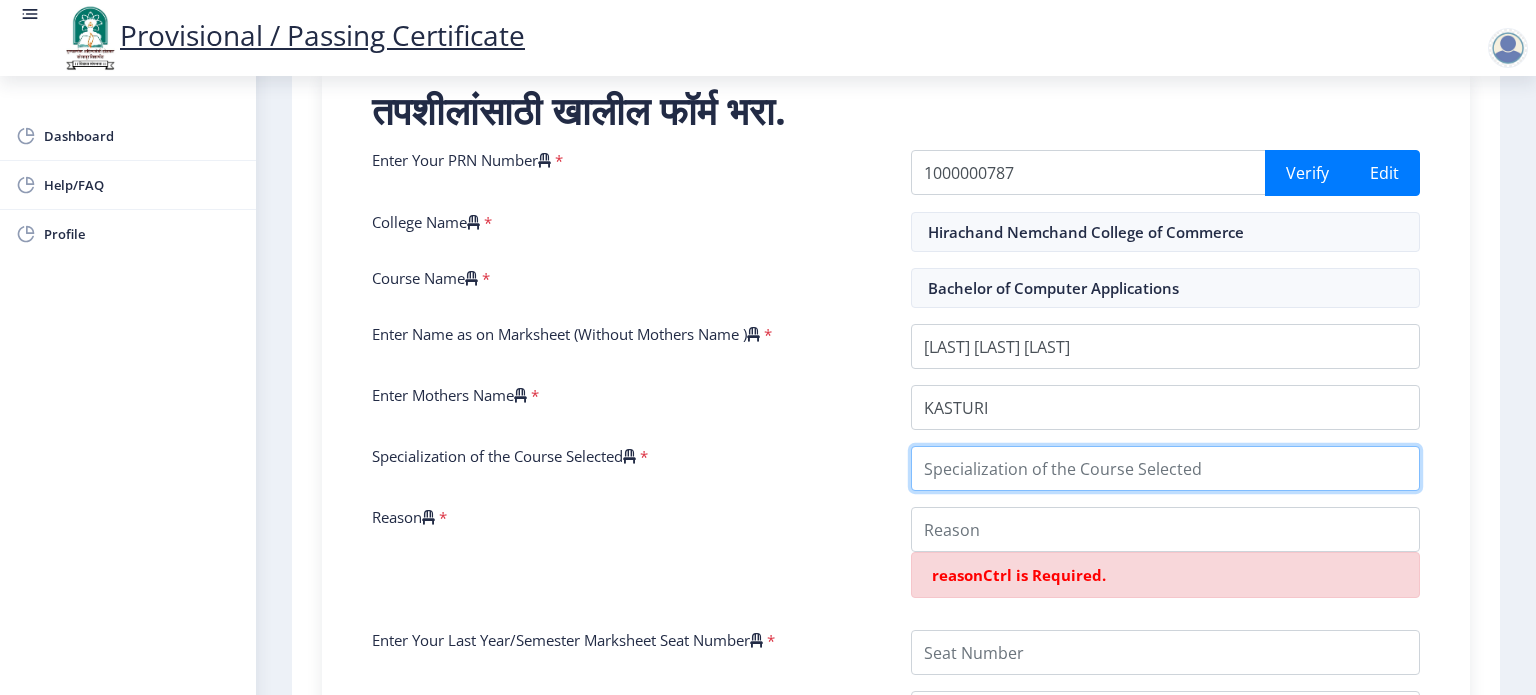 click on "Specialization of the Course Selected" at bounding box center [1165, 468] 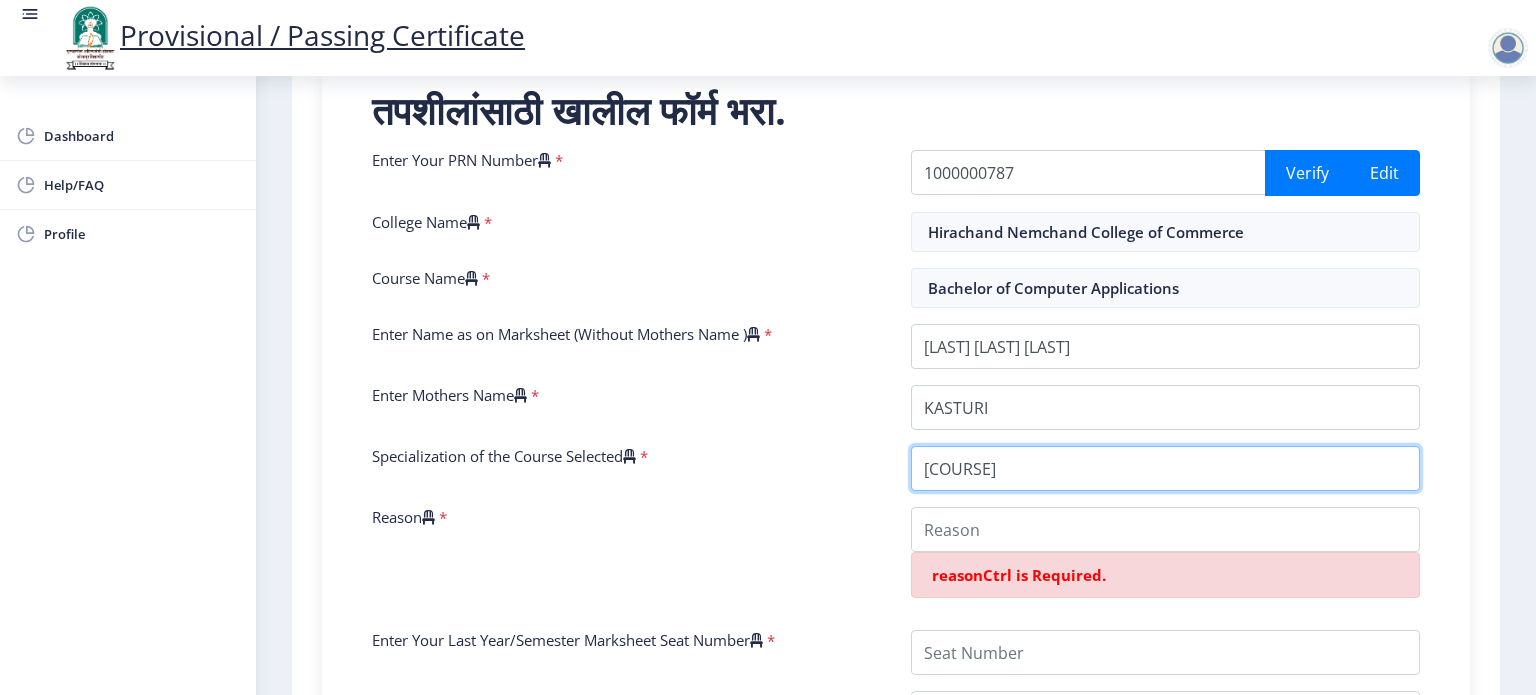 type on "COMPUTER APPLICATION" 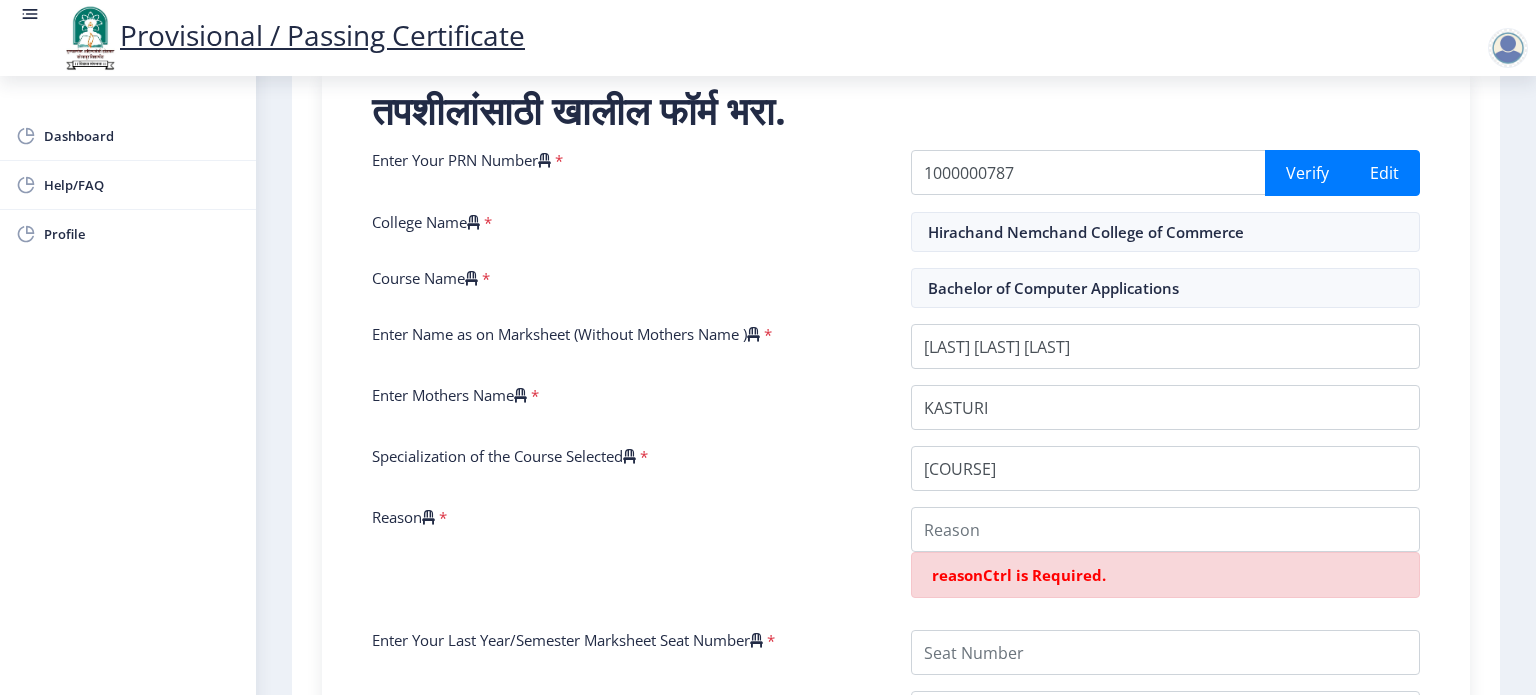 click on "Reason    *" at bounding box center [626, 560] 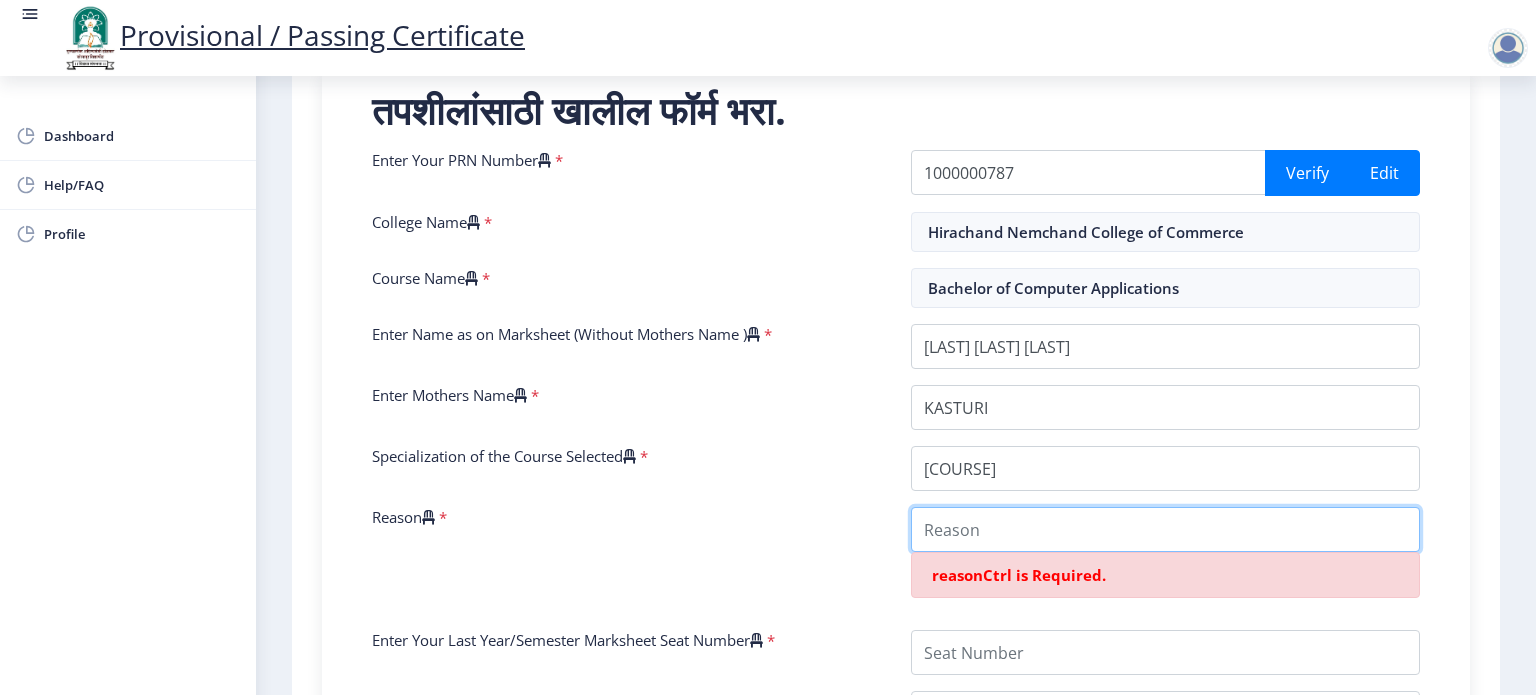 click on "Reason" at bounding box center (1165, 529) 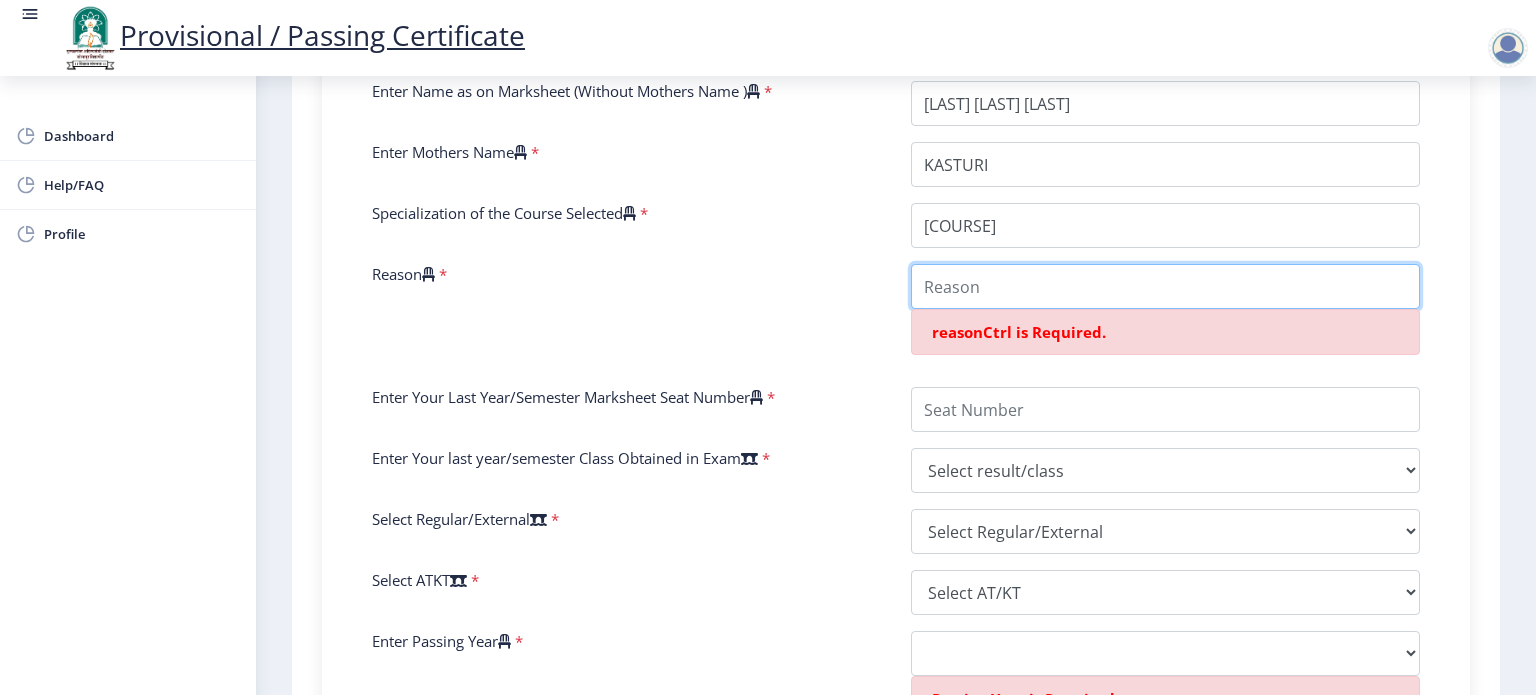 scroll, scrollTop: 700, scrollLeft: 0, axis: vertical 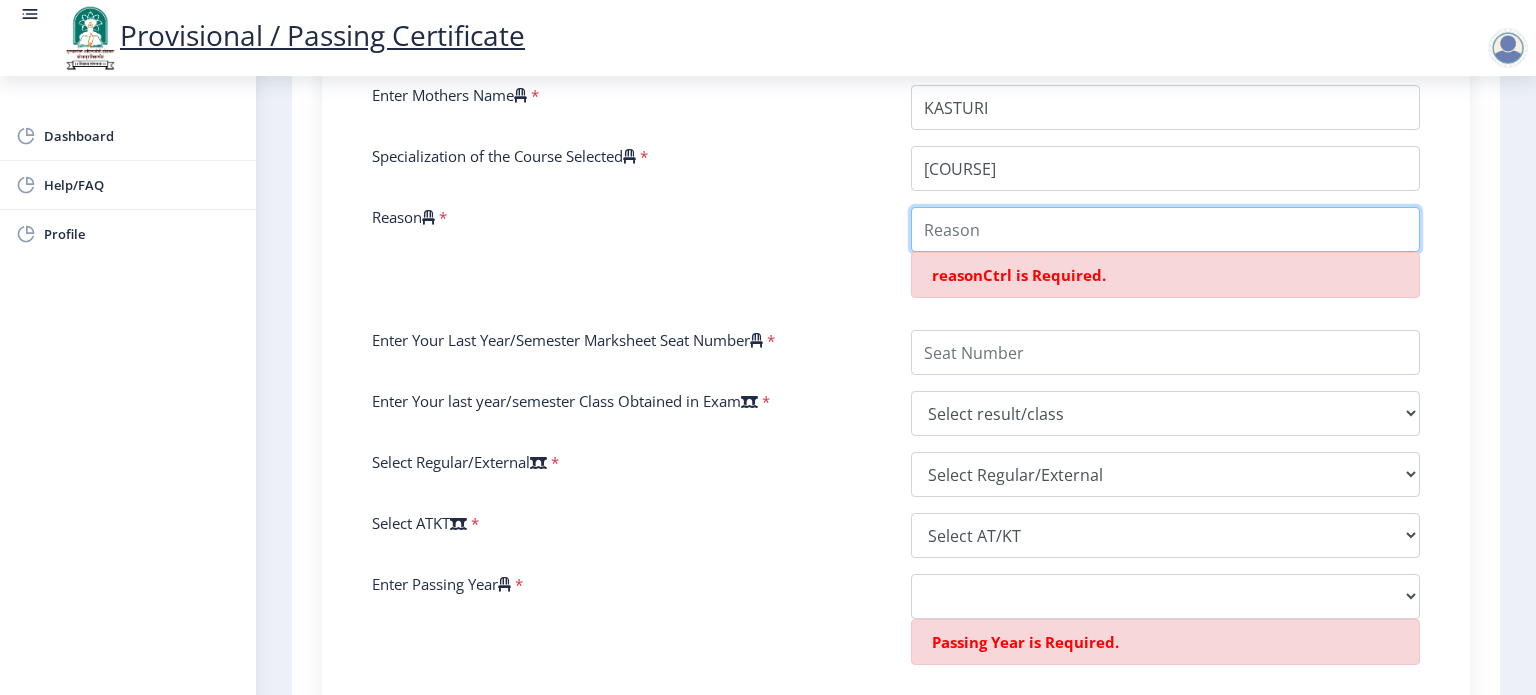 click on "Reason" at bounding box center [1165, 229] 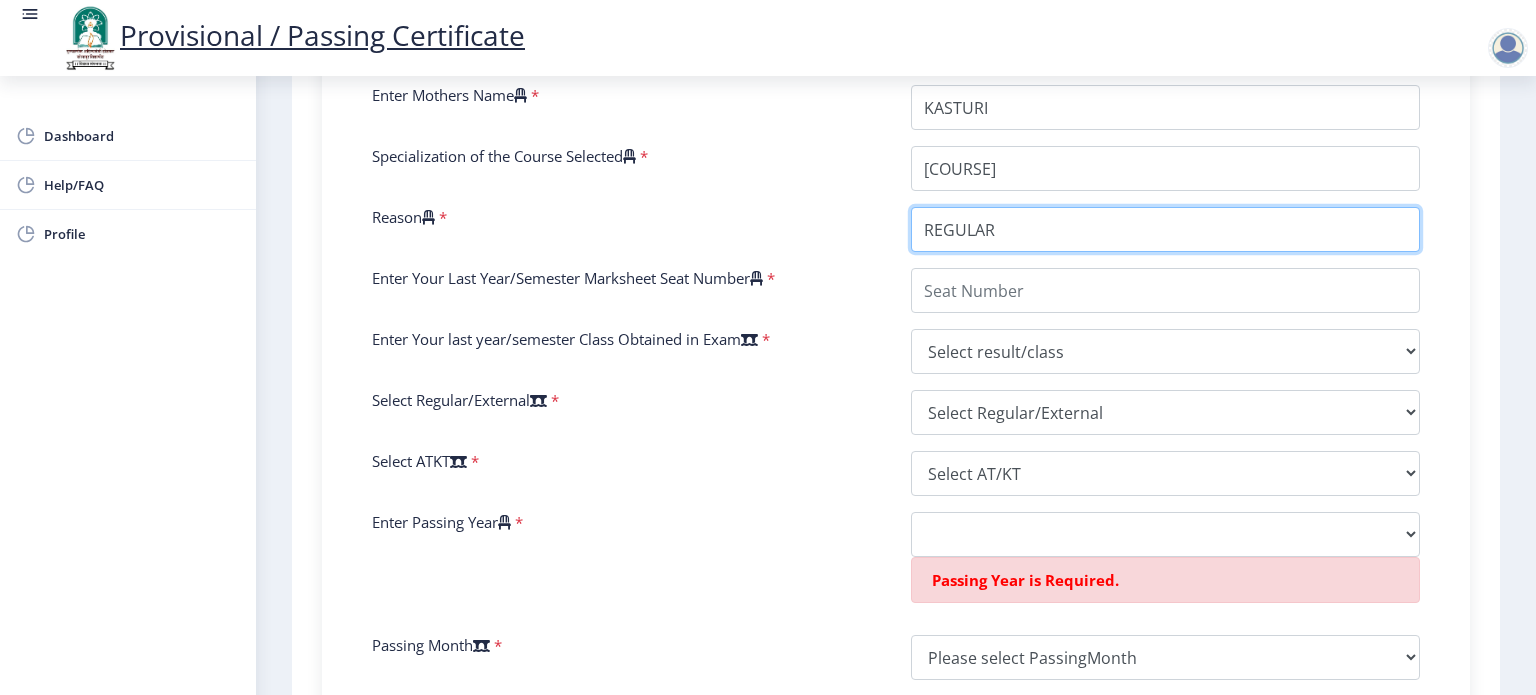 type on "REGULAR" 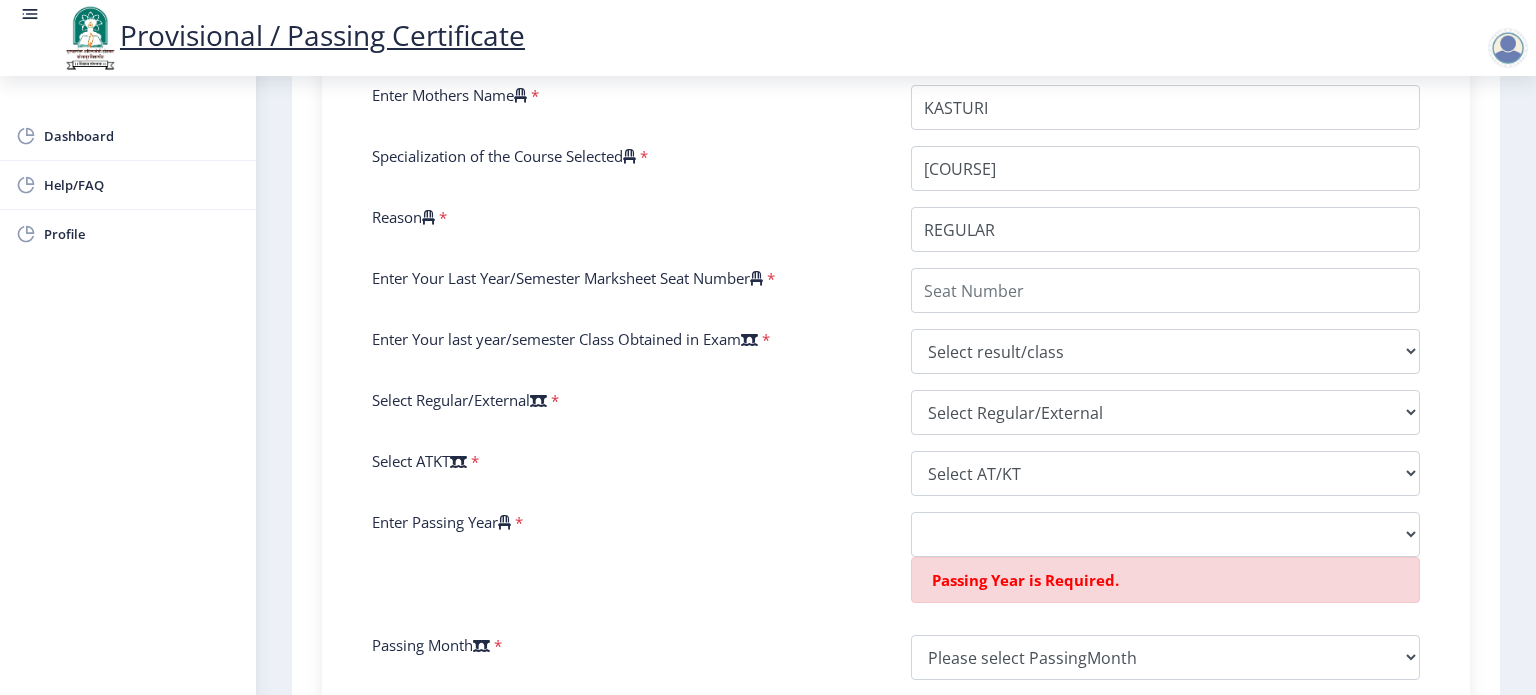 click on "Reason    *" at bounding box center [626, 229] 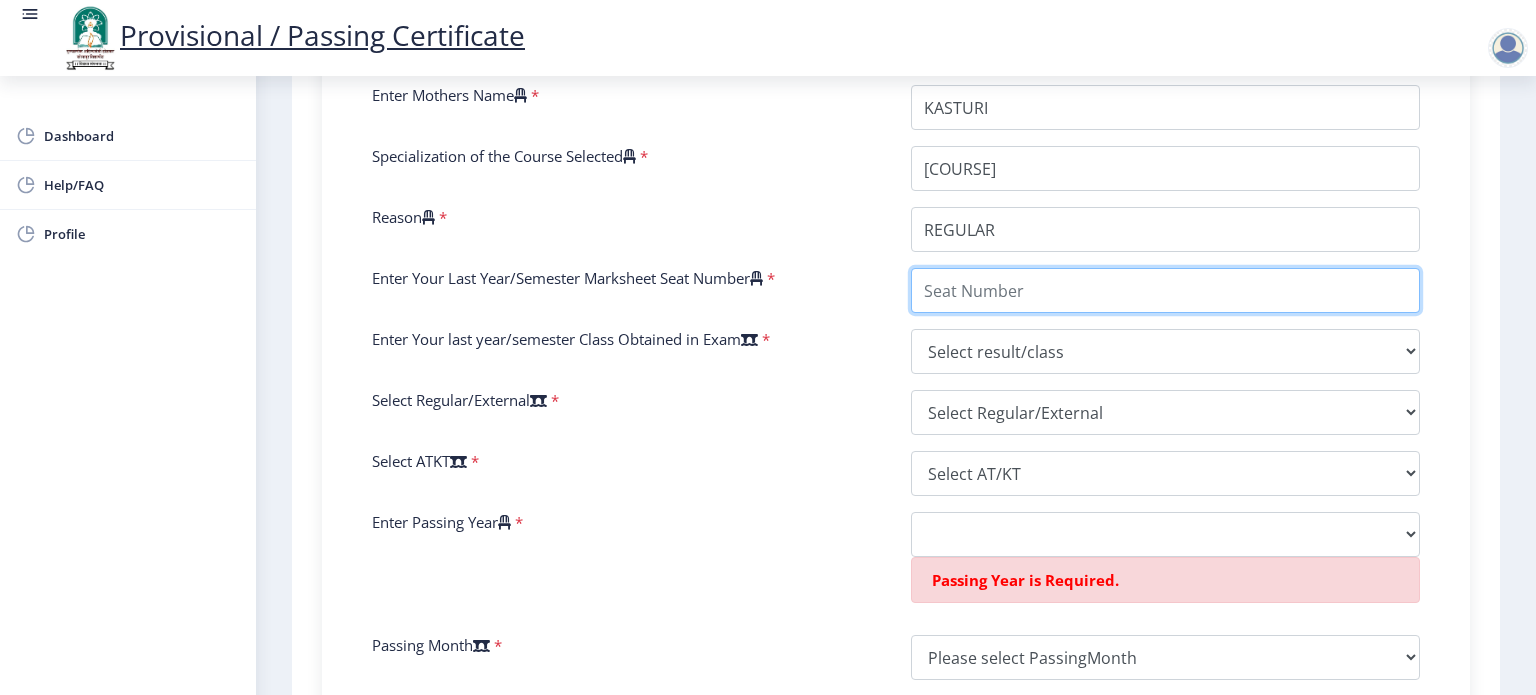 click on "Enter Your Last Year/Semester Marksheet Seat Number" at bounding box center [1165, 290] 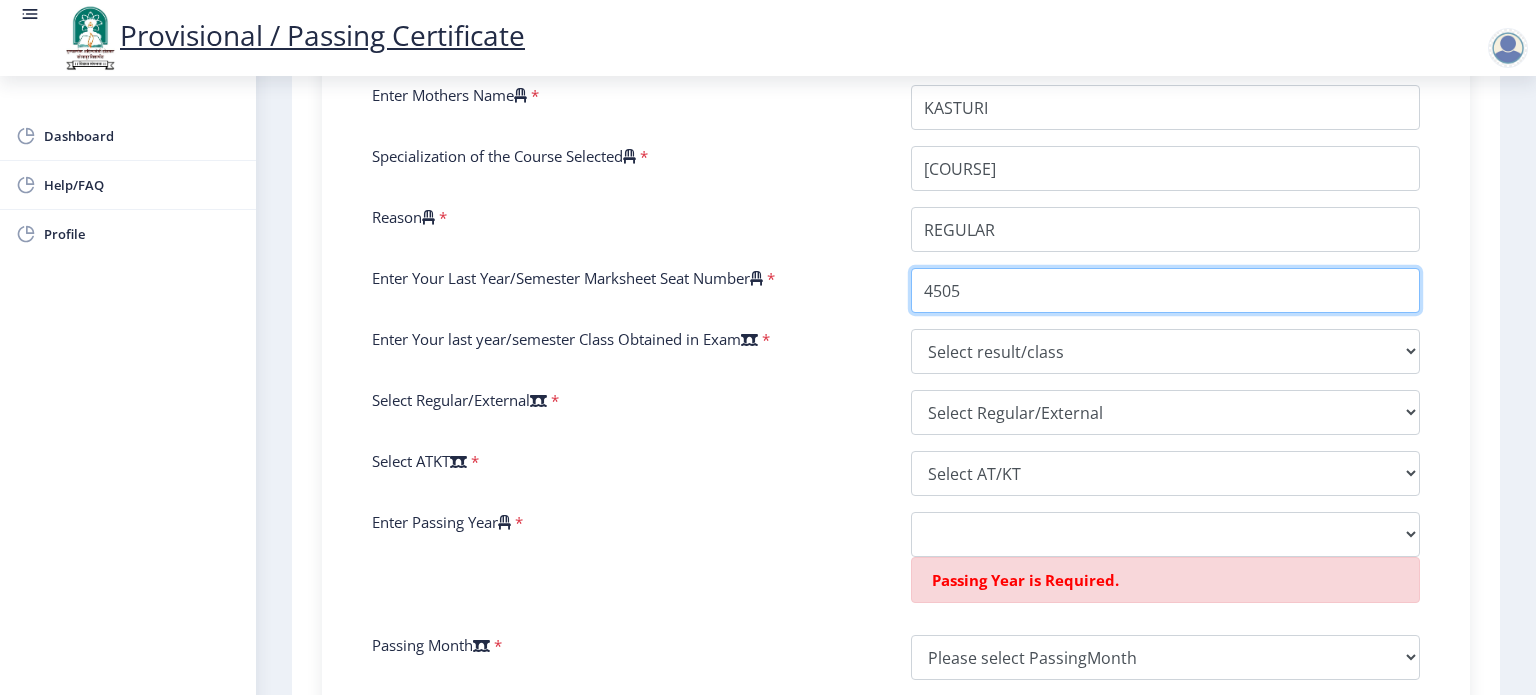 type on "4505" 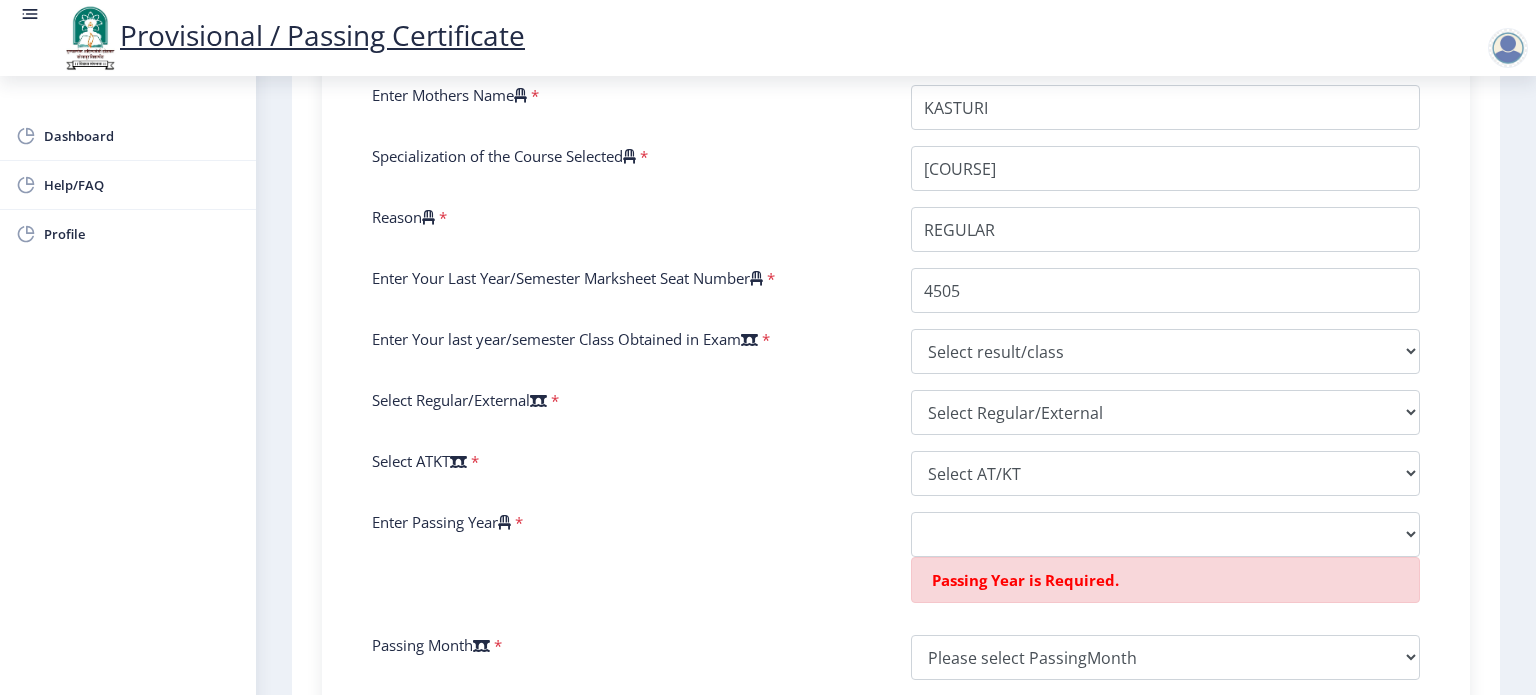 click on "Select ATKT   *" at bounding box center (626, 473) 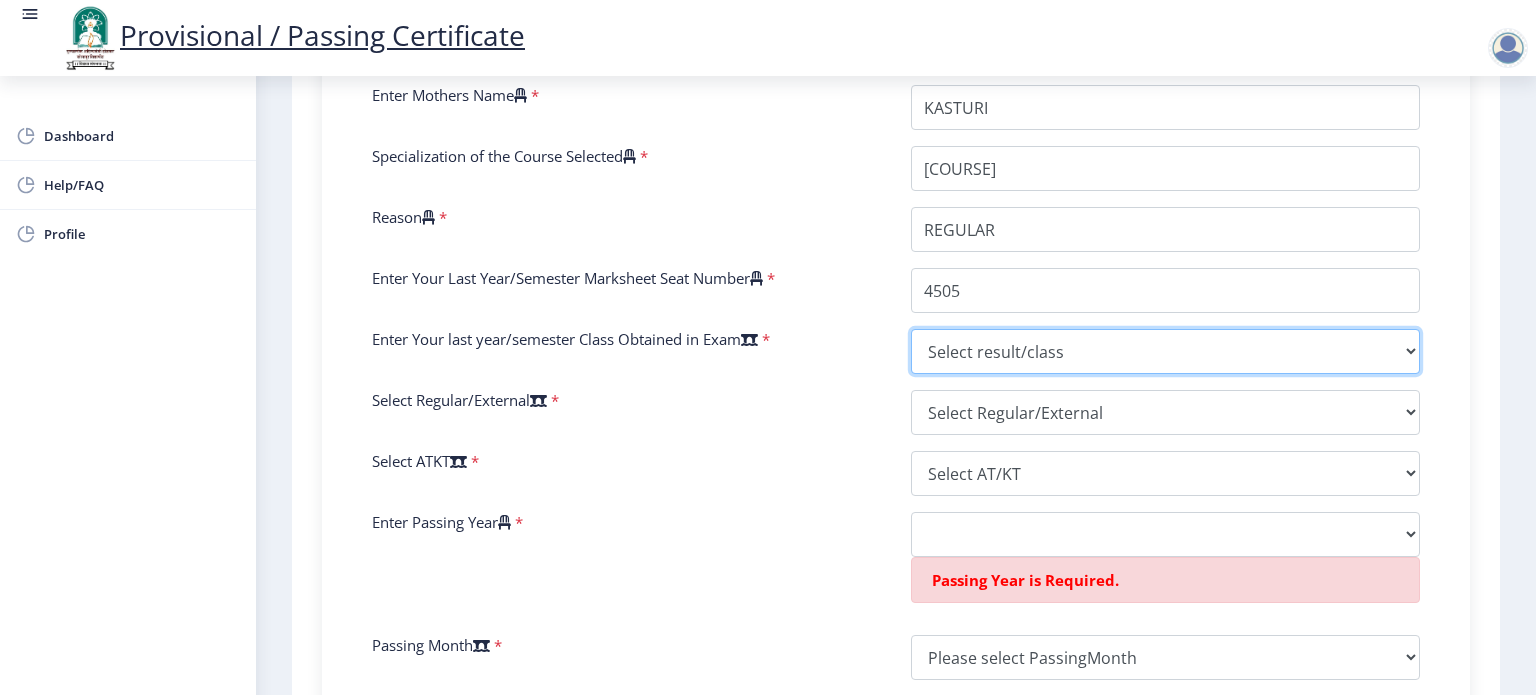 click on "Select result/class  DISTINCTION   FIRST CLASS   HIGHER SECOND CLASS   SECOND CLASS   PASS CLASS   SUCCESSFUL   OUTSTANDING - EXEMPLARY  Grade O Grade A+ Grade A Grade B+ Grade B Grade C+ Grade C Grade F/FC Grade F Grade D Grade E FIRST CLASS WITH DISTINCTION" at bounding box center [1165, 351] 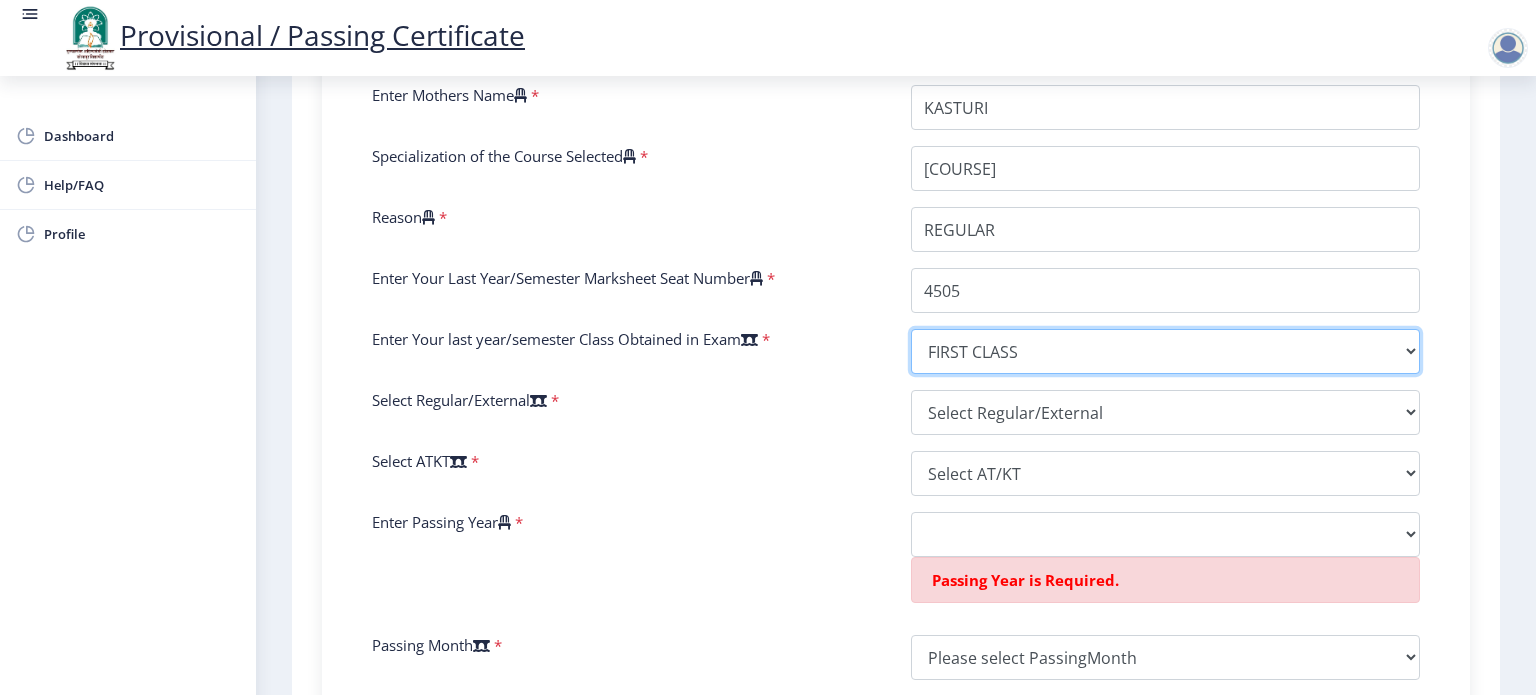 click on "Select result/class  DISTINCTION   FIRST CLASS   HIGHER SECOND CLASS   SECOND CLASS   PASS CLASS   SUCCESSFUL   OUTSTANDING - EXEMPLARY  Grade O Grade A+ Grade A Grade B+ Grade B Grade C+ Grade C Grade F/FC Grade F Grade D Grade E FIRST CLASS WITH DISTINCTION" at bounding box center (1165, 351) 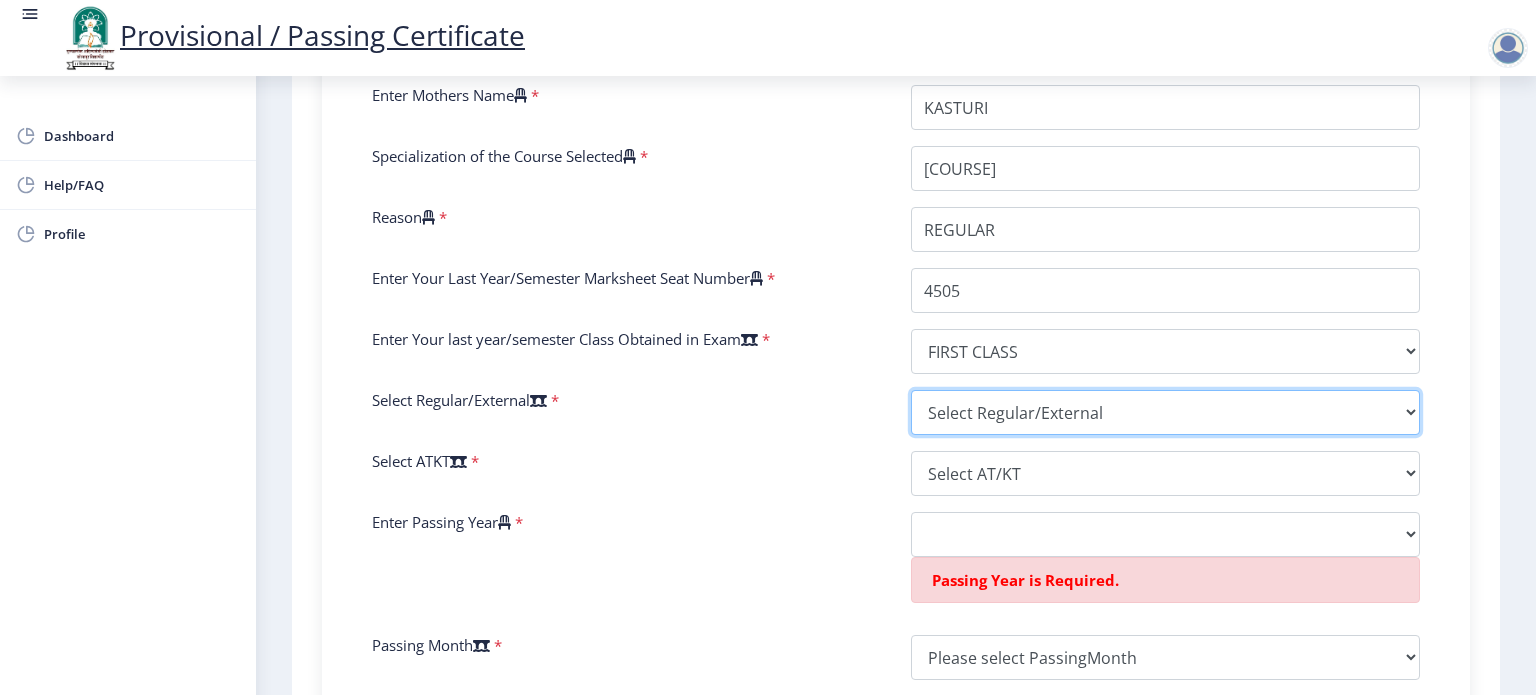 click on "Select Regular/External   Regular  External  Special" at bounding box center (1165, 412) 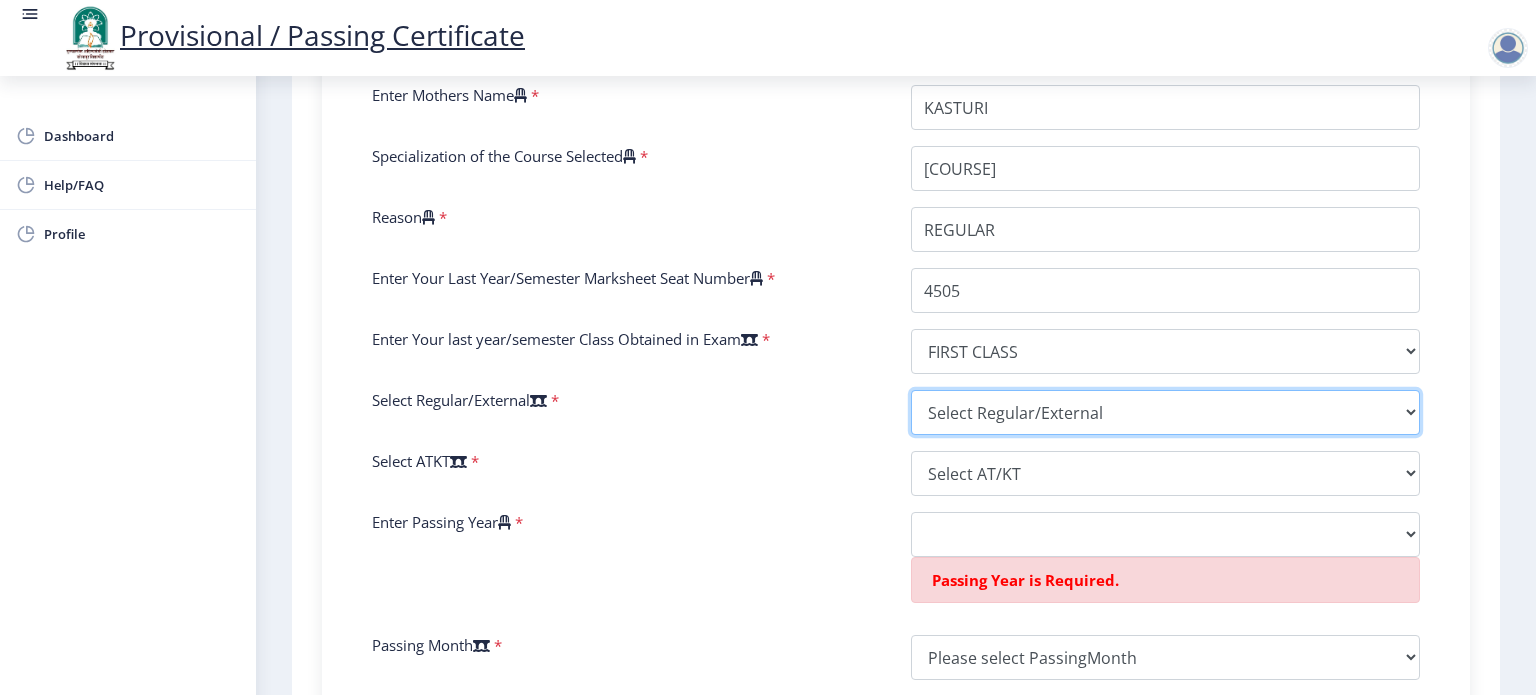 select on "Regular" 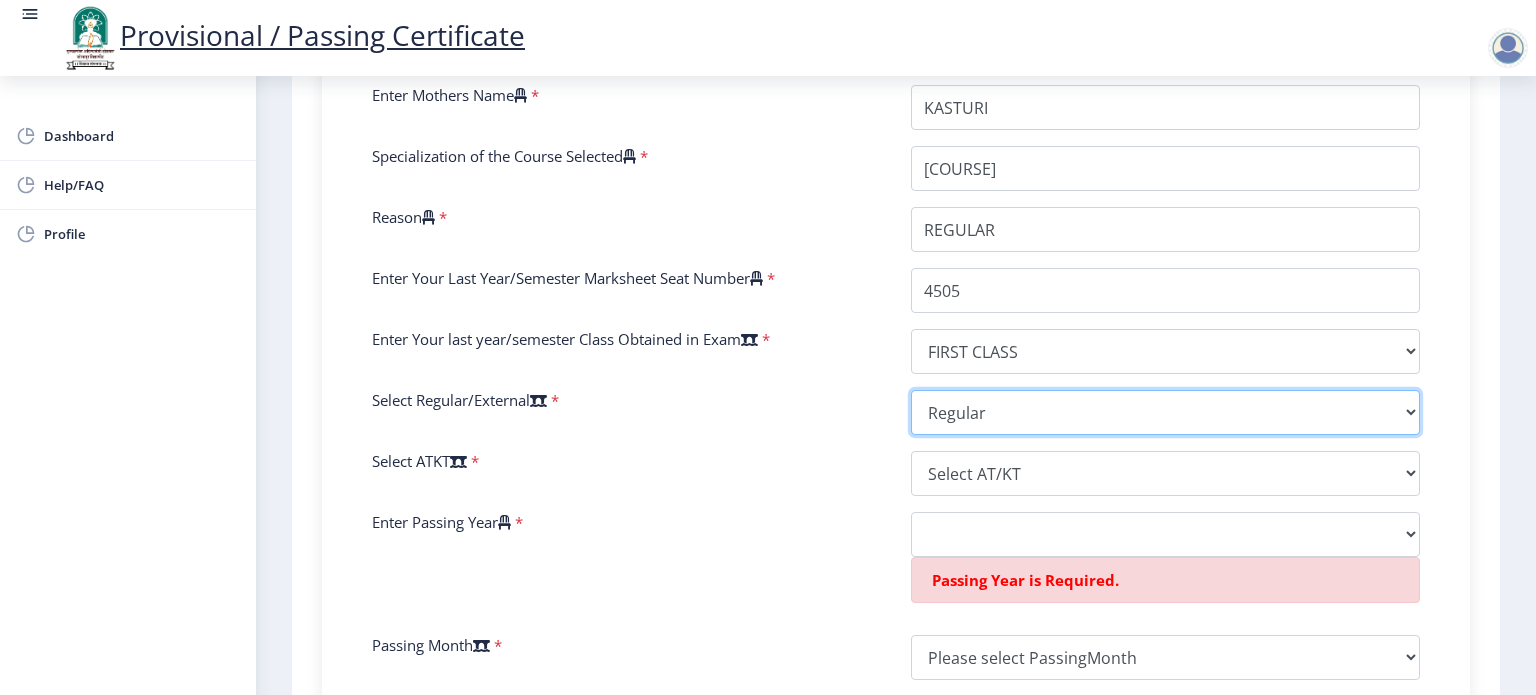 click on "Select Regular/External   Regular  External  Special" at bounding box center [1165, 412] 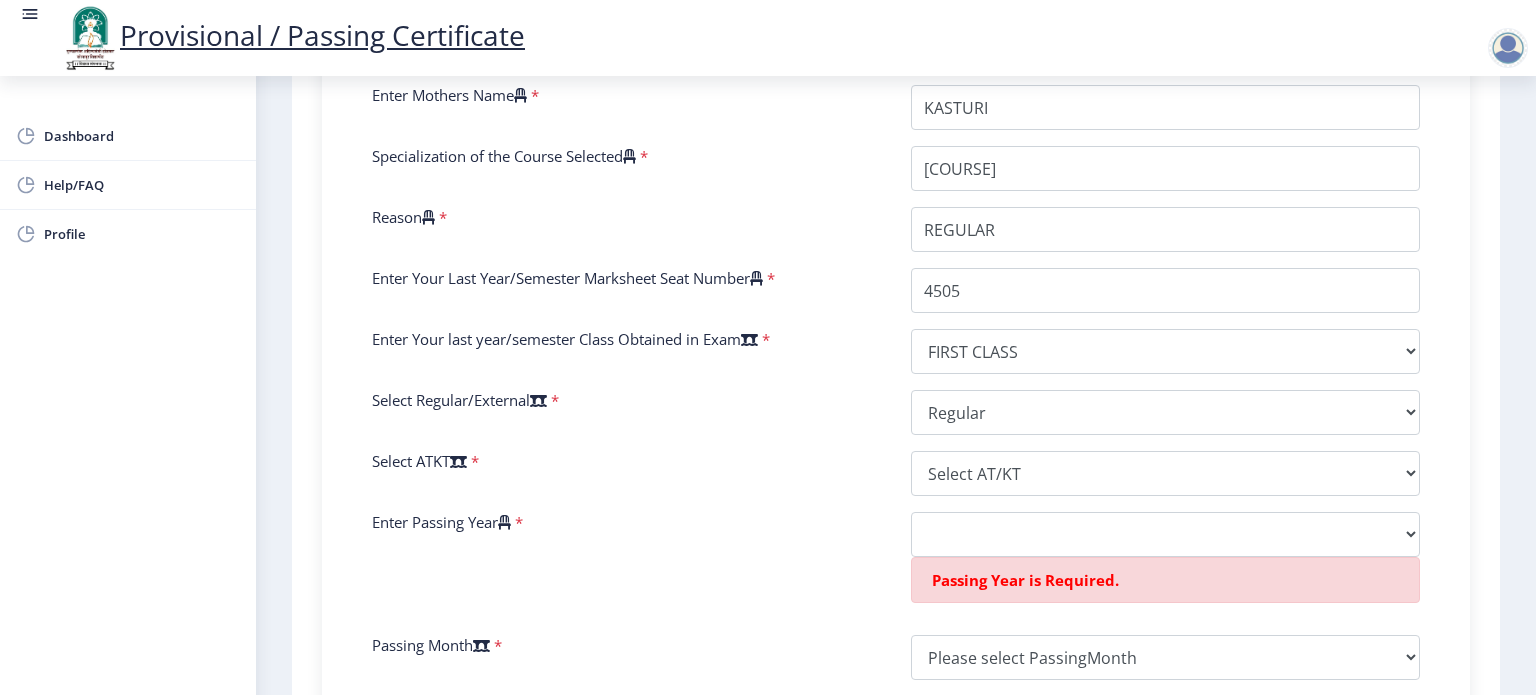 click on "Select ATKT   *" at bounding box center (626, 473) 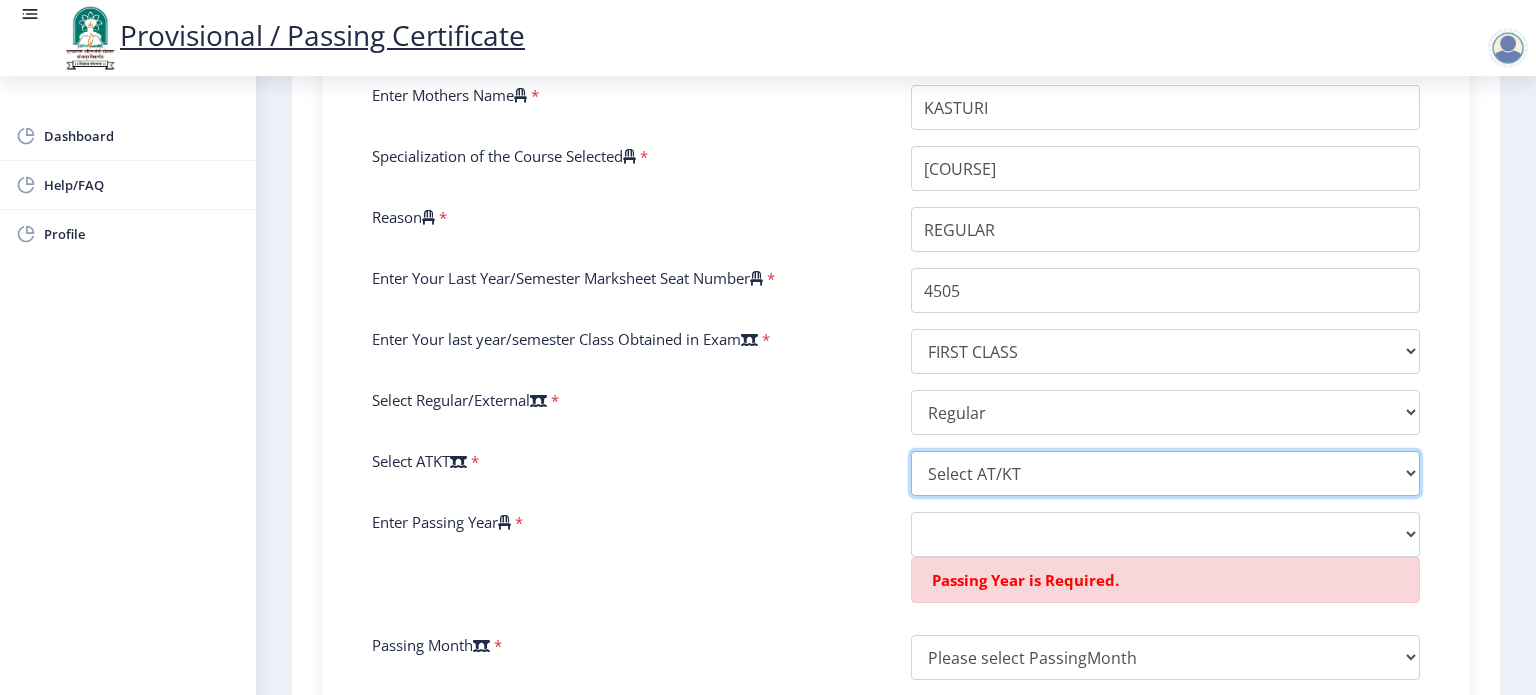 click on "Select AT/KT   None ATKT" at bounding box center (1165, 473) 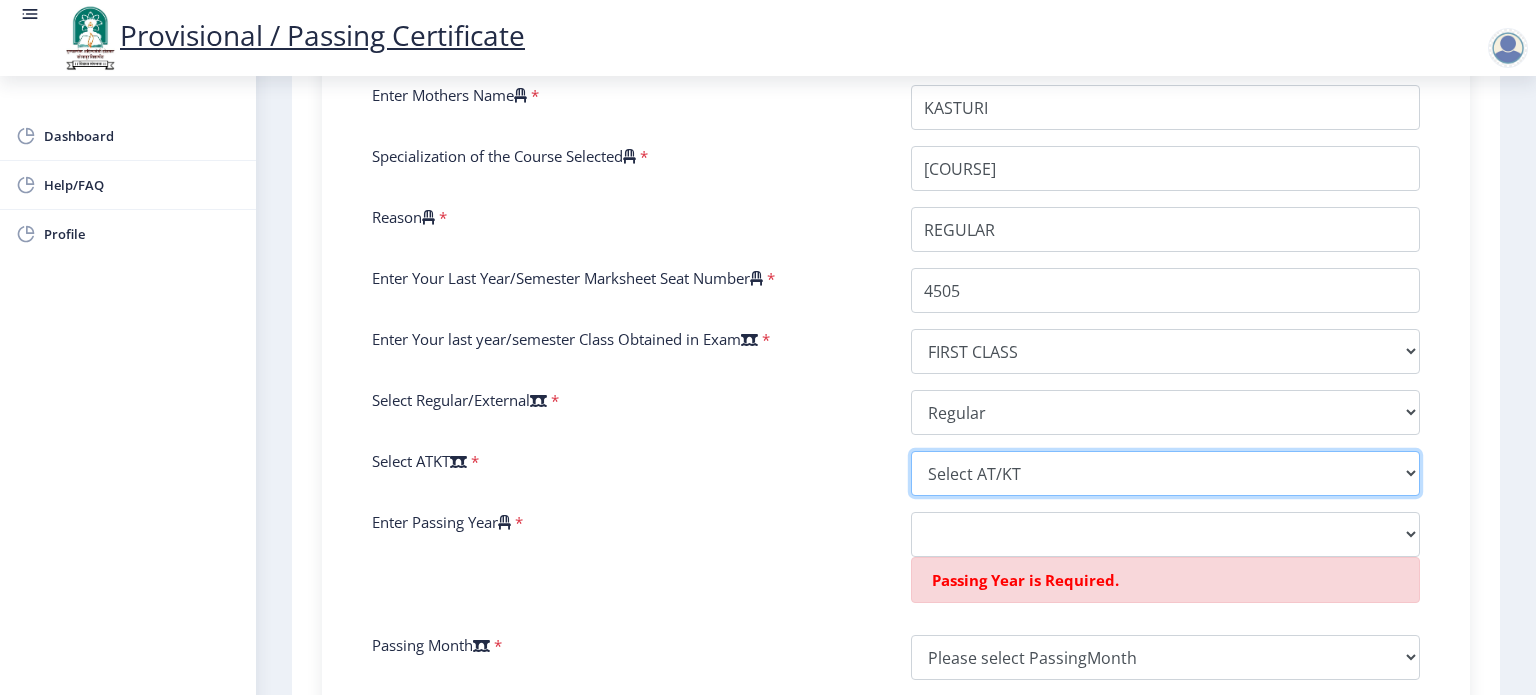 select on "None" 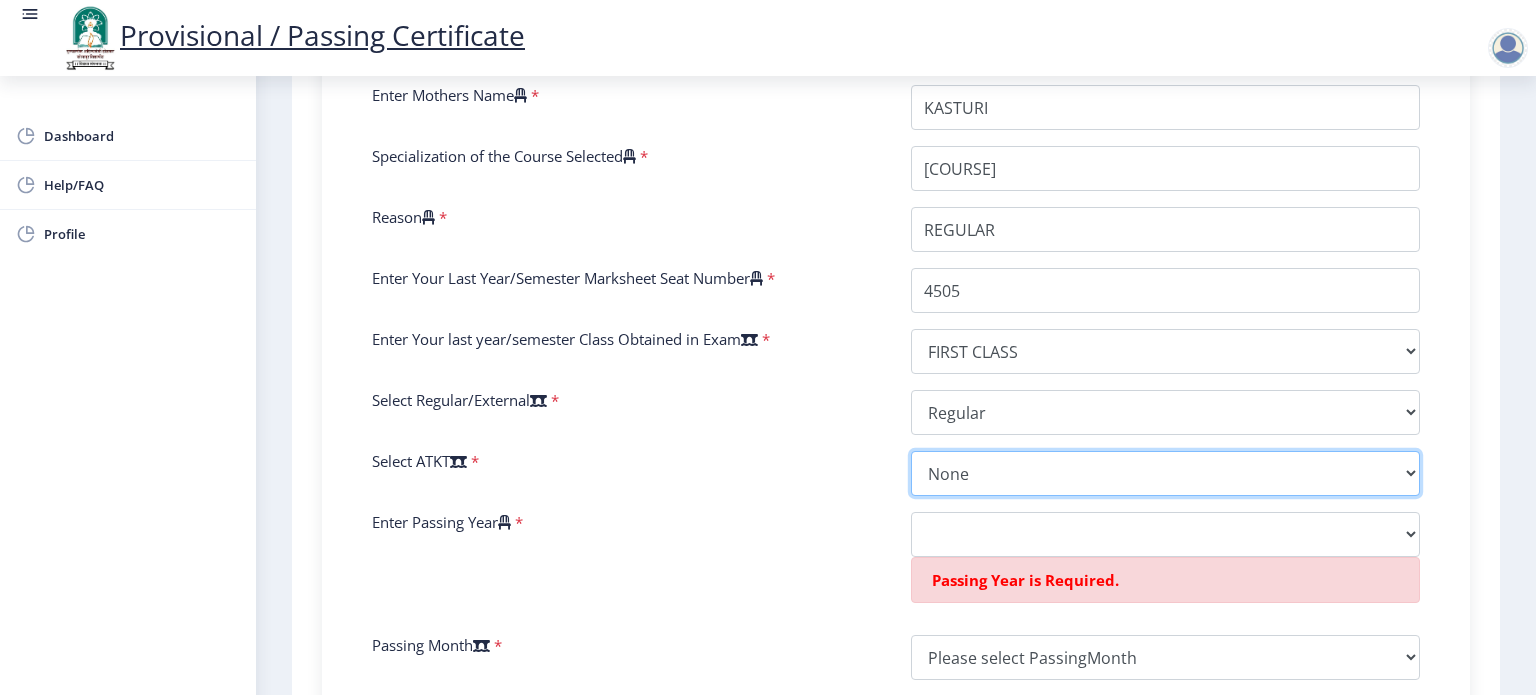 click on "Select AT/KT   None ATKT" at bounding box center [1165, 473] 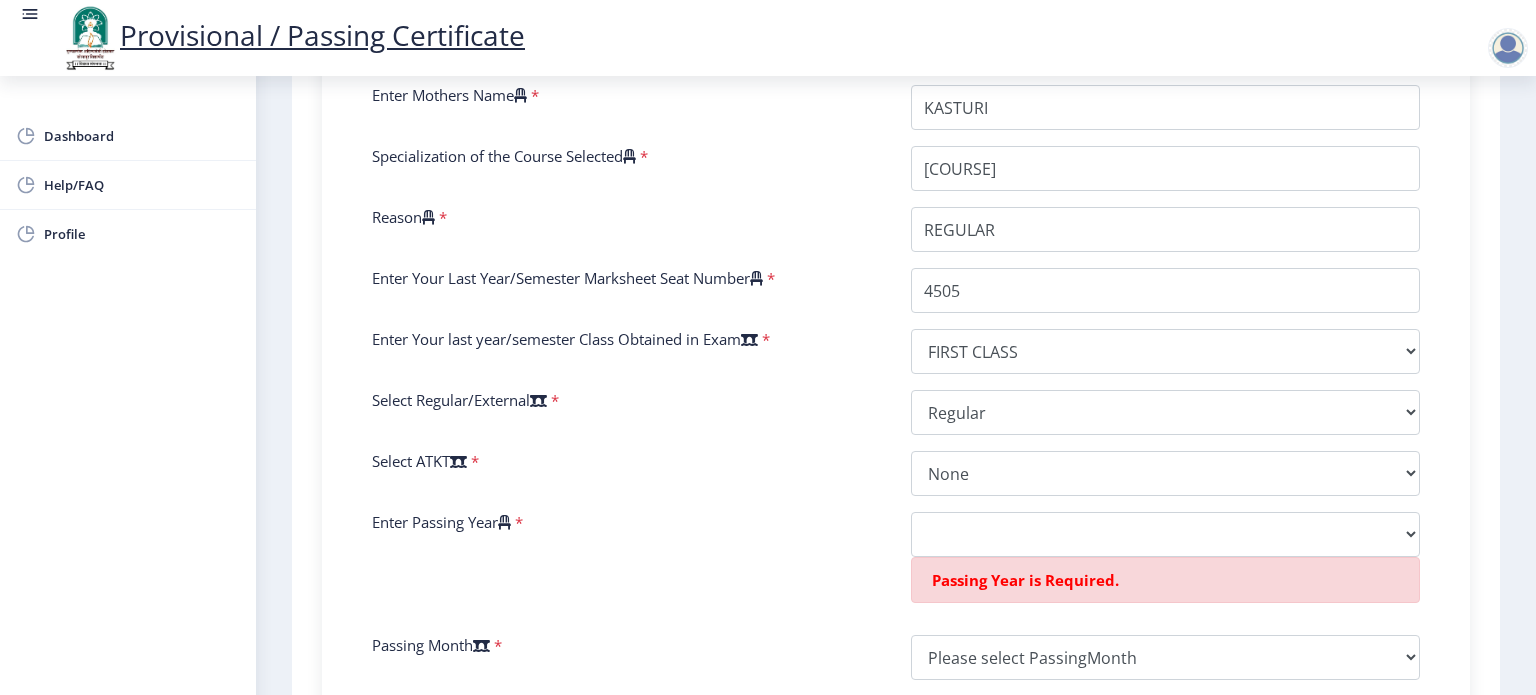 click on "Enter Passing Year   *" at bounding box center [626, 565] 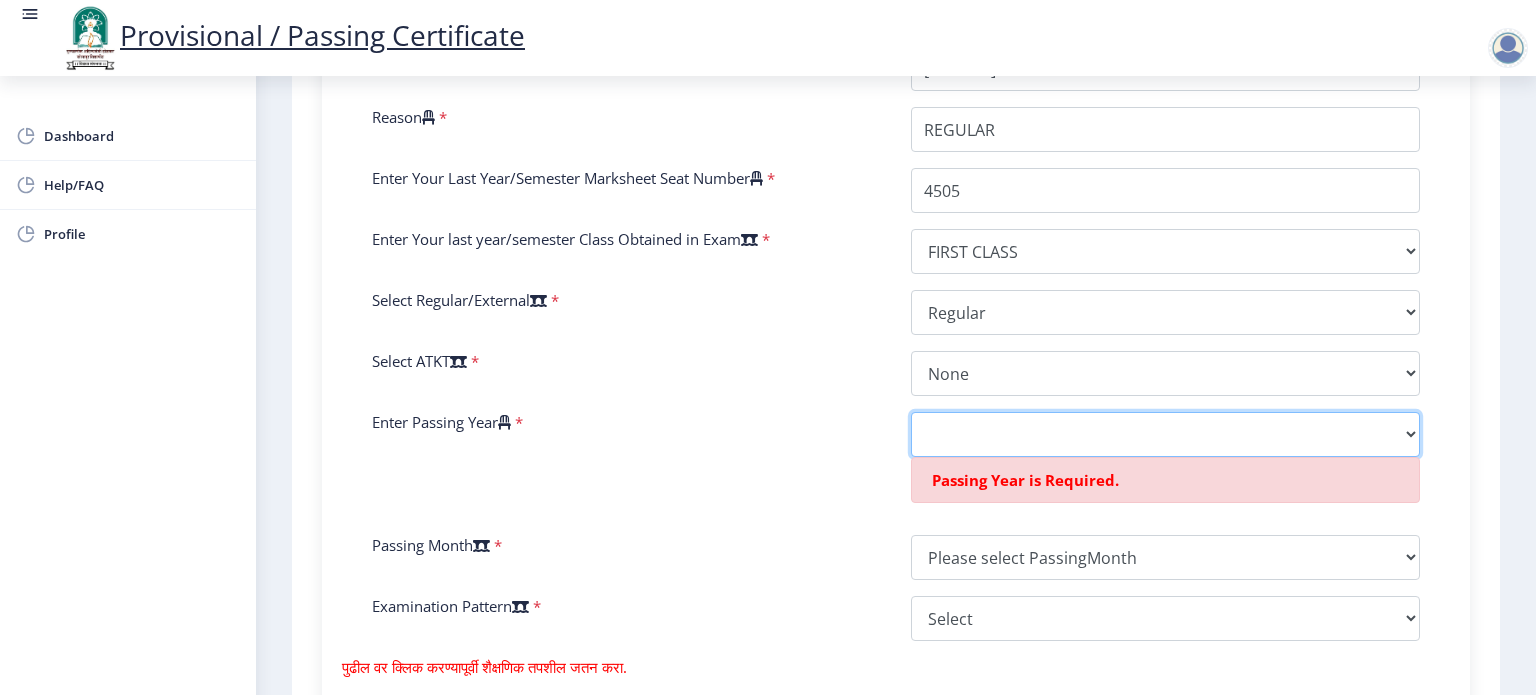 click on "2025   2024   2023   2022   2021   2020   2019   2018   2017   2016   2015   2014   2013   2012   2011   2010   2009   2008   2007   2006   2005   2004   2003   2002   2001   2000   1999   1998   1997   1996   1995   1994   1993   1992   1991   1990   1989   1988   1987   1986   1985   1984   1983   1982   1981   1980   1979   1978   1977   1976   1975   1974   1973   1972   1971   1970   1969   1968   1967" at bounding box center (1165, 434) 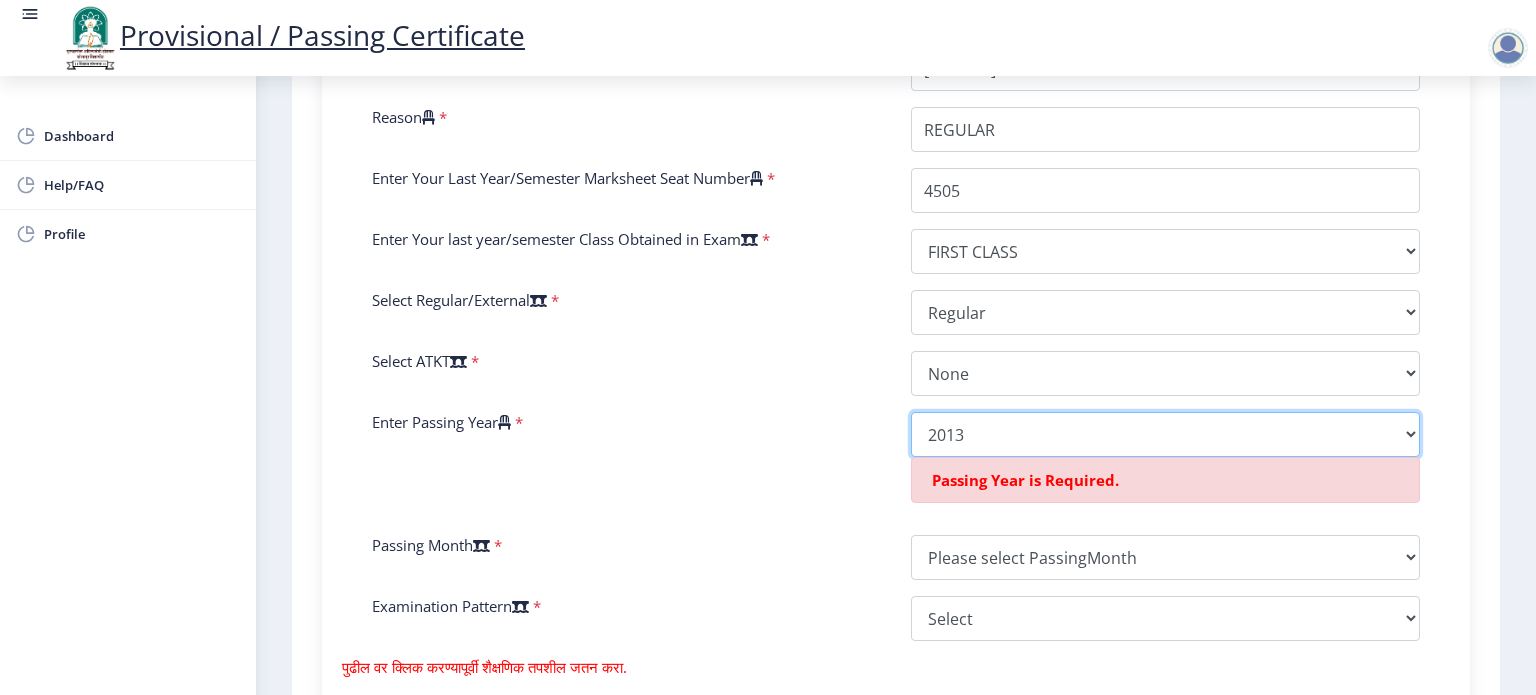 click on "2025   2024   2023   2022   2021   2020   2019   2018   2017   2016   2015   2014   2013   2012   2011   2010   2009   2008   2007   2006   2005   2004   2003   2002   2001   2000   1999   1998   1997   1996   1995   1994   1993   1992   1991   1990   1989   1988   1987   1986   1985   1984   1983   1982   1981   1980   1979   1978   1977   1976   1975   1974   1973   1972   1971   1970   1969   1968   1967" at bounding box center [1165, 434] 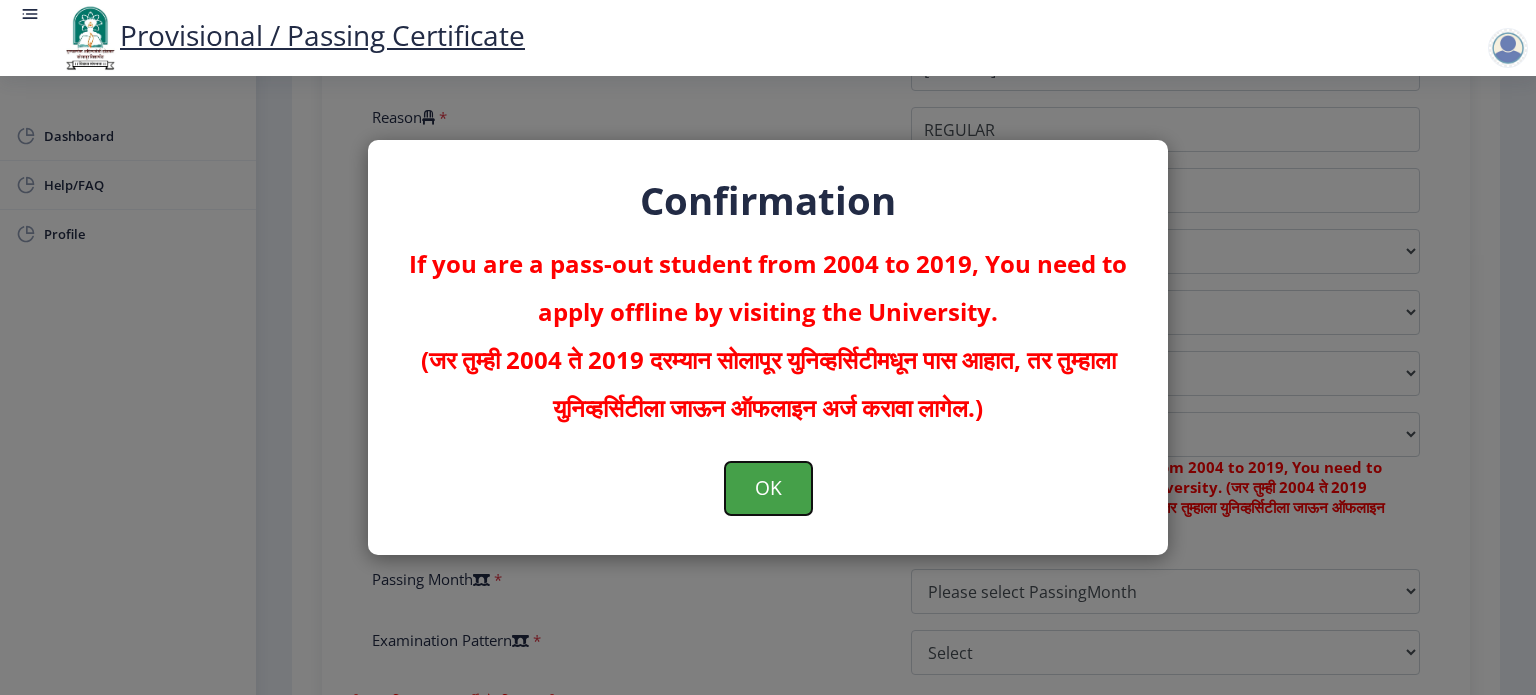 click on "OK" 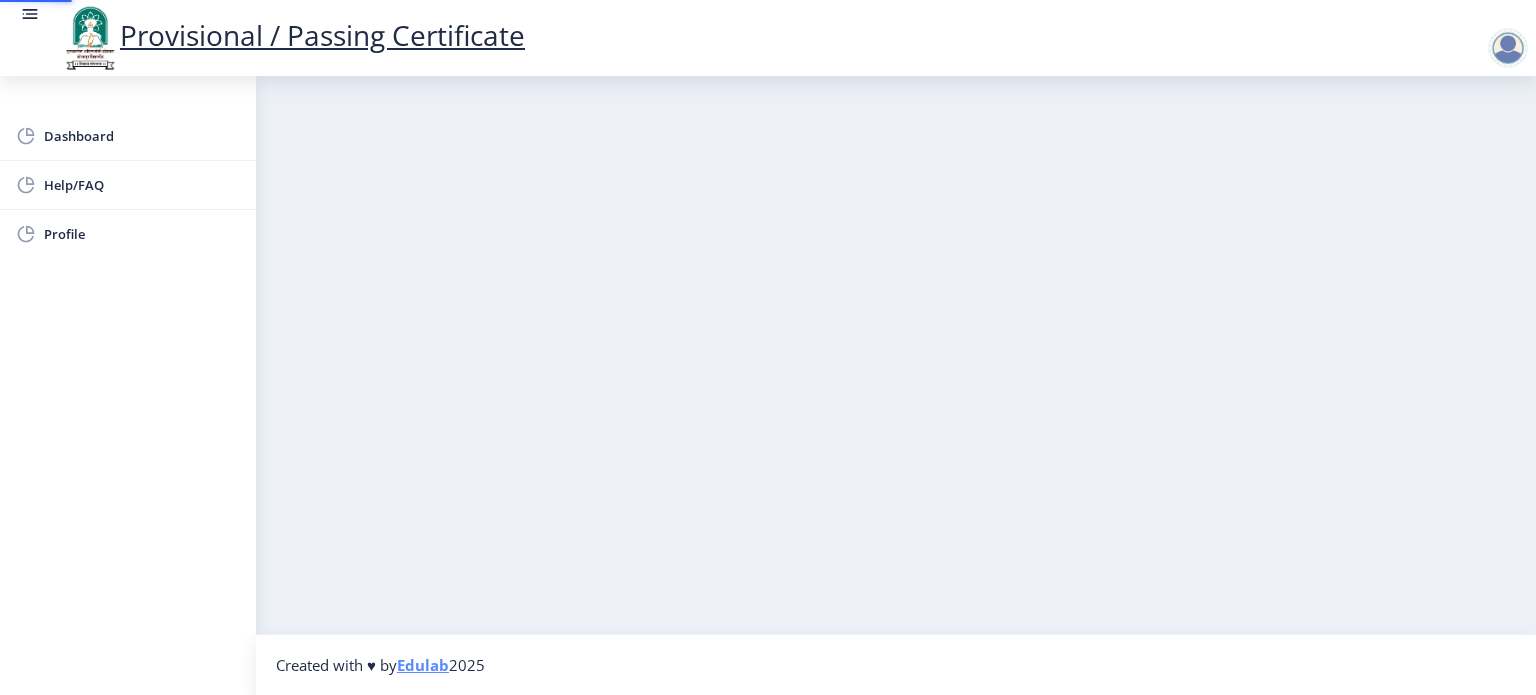 scroll, scrollTop: 0, scrollLeft: 0, axis: both 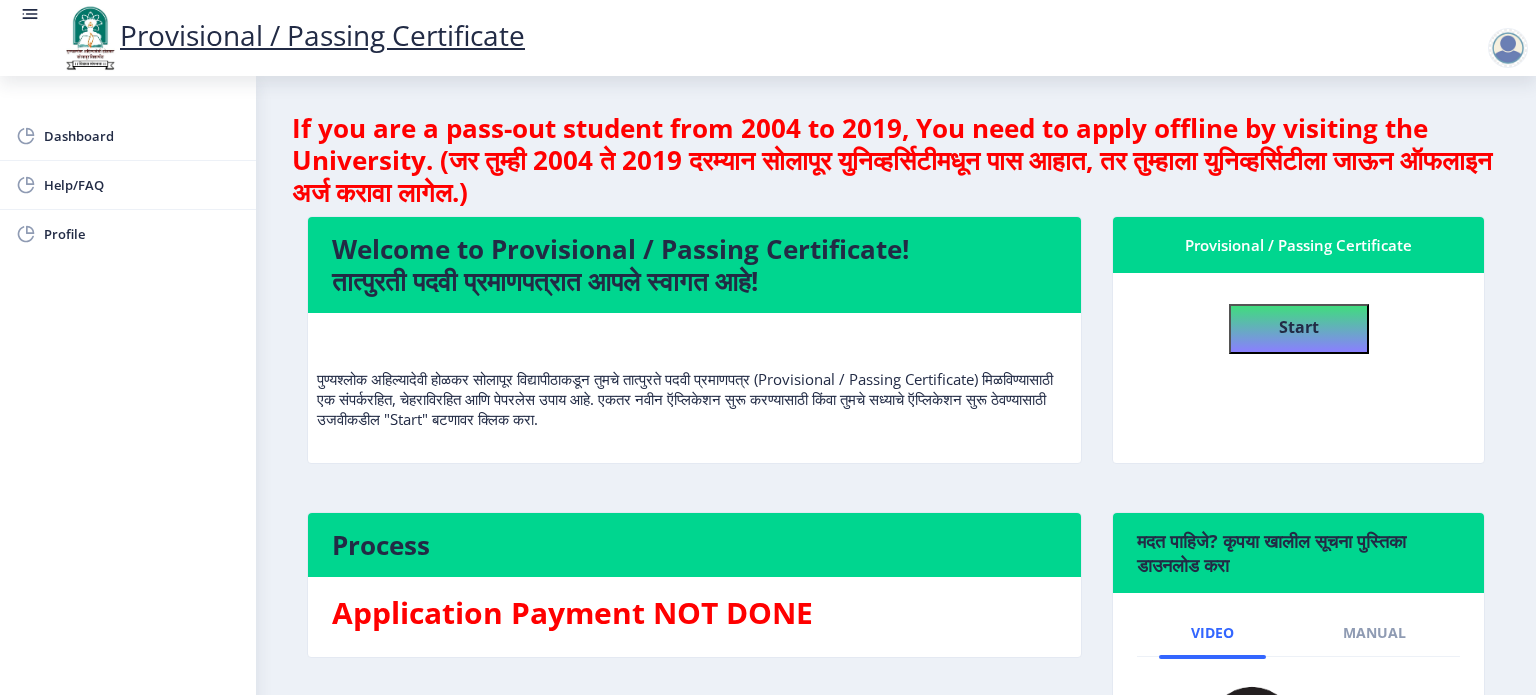 click on "Provisional / Passing Certificate" 